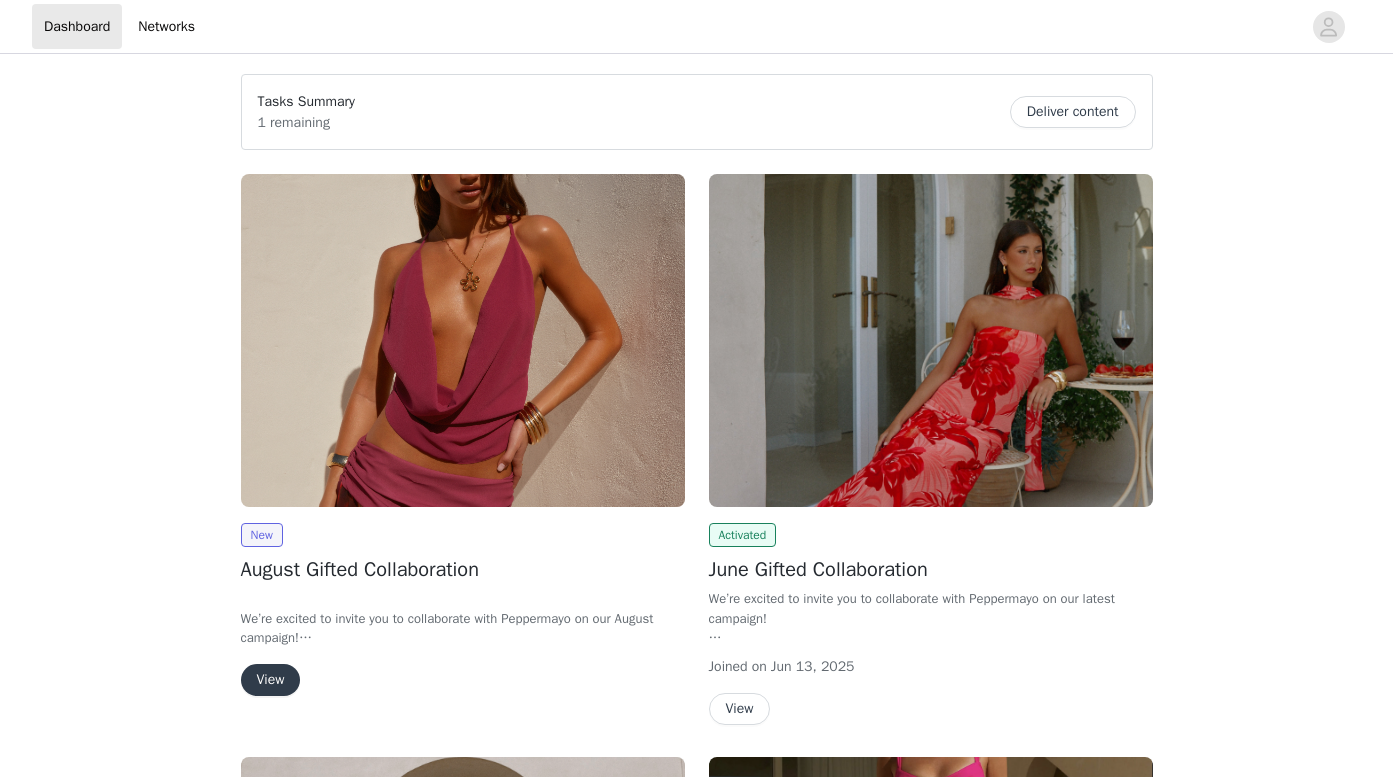 scroll, scrollTop: 0, scrollLeft: 0, axis: both 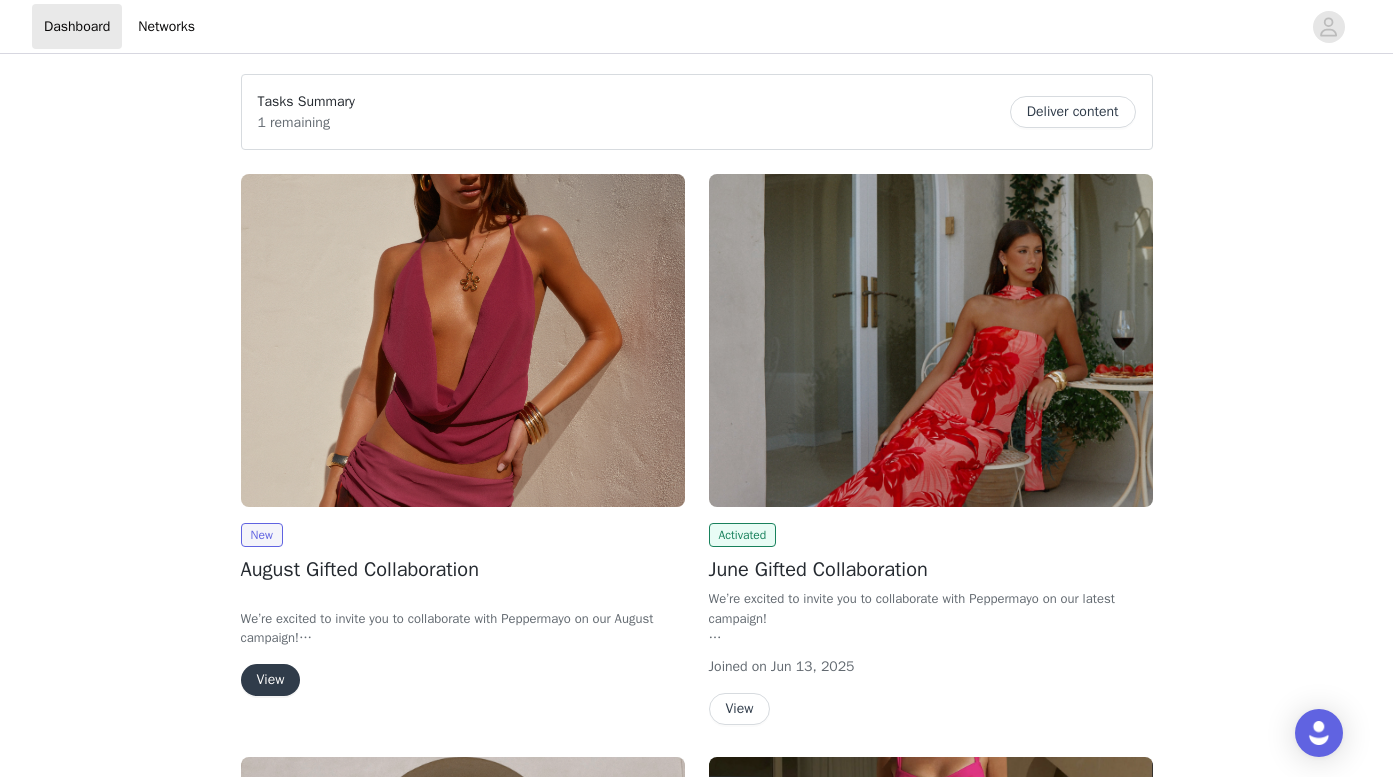 click on "View" at bounding box center [271, 680] 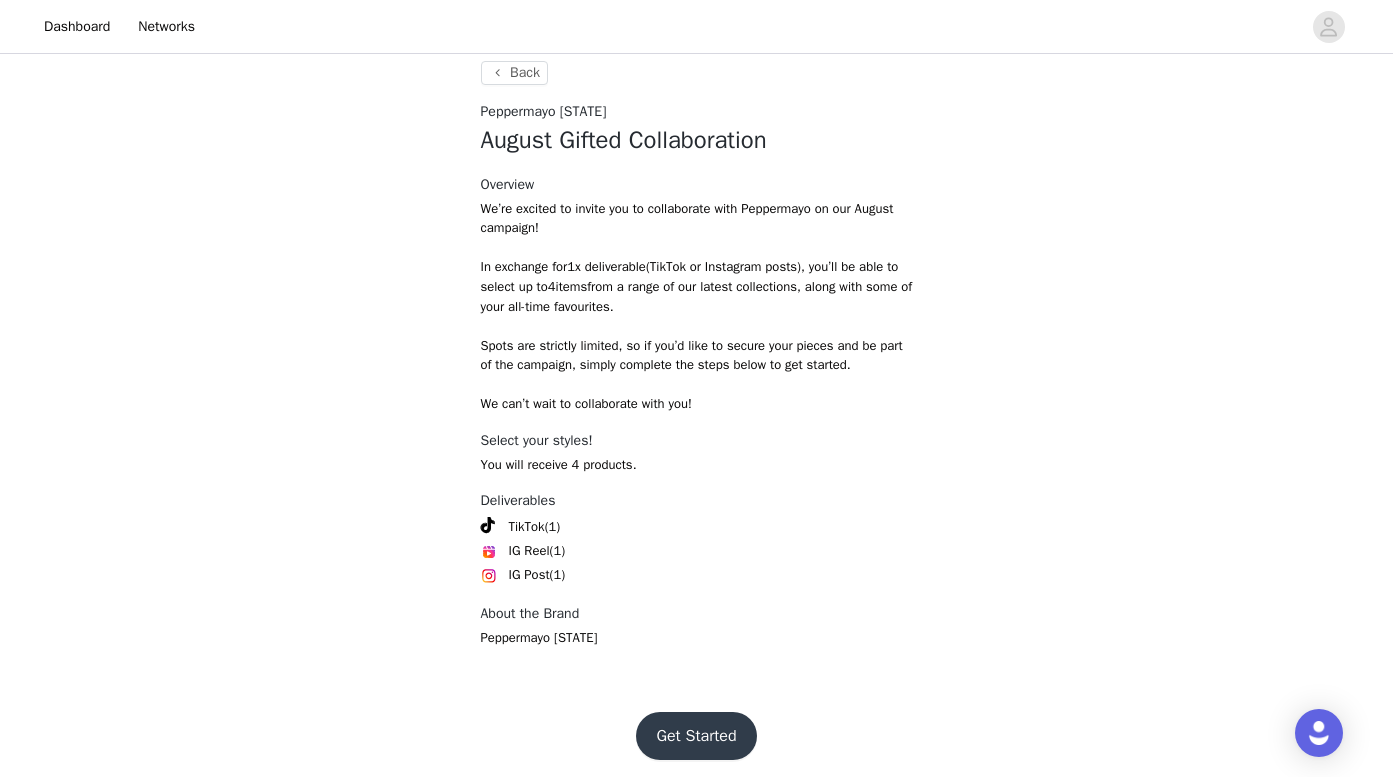 click on "Get Started" at bounding box center [696, 736] 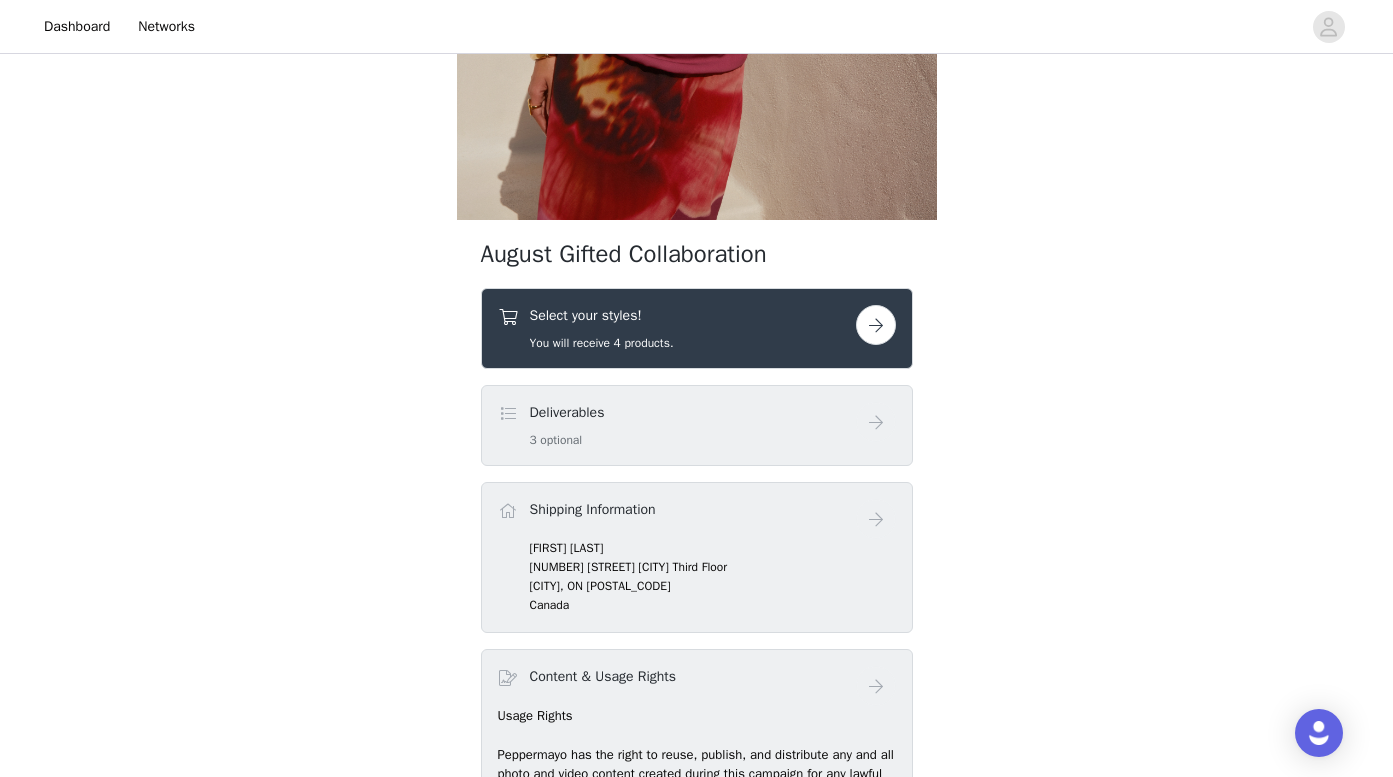 scroll, scrollTop: 561, scrollLeft: 0, axis: vertical 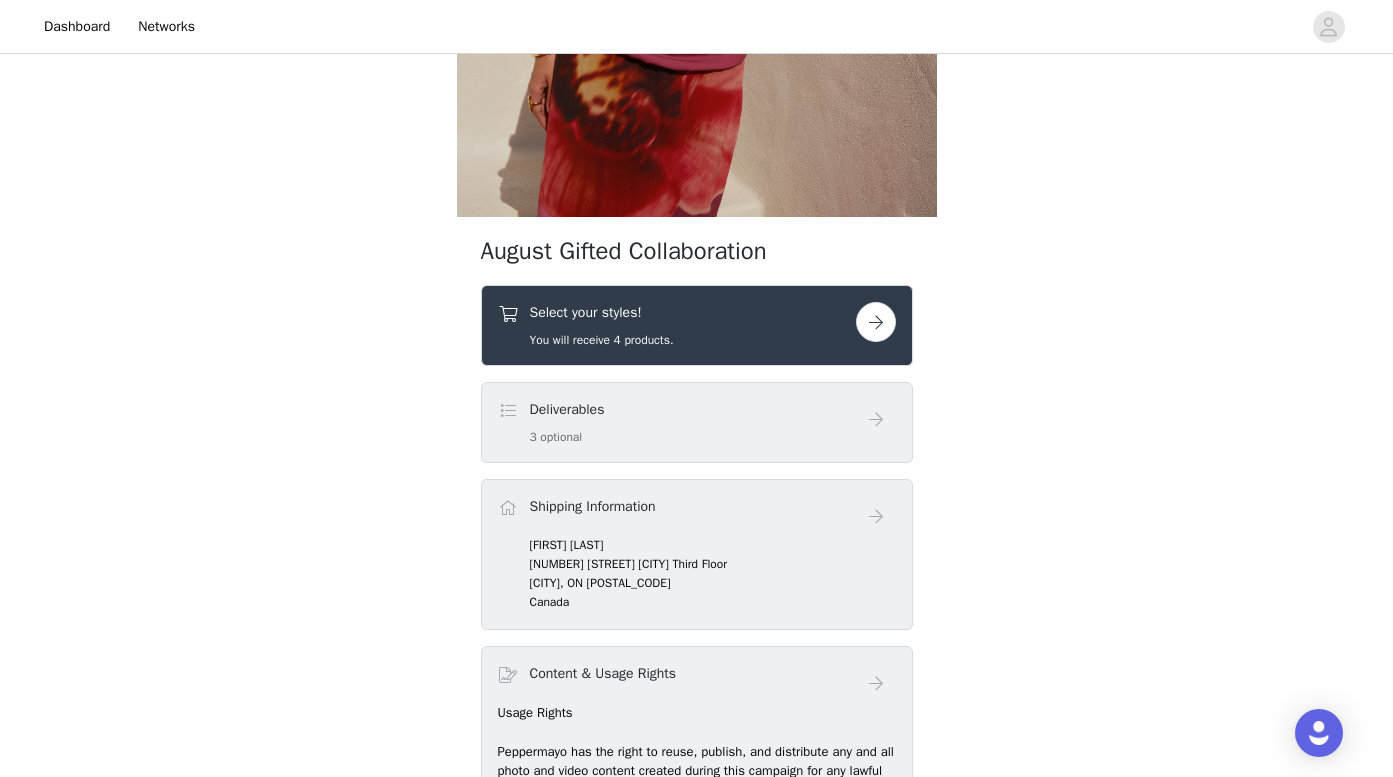 click at bounding box center [876, 322] 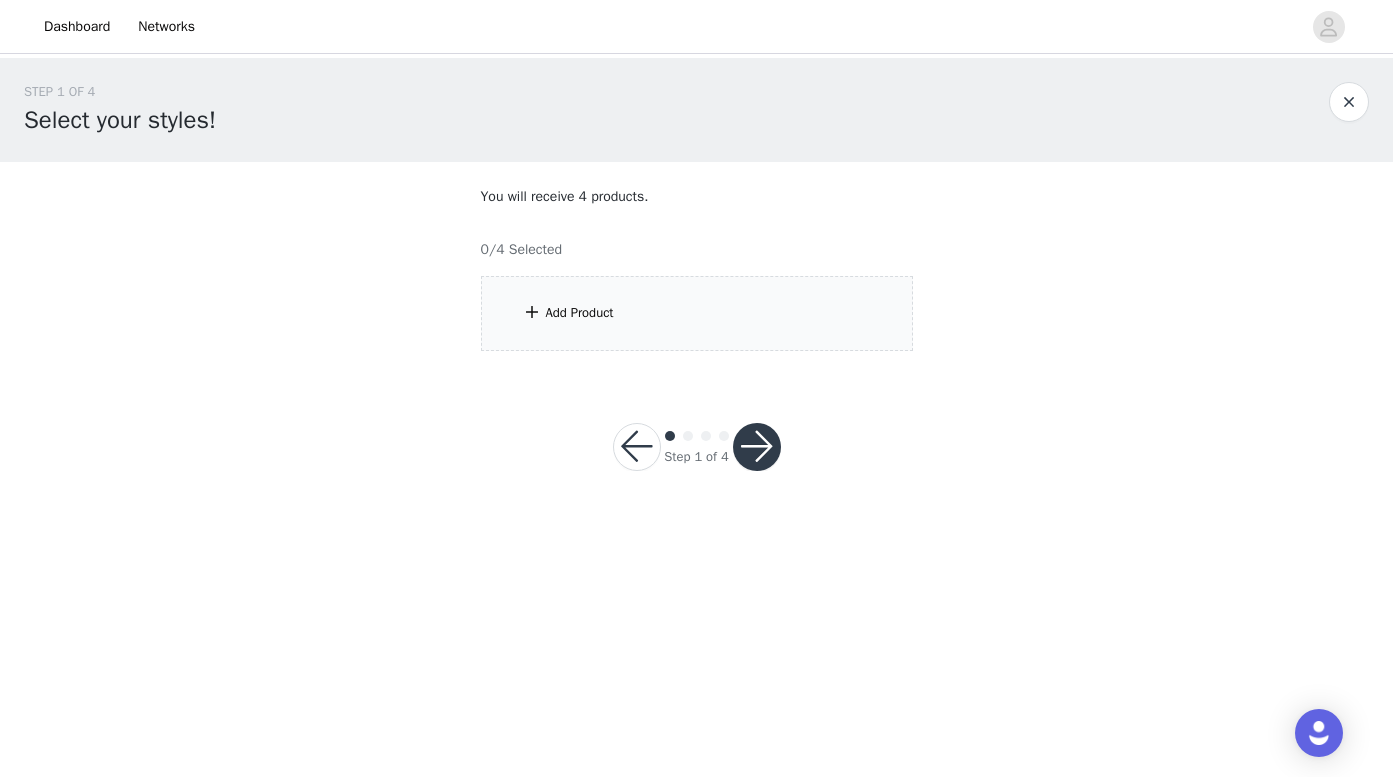 click on "Add Product" at bounding box center [697, 313] 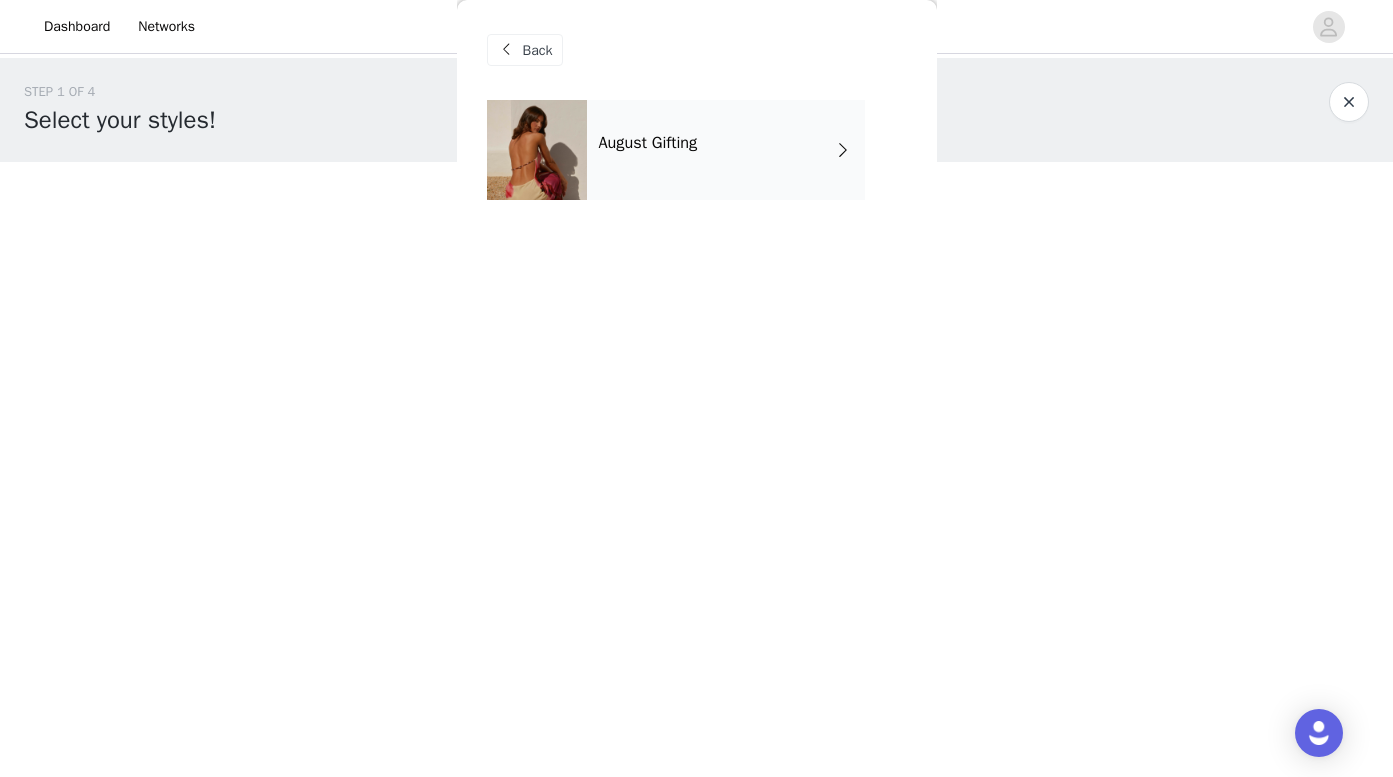 click on "August Gifting" at bounding box center (726, 150) 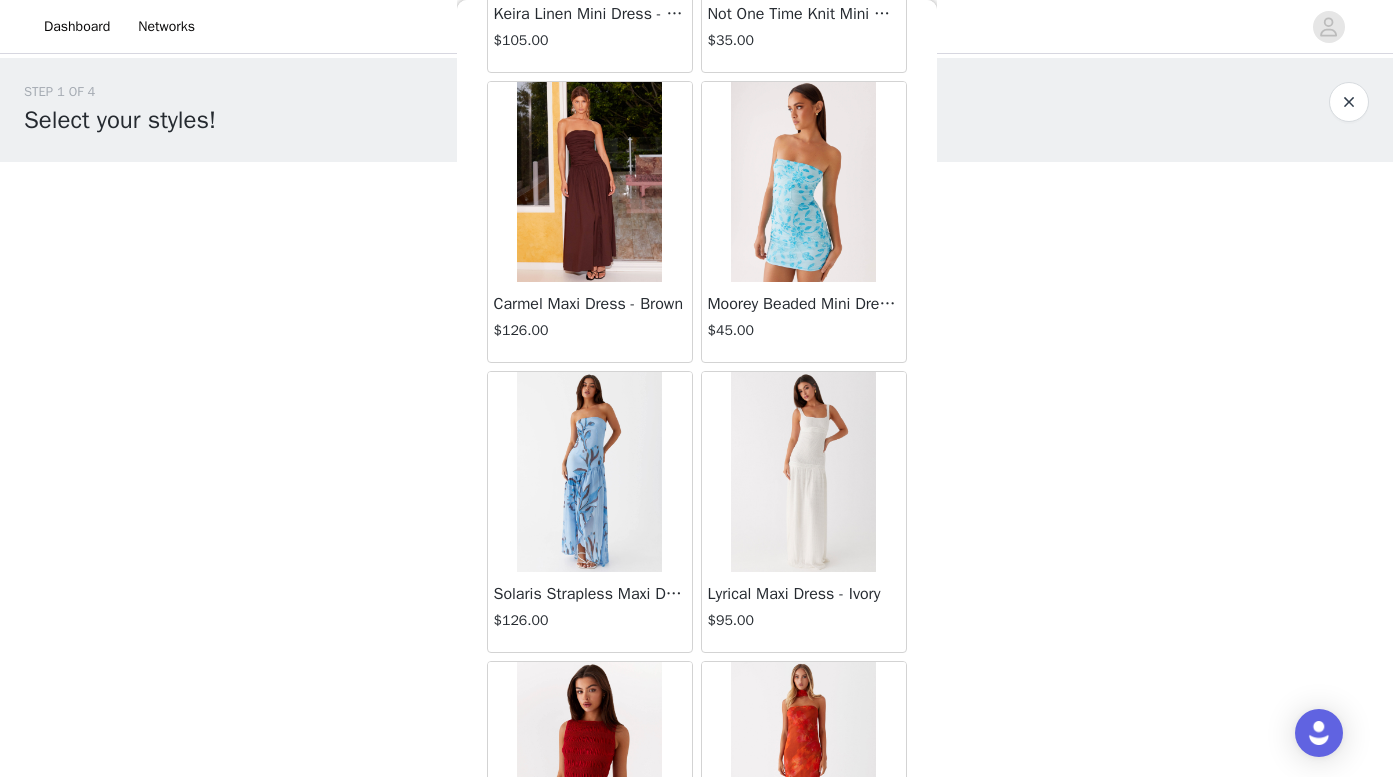 scroll, scrollTop: 2021, scrollLeft: 0, axis: vertical 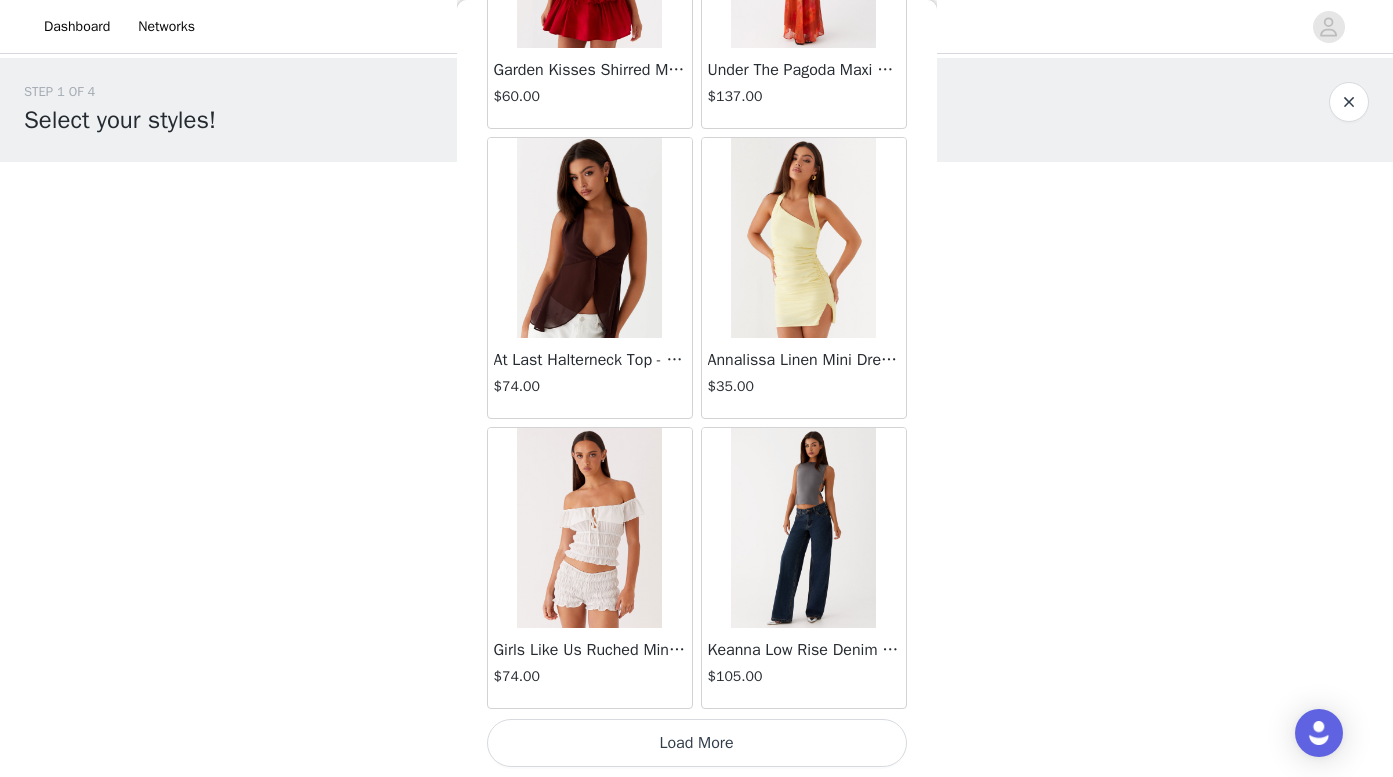 click on "Load More" at bounding box center [697, 743] 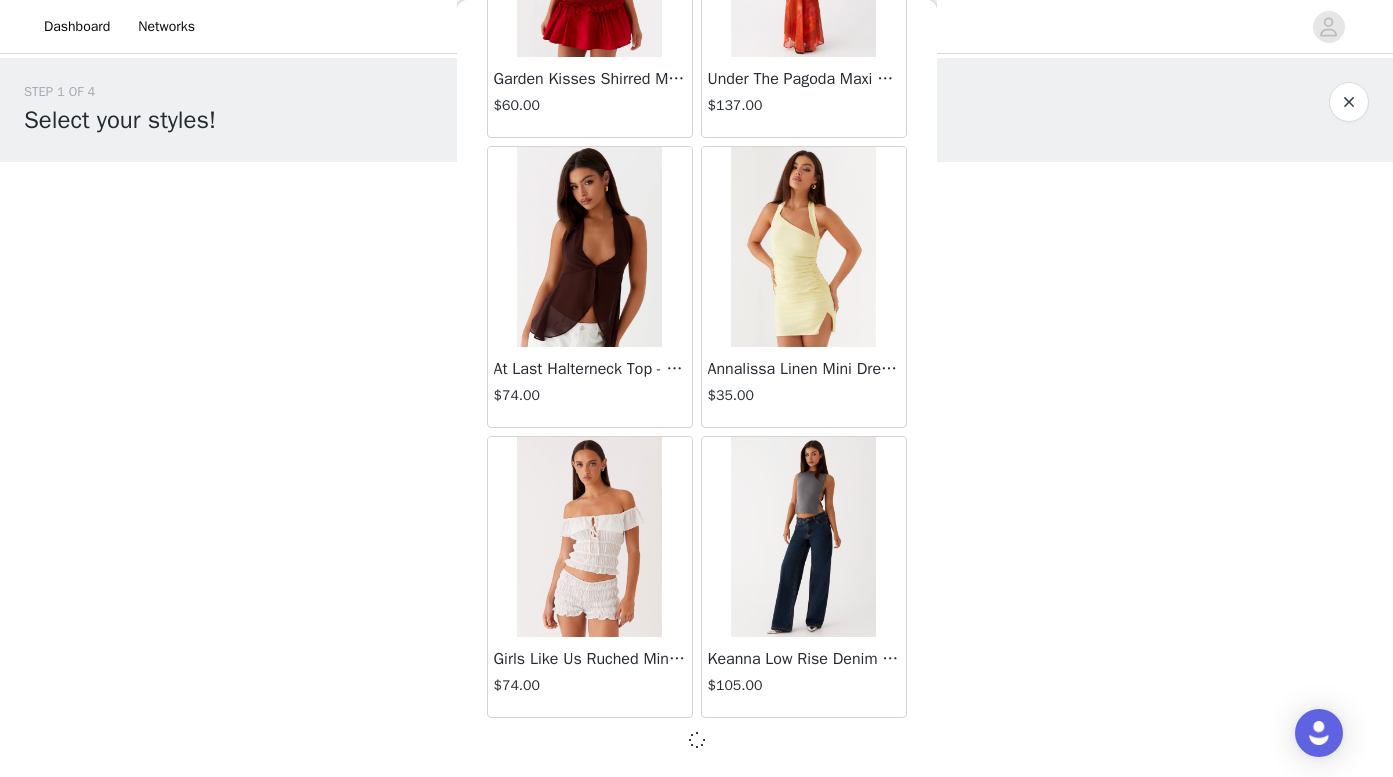 scroll, scrollTop: 2274, scrollLeft: 0, axis: vertical 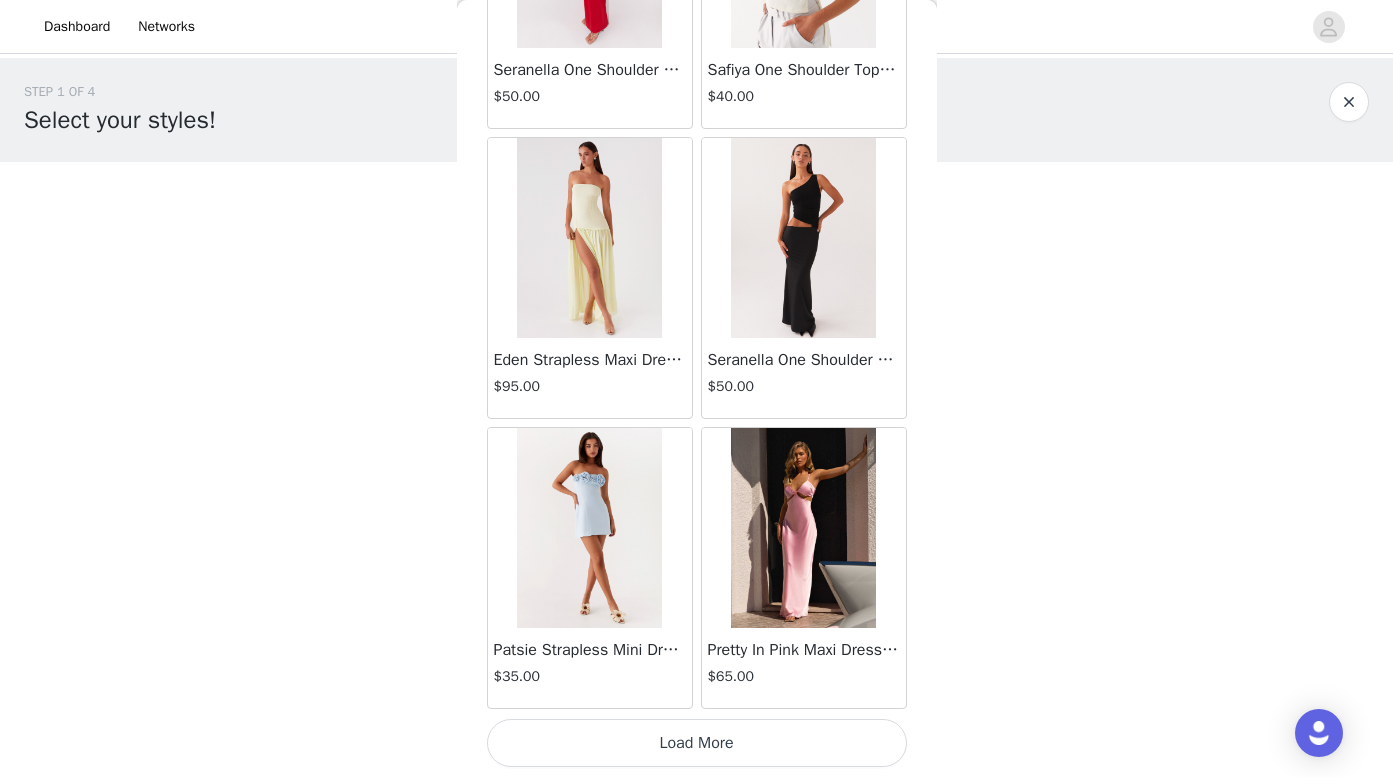click on "Load More" at bounding box center (697, 743) 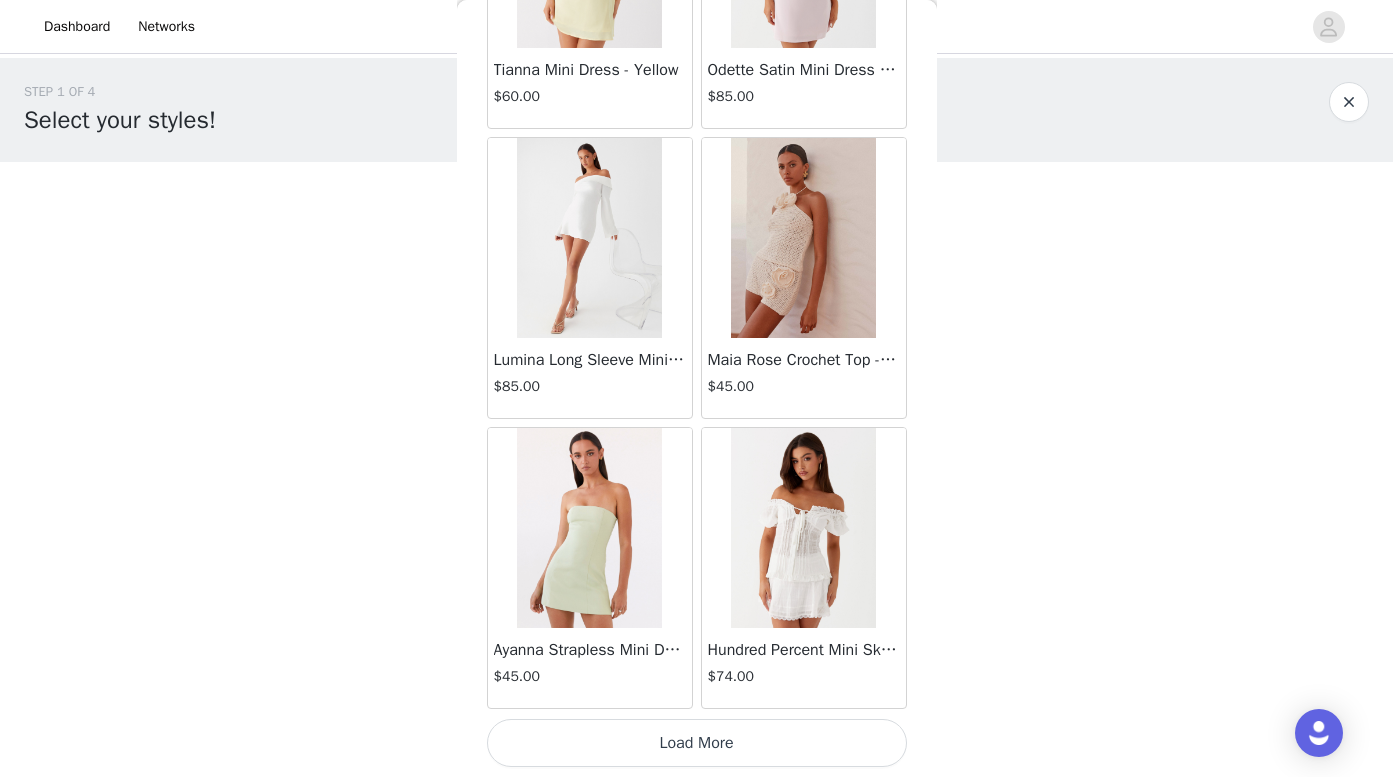 click on "Load More" at bounding box center [697, 743] 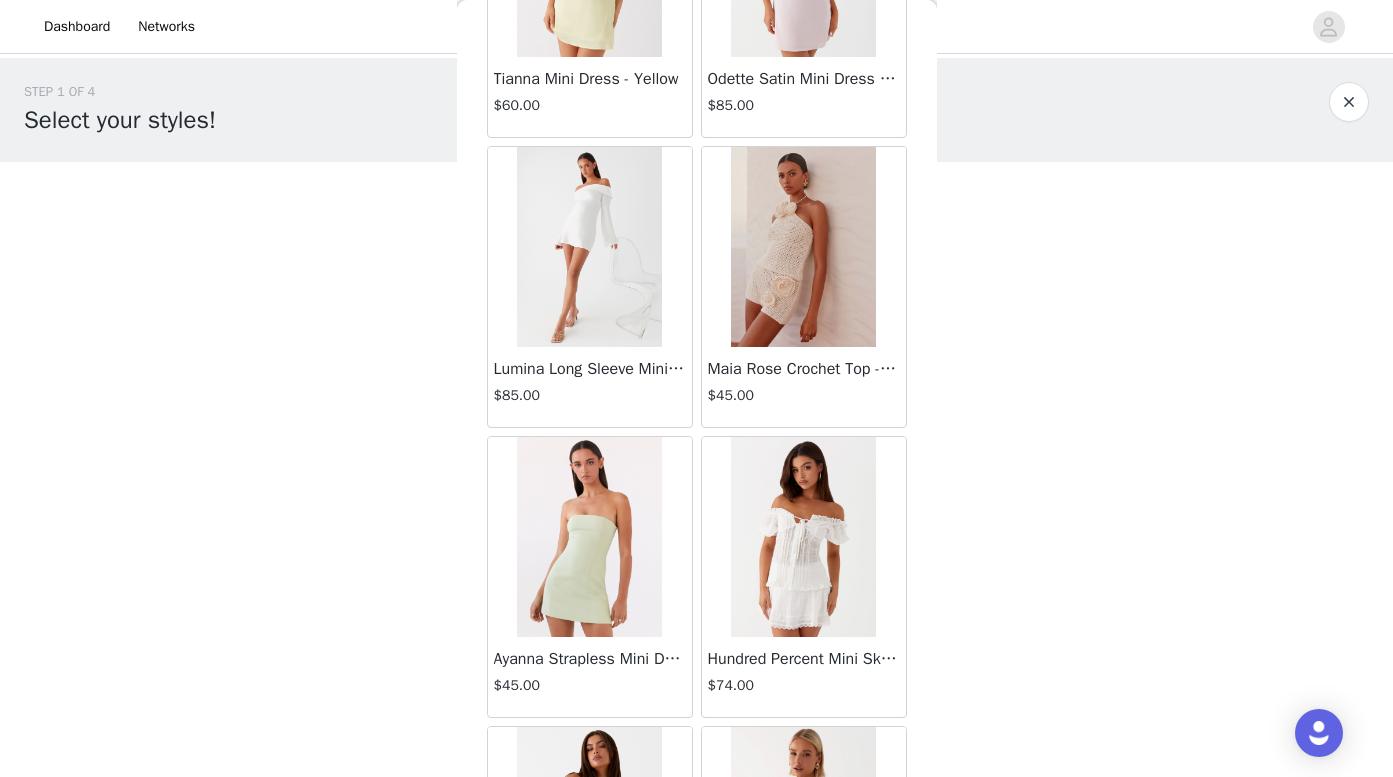 scroll, scrollTop: 0, scrollLeft: 0, axis: both 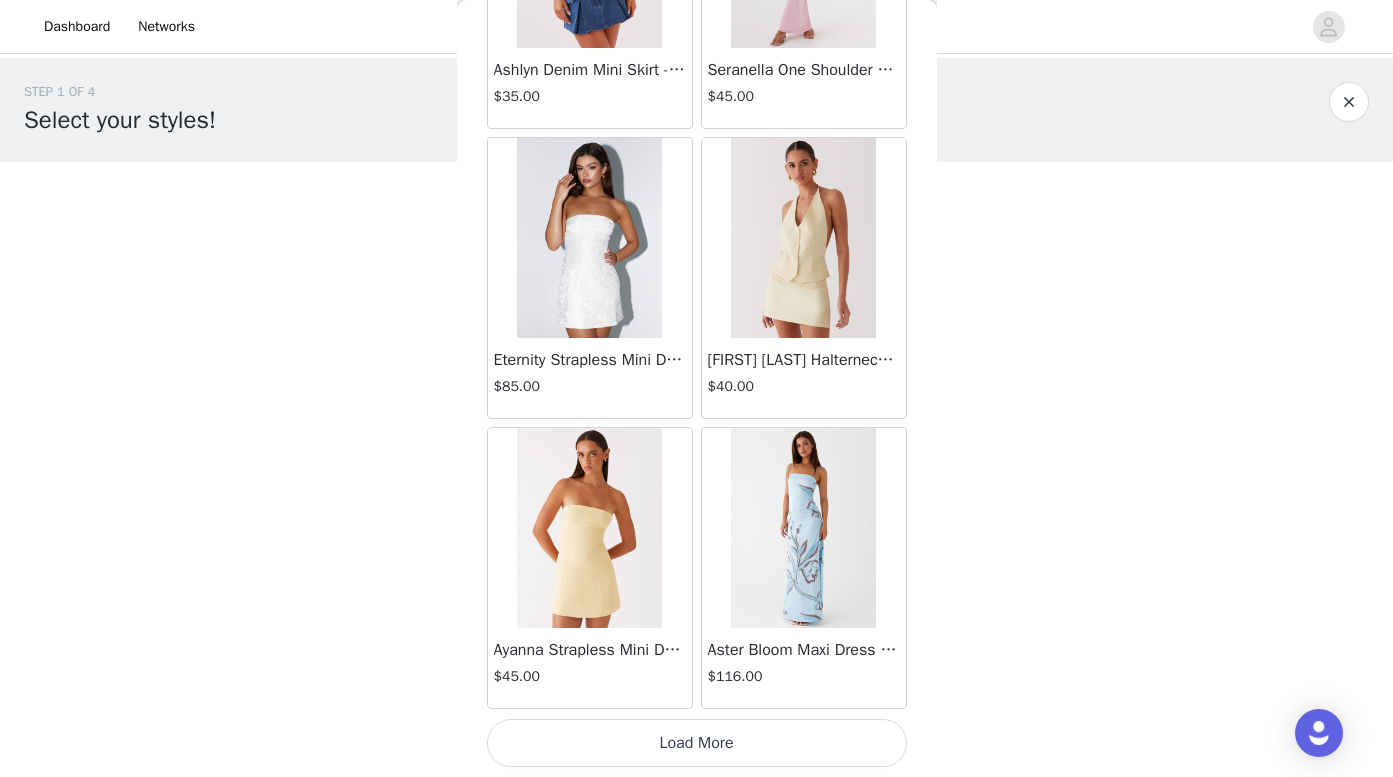 click on "Load More" at bounding box center (697, 743) 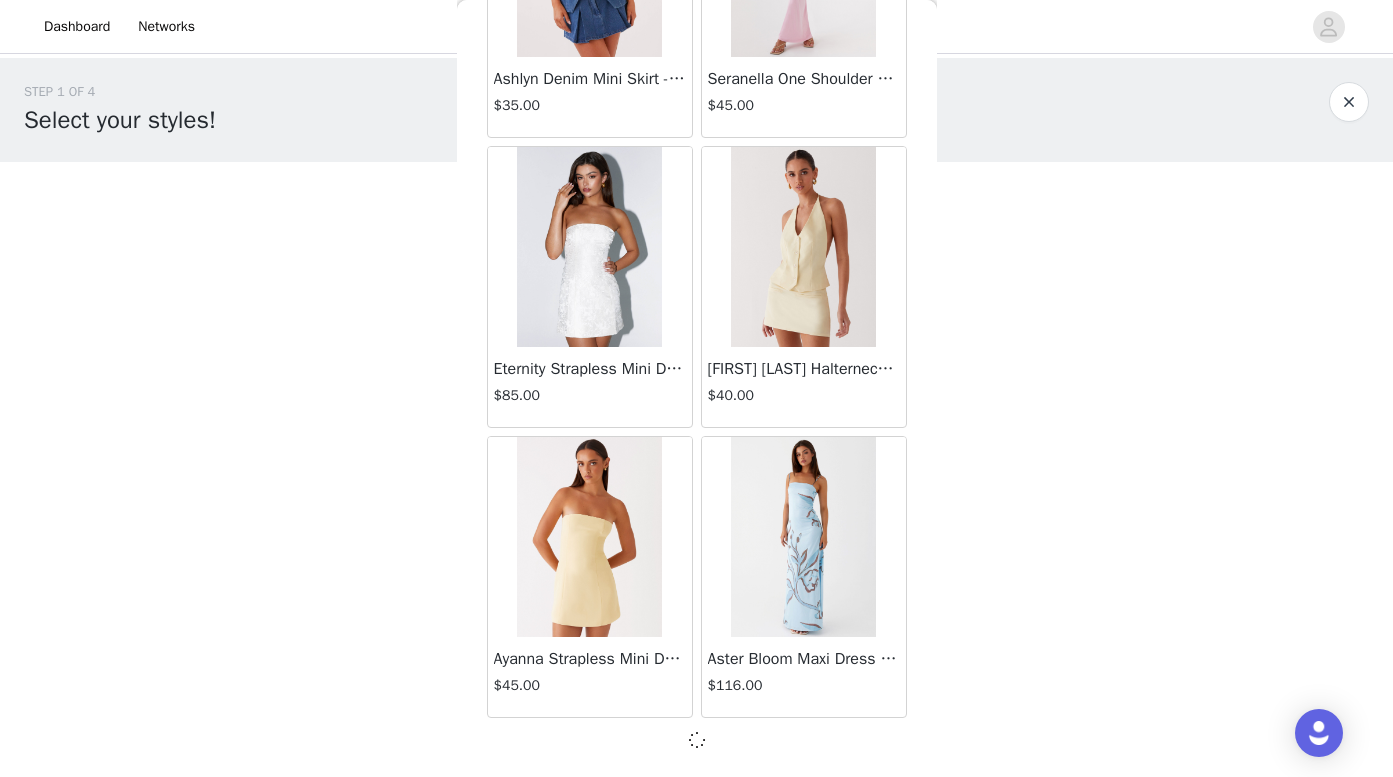 scroll, scrollTop: 10974, scrollLeft: 0, axis: vertical 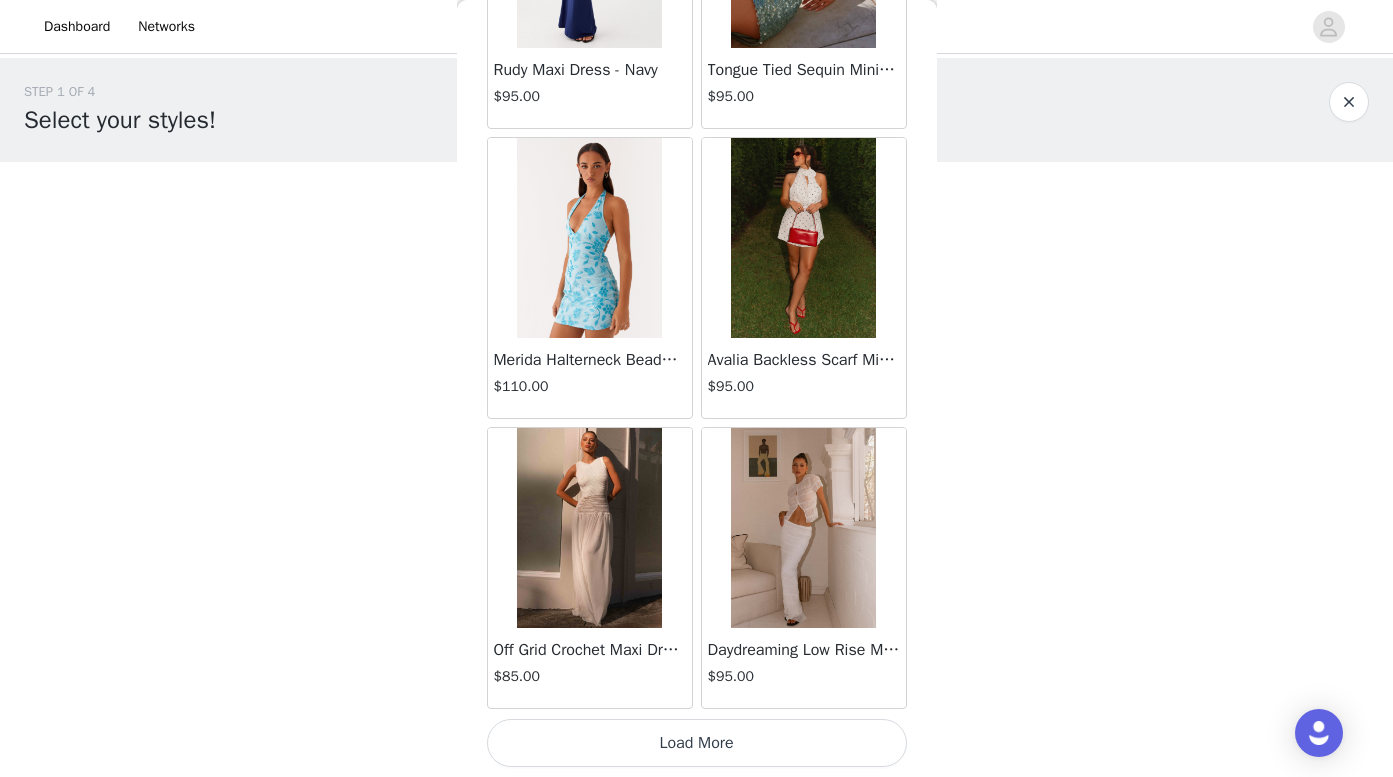 click on "Load More" at bounding box center [697, 743] 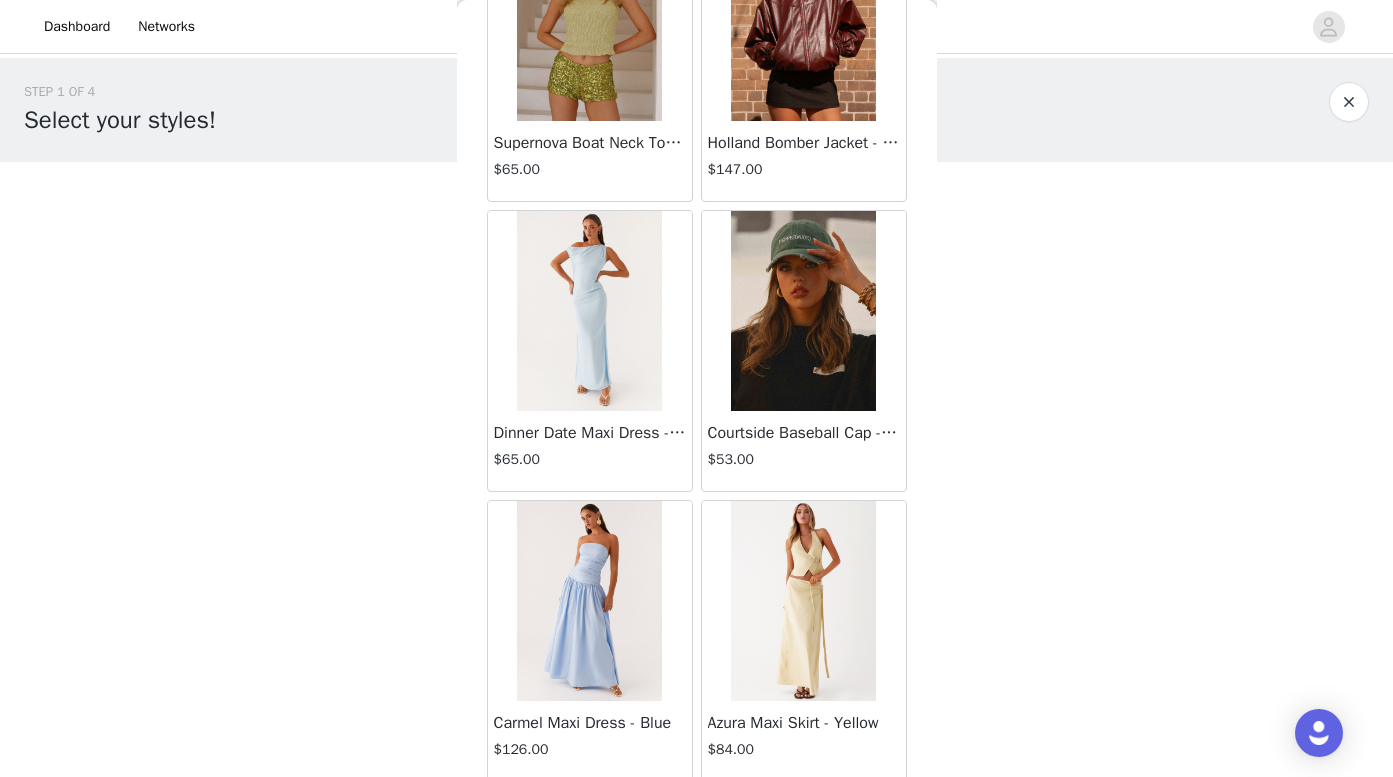scroll, scrollTop: 16421, scrollLeft: 0, axis: vertical 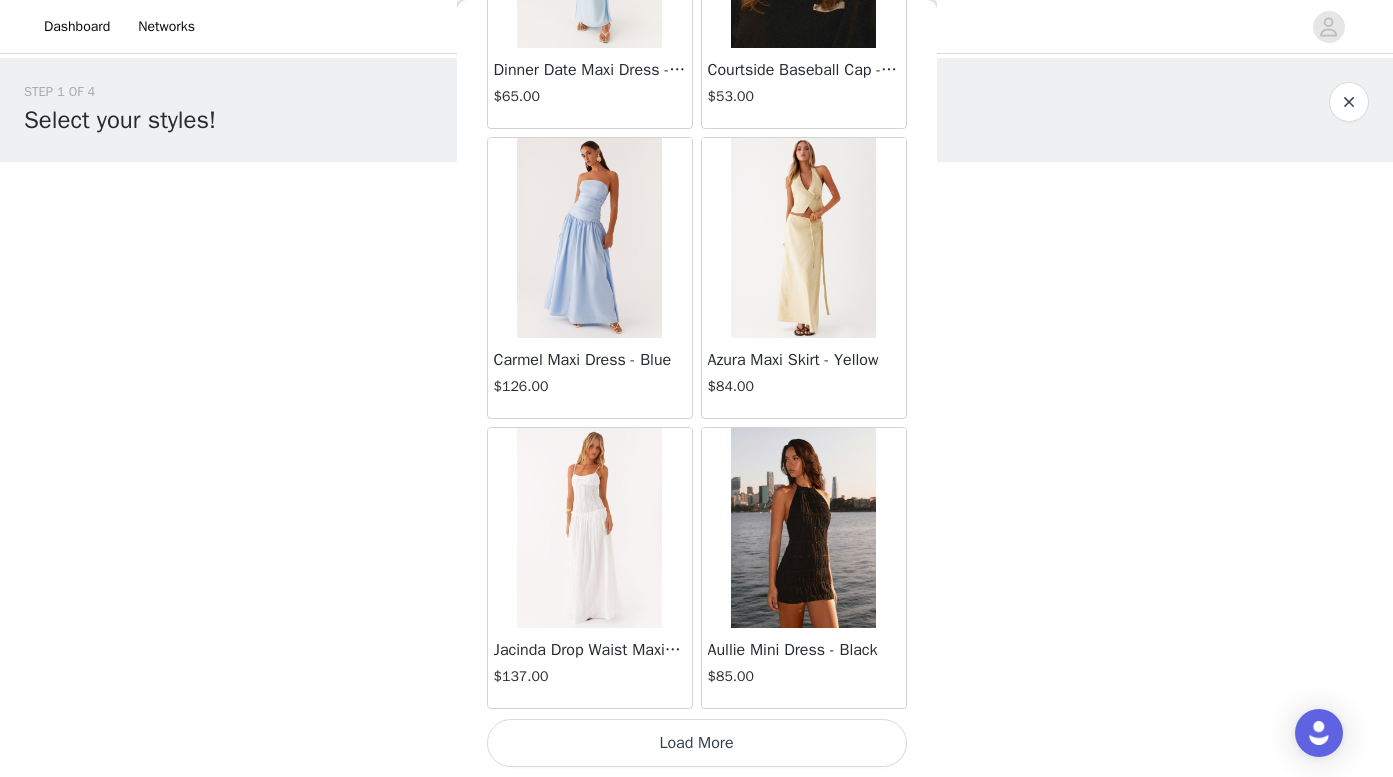 click on "Load More" at bounding box center [697, 743] 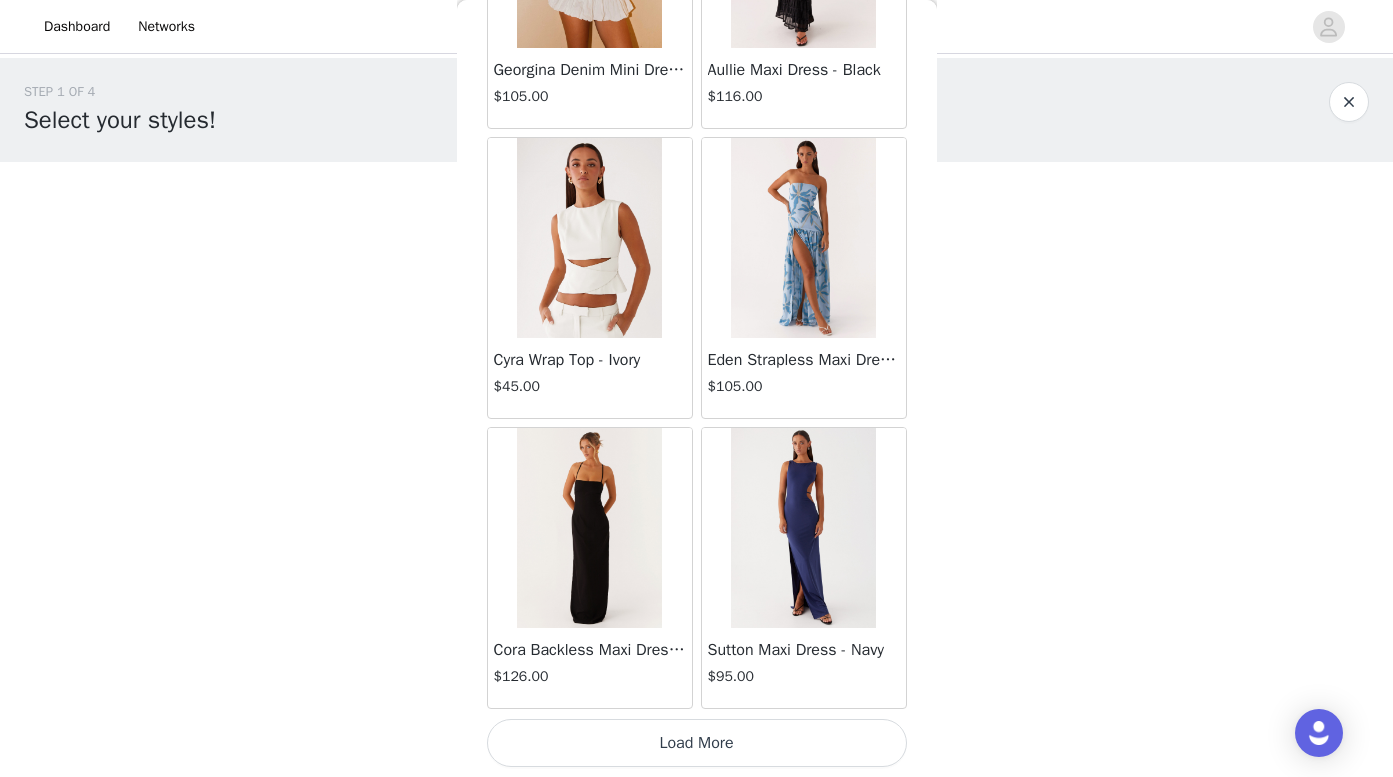 scroll, scrollTop: 19683, scrollLeft: 0, axis: vertical 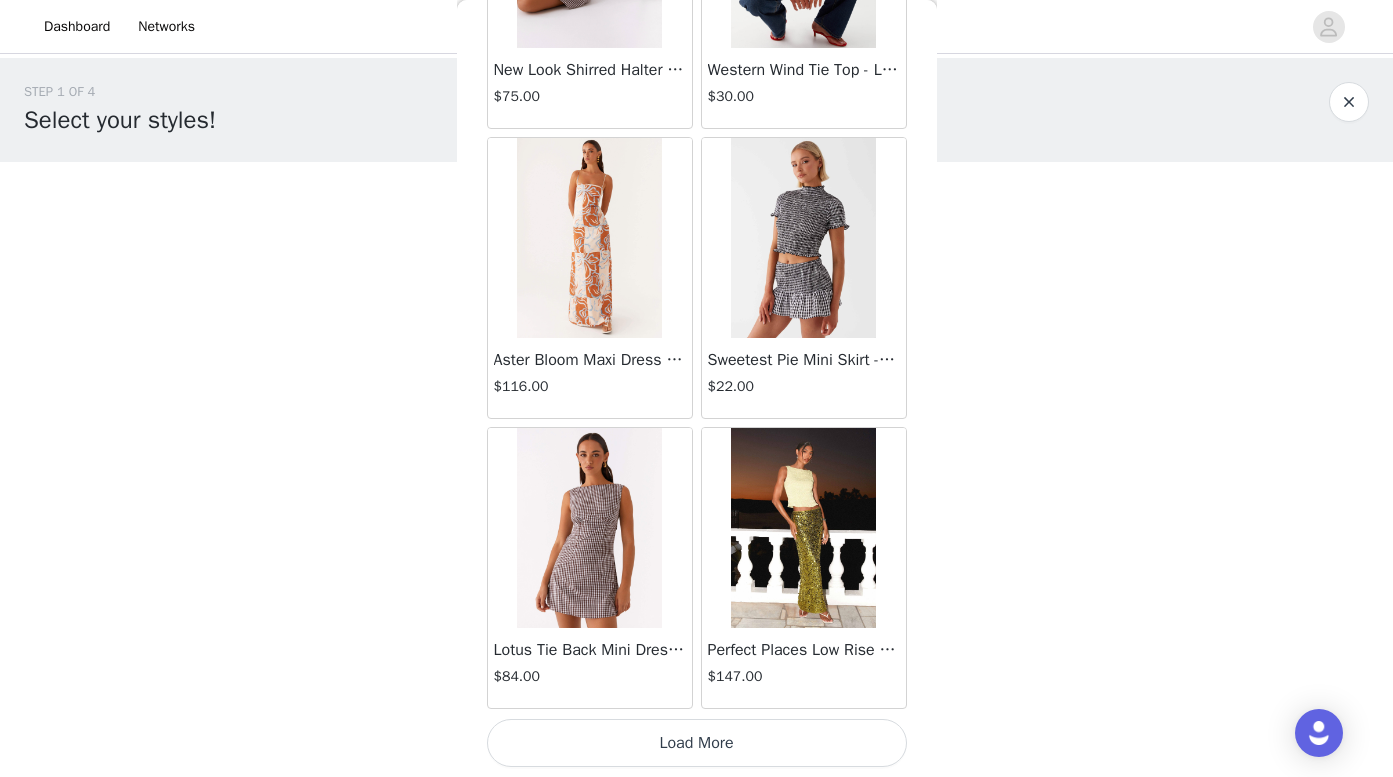 click on "Load More" at bounding box center (697, 743) 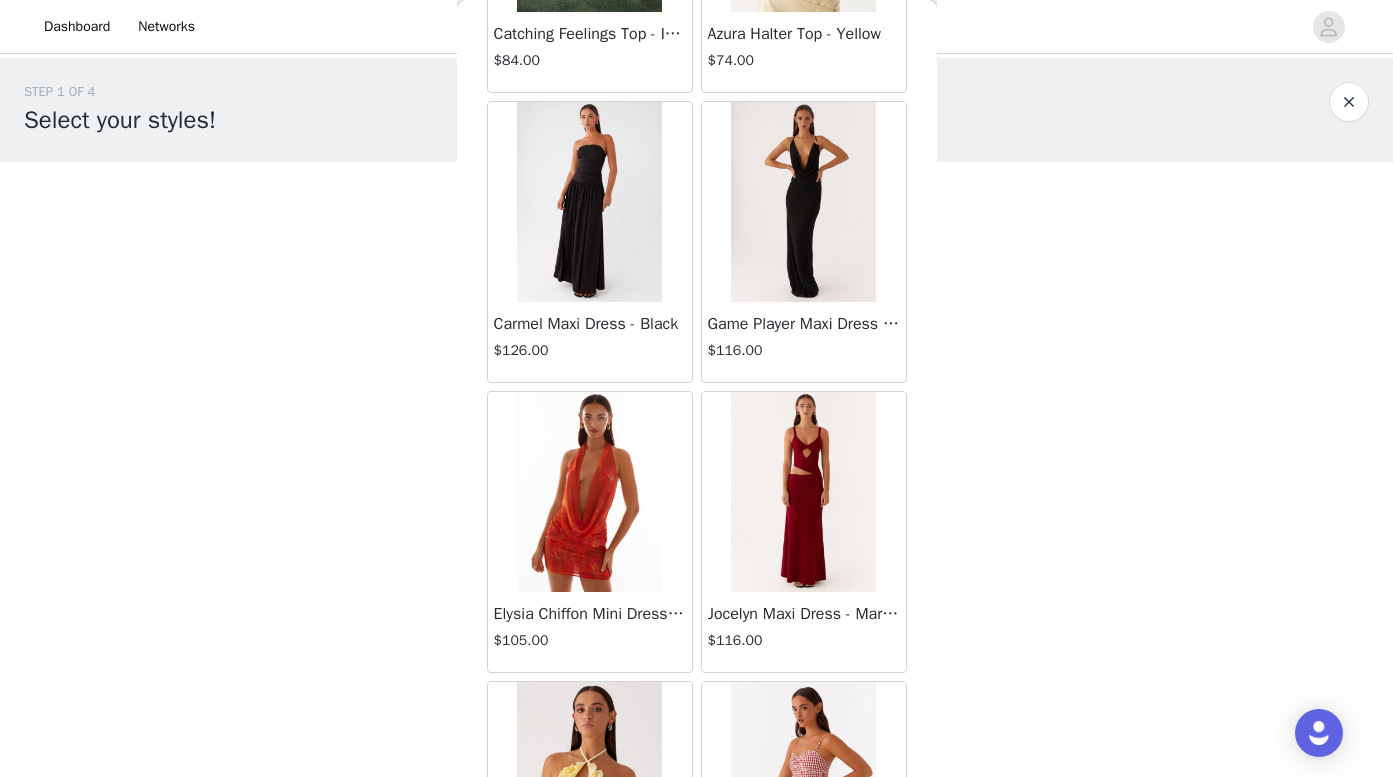 scroll, scrollTop: 23499, scrollLeft: 0, axis: vertical 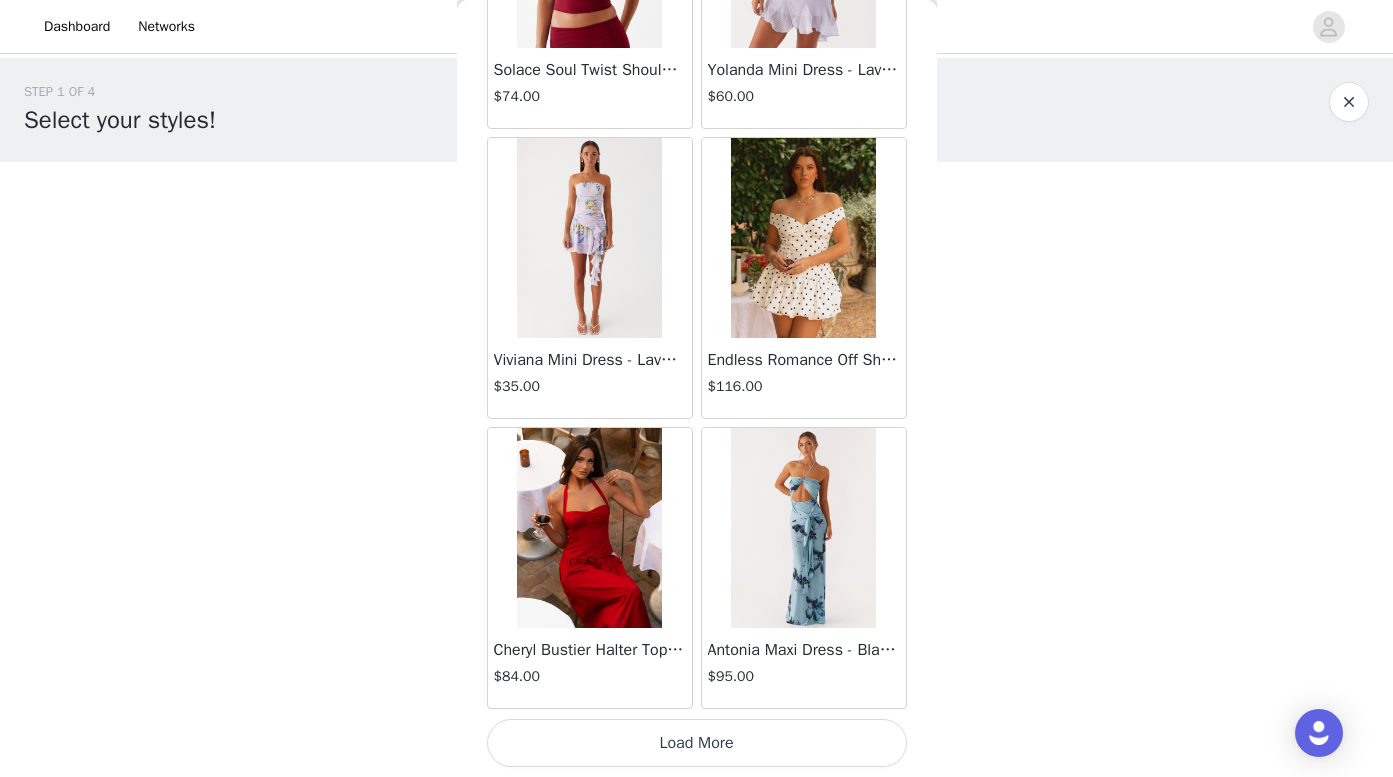 click on "Load More" at bounding box center [697, 743] 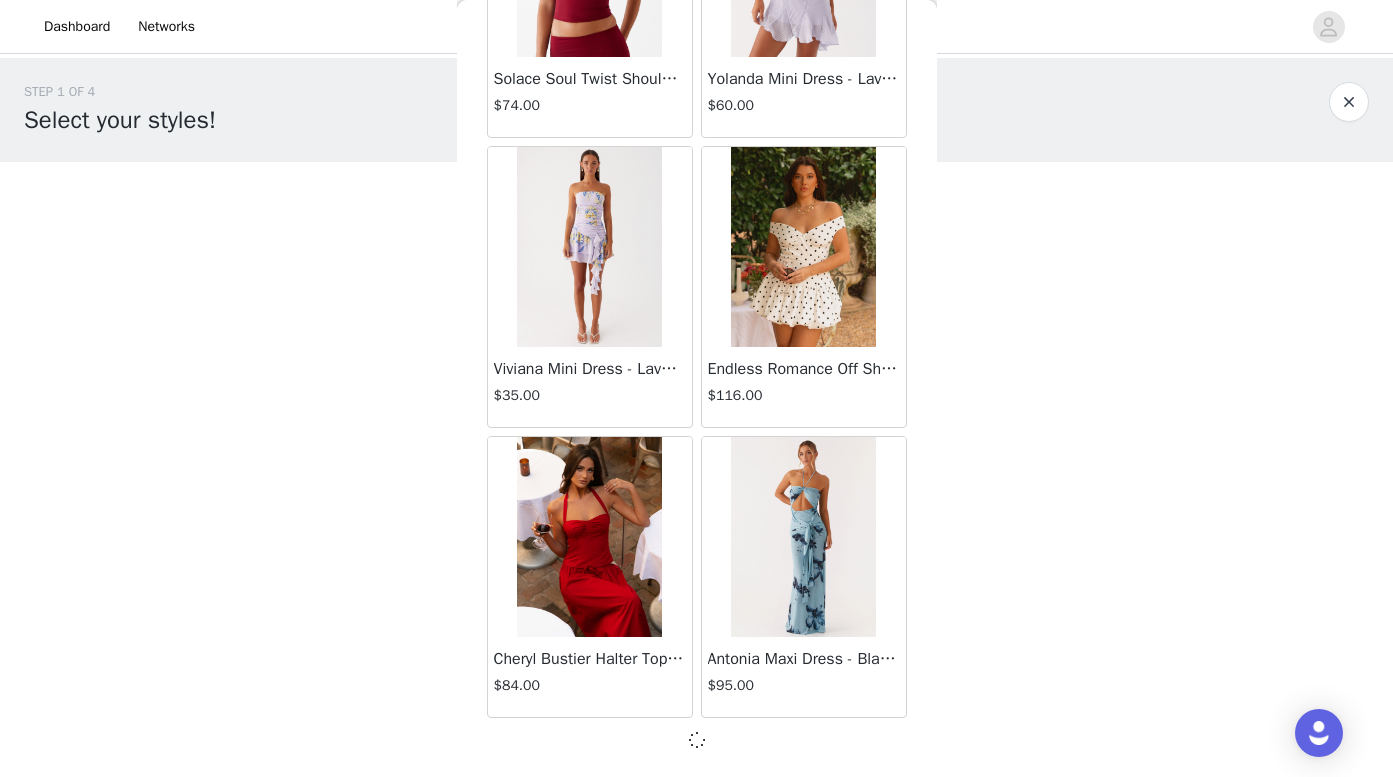scroll, scrollTop: 25474, scrollLeft: 0, axis: vertical 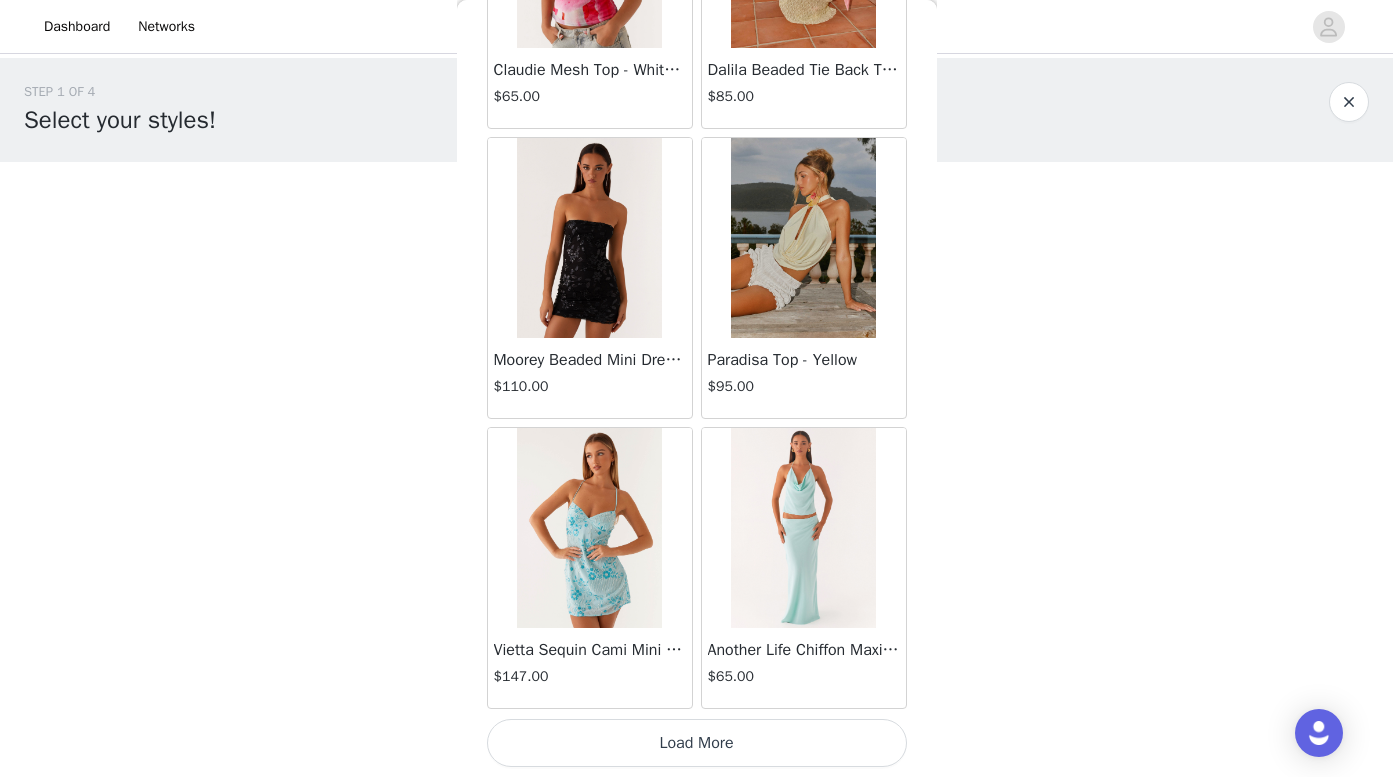 click on "Load More" at bounding box center (697, 743) 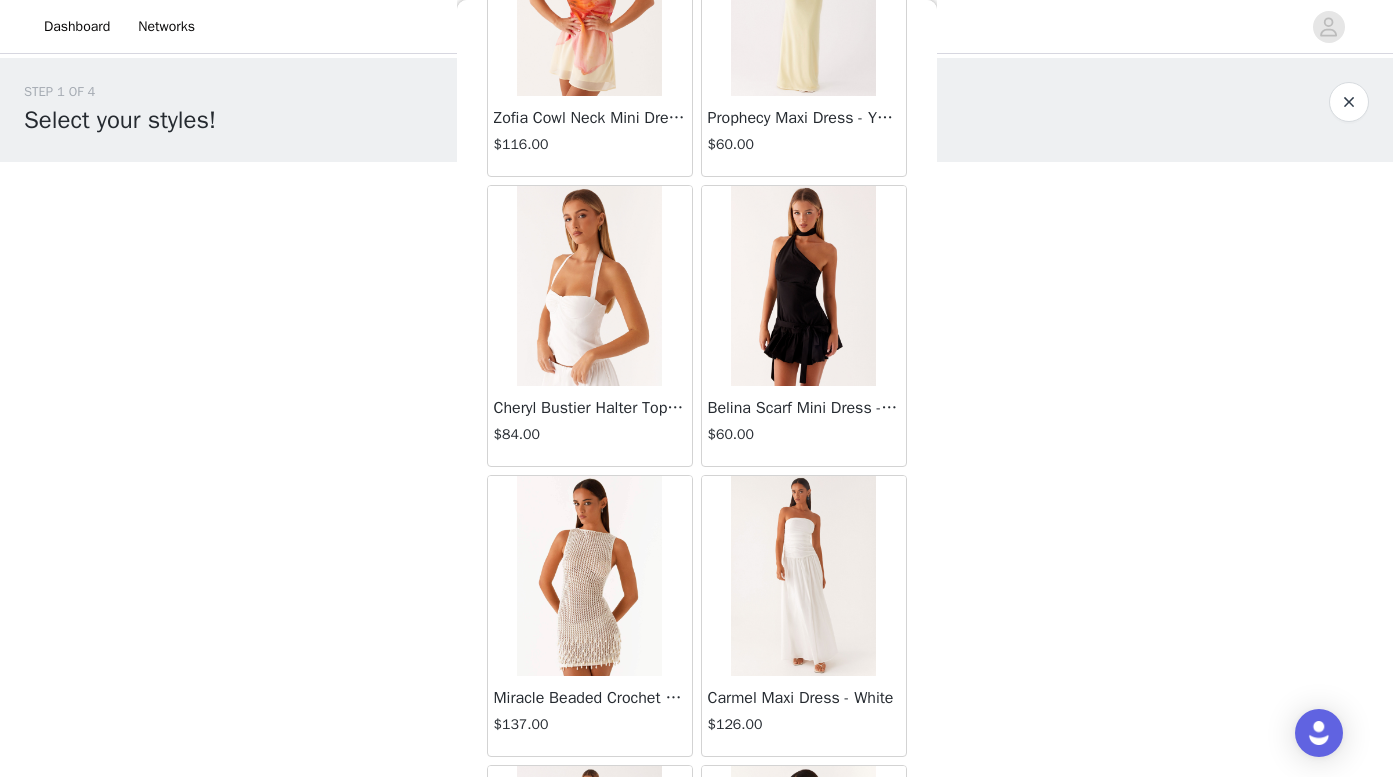 scroll, scrollTop: 29501, scrollLeft: 0, axis: vertical 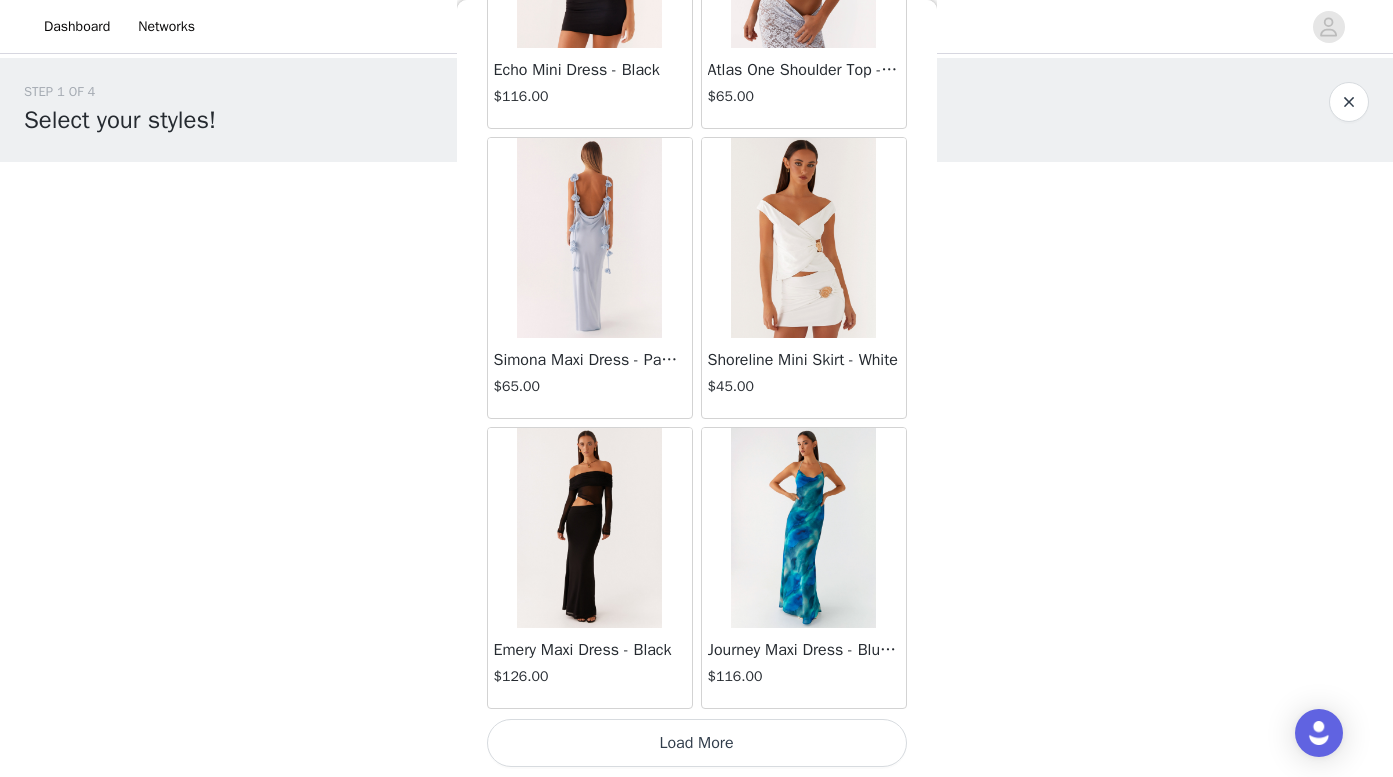 click on "Load More" at bounding box center [697, 743] 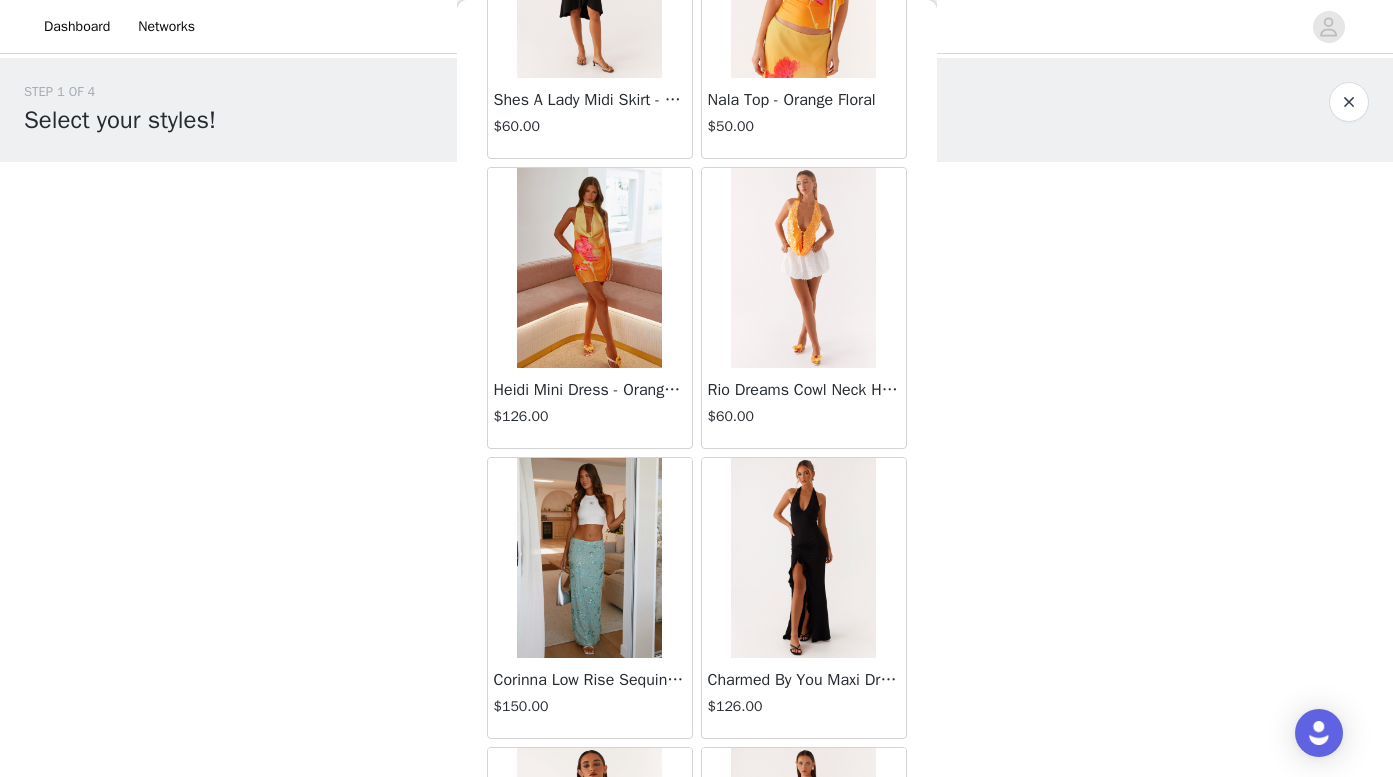 scroll, scrollTop: 33890, scrollLeft: 0, axis: vertical 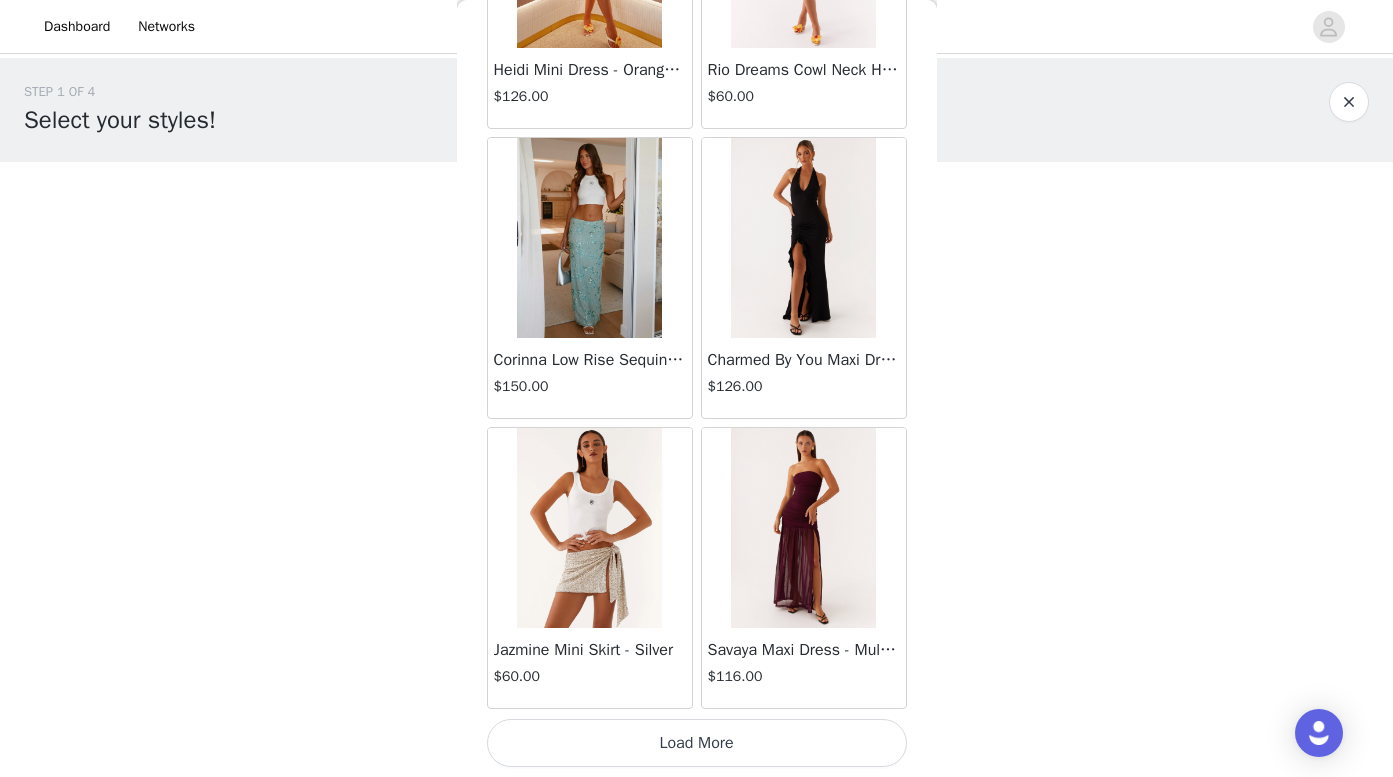 click on "Load More" at bounding box center (697, 743) 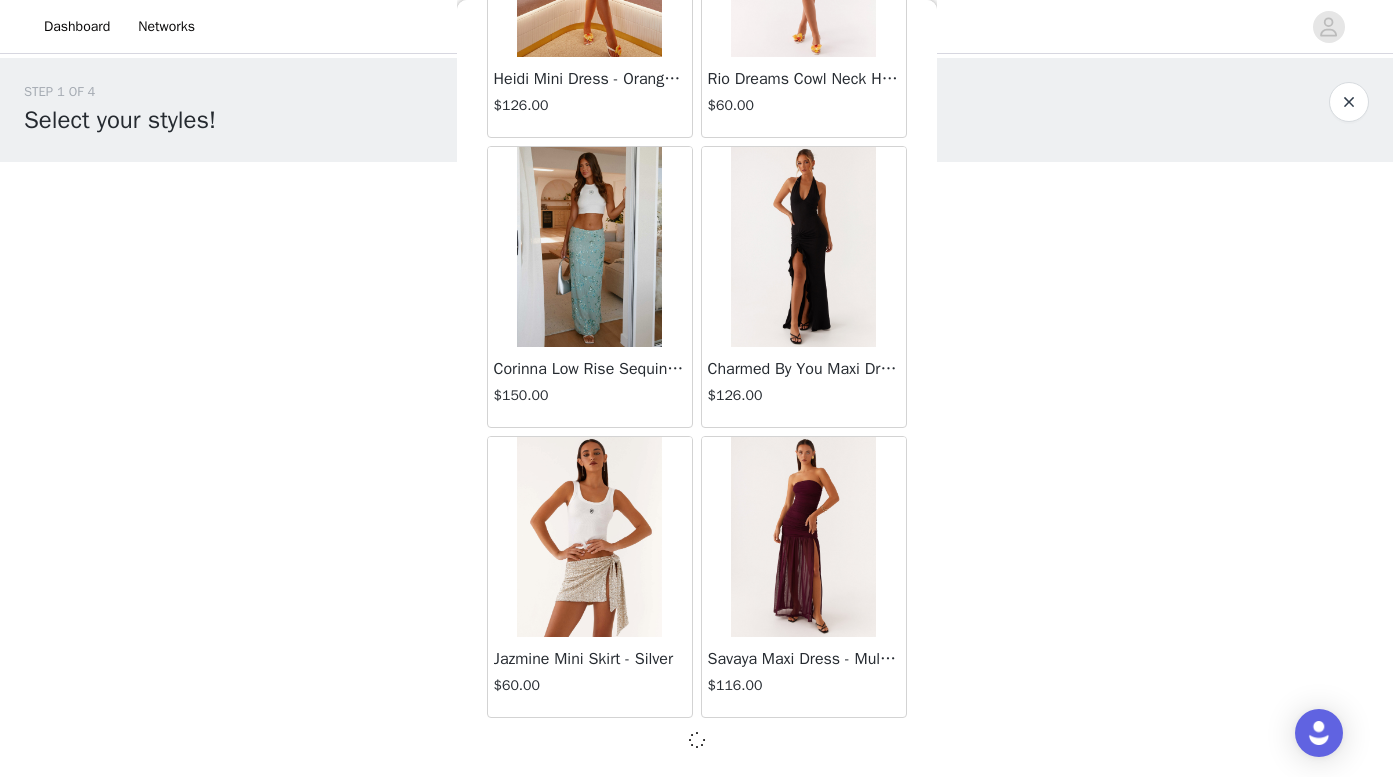 scroll, scrollTop: 34174, scrollLeft: 0, axis: vertical 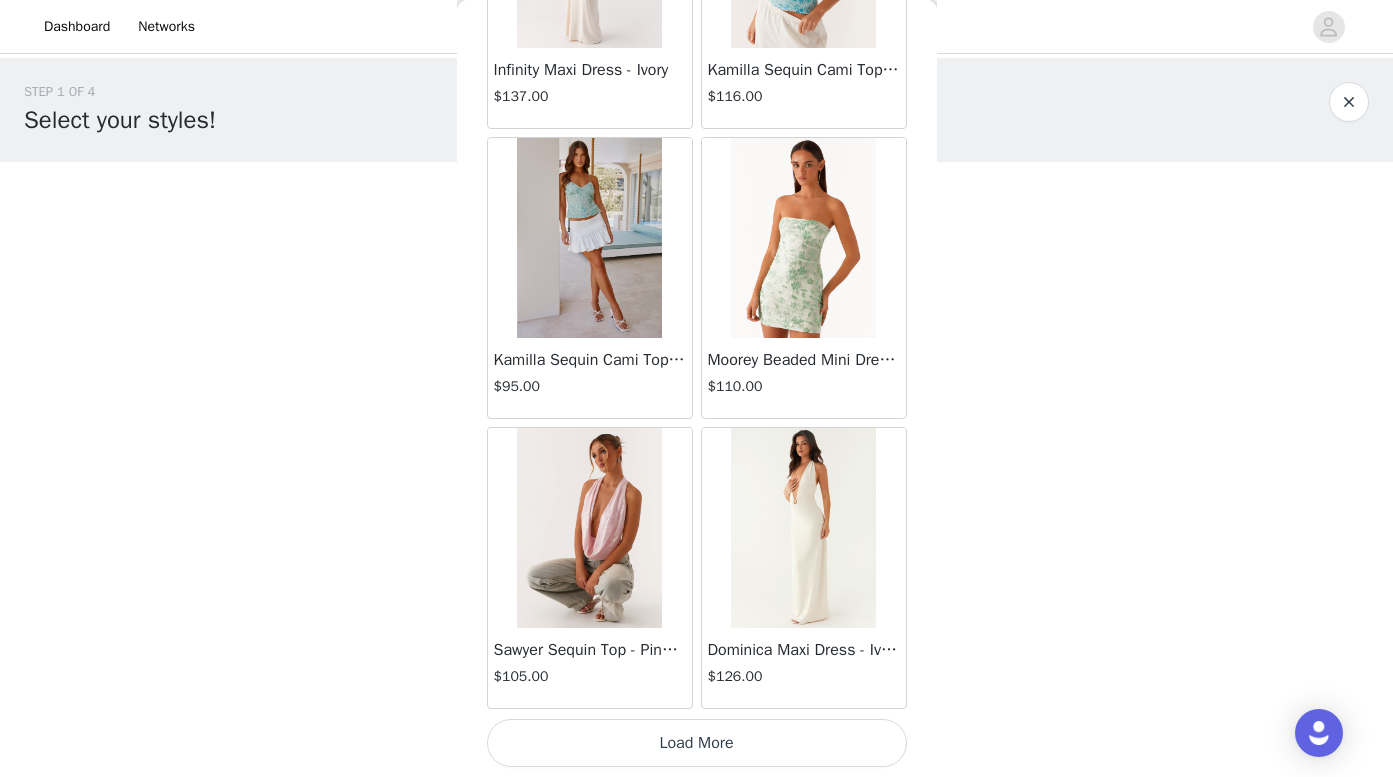 click on "Load More" at bounding box center (697, 743) 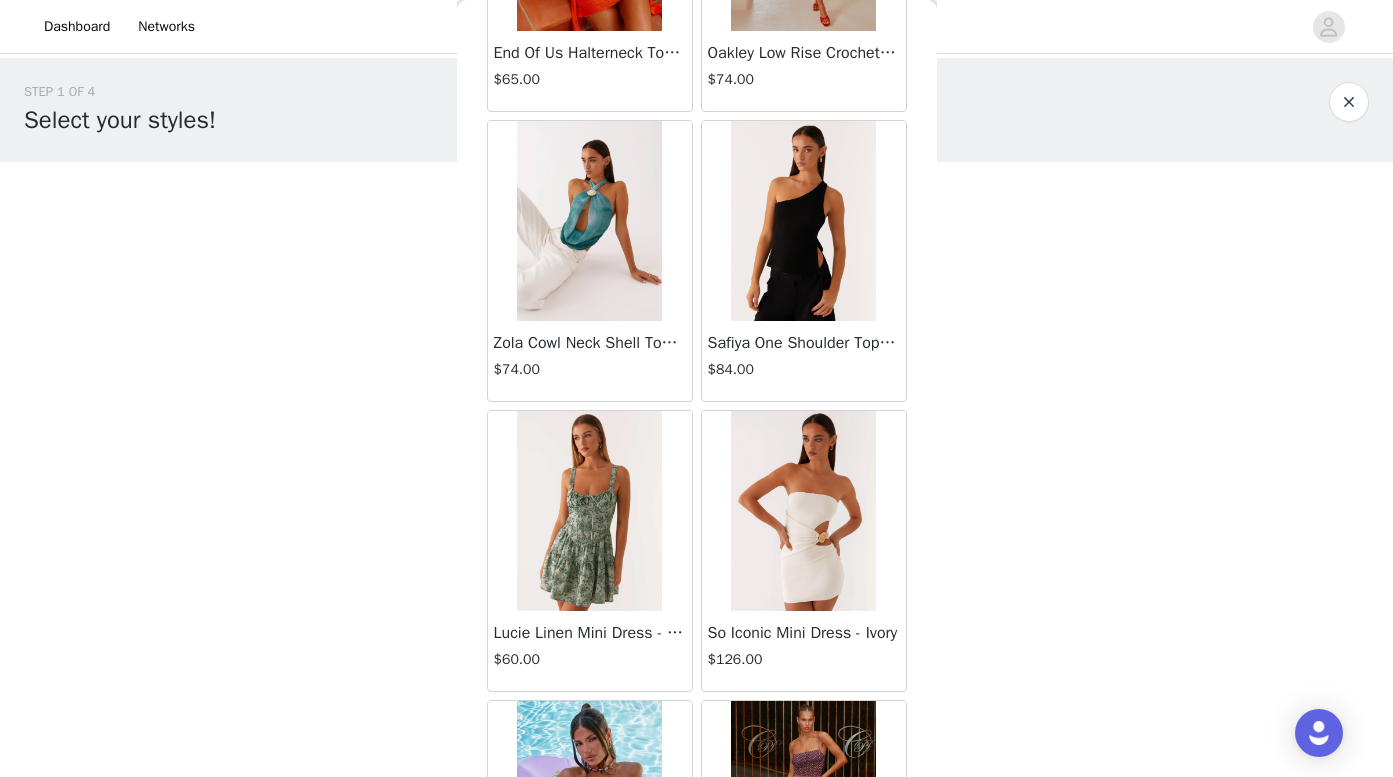 scroll, scrollTop: 39427, scrollLeft: 0, axis: vertical 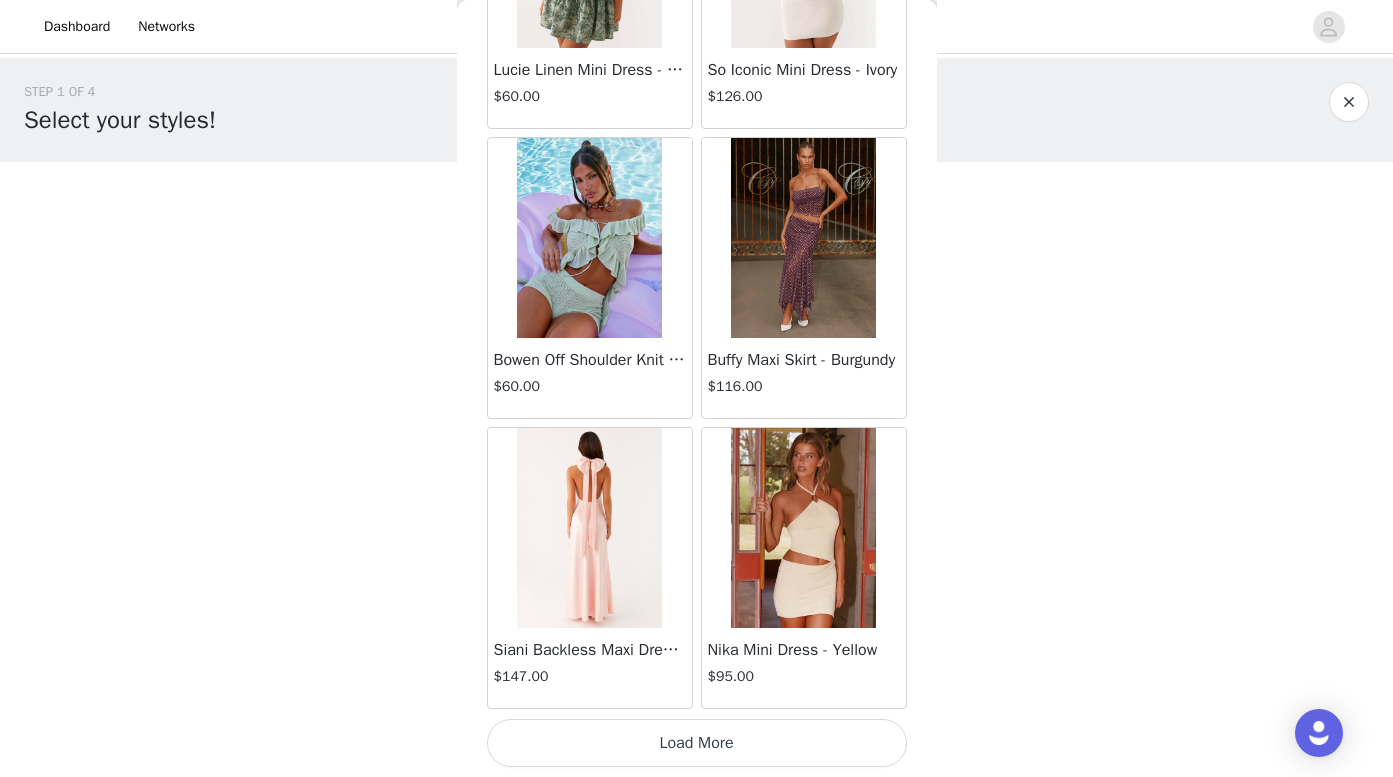 click on "Load More" at bounding box center (697, 743) 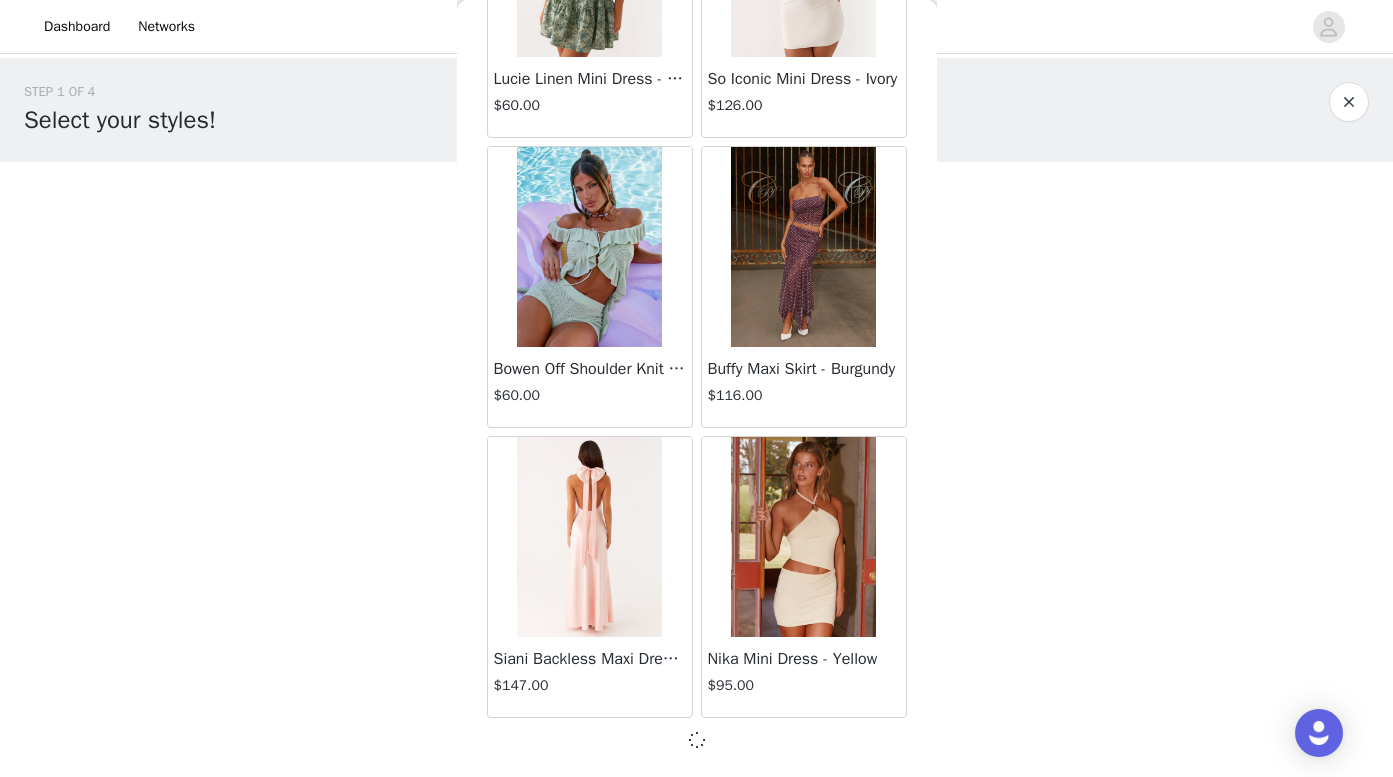 scroll, scrollTop: 39974, scrollLeft: 0, axis: vertical 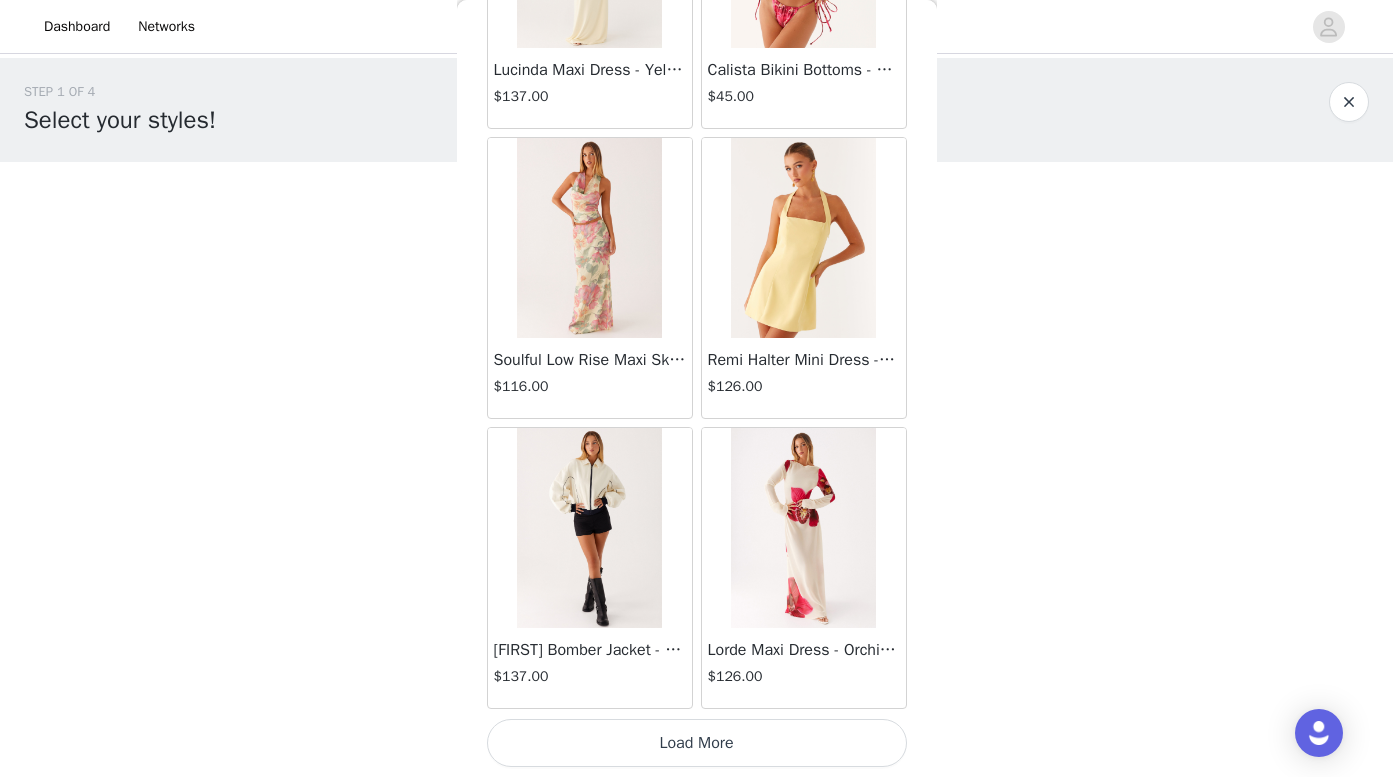 click on "Load More" at bounding box center (697, 743) 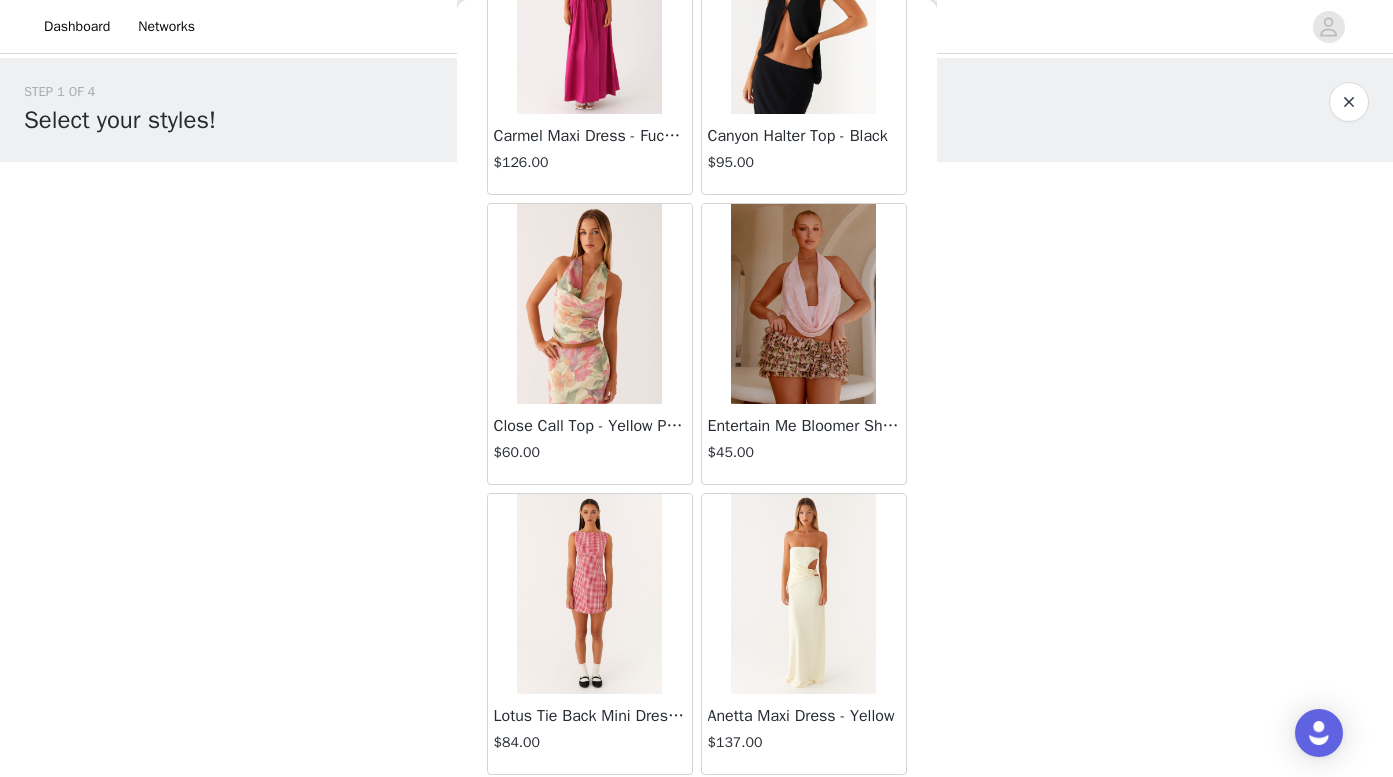 scroll, scrollTop: 45719, scrollLeft: 0, axis: vertical 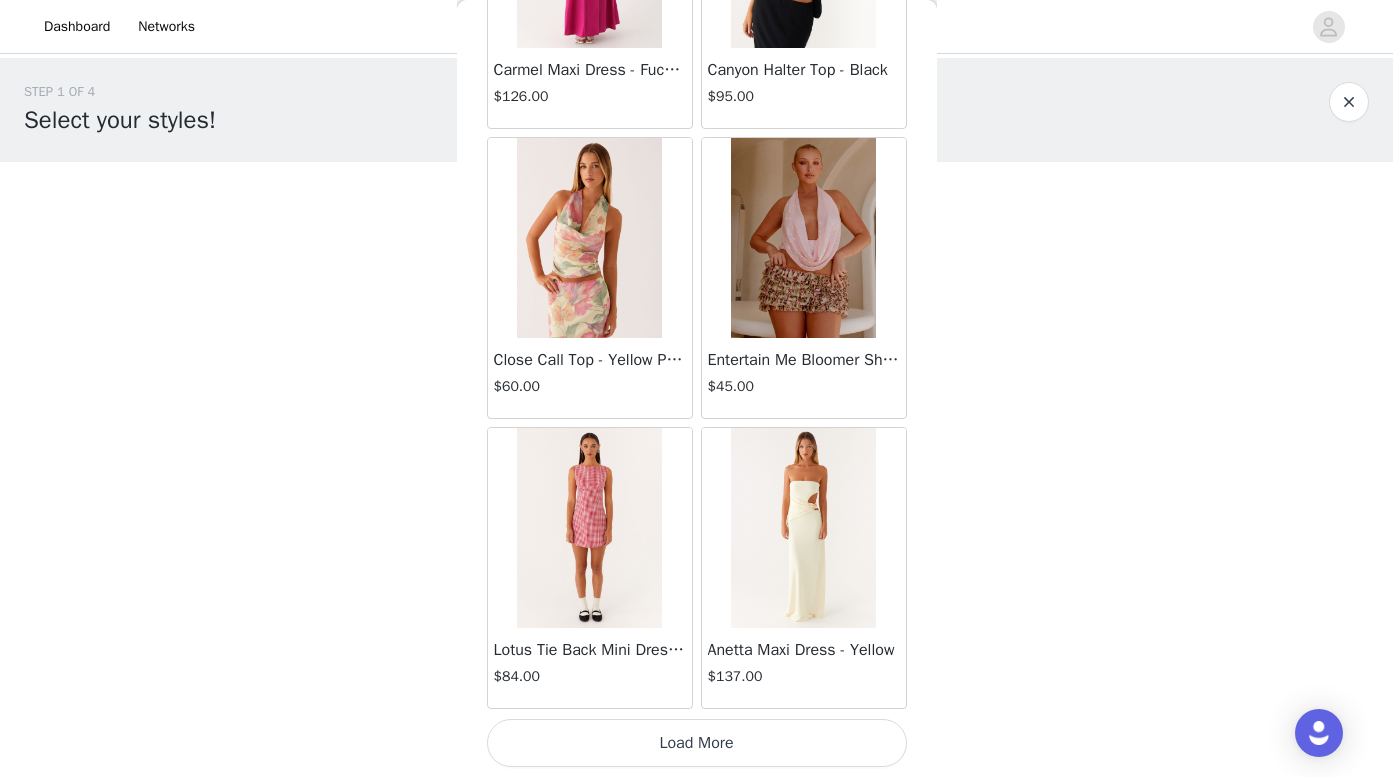 click on "Load More" at bounding box center [697, 743] 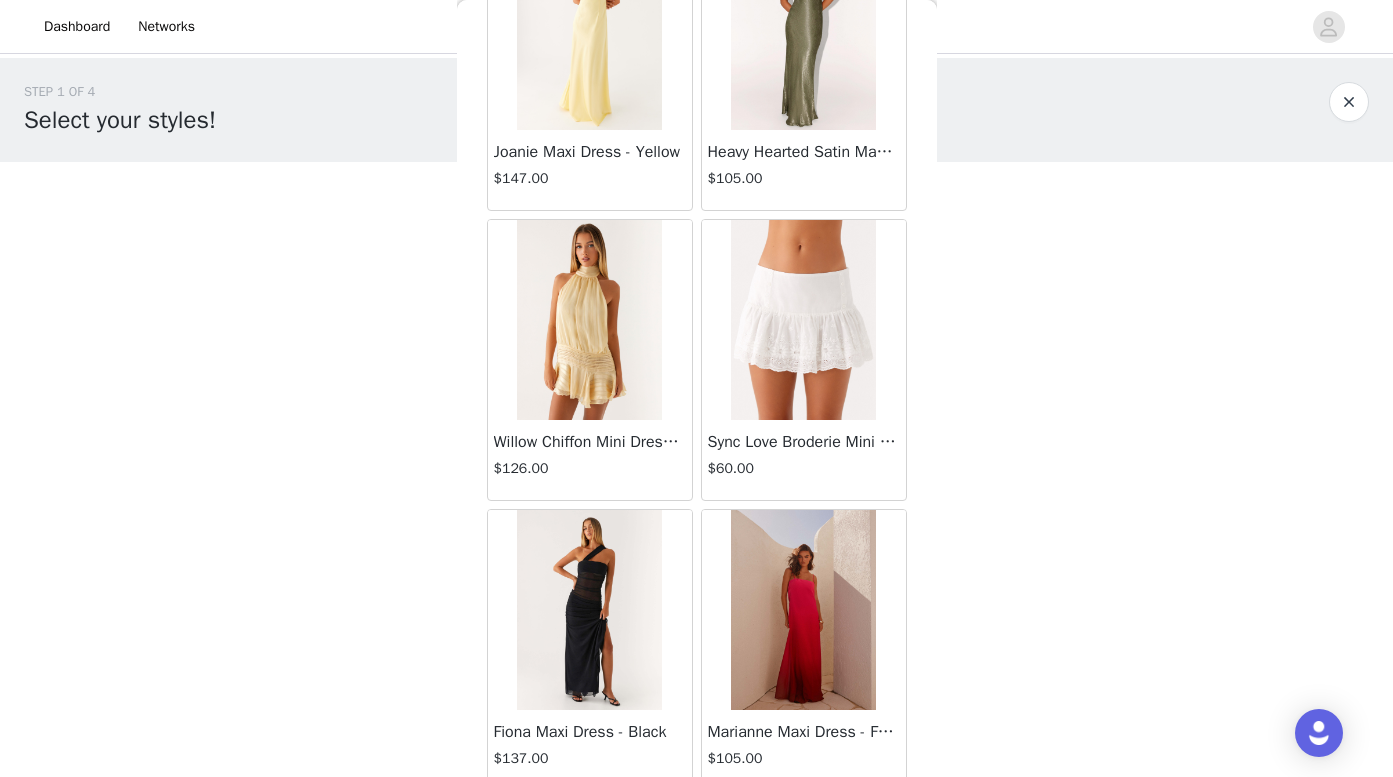 scroll, scrollTop: 47166, scrollLeft: 0, axis: vertical 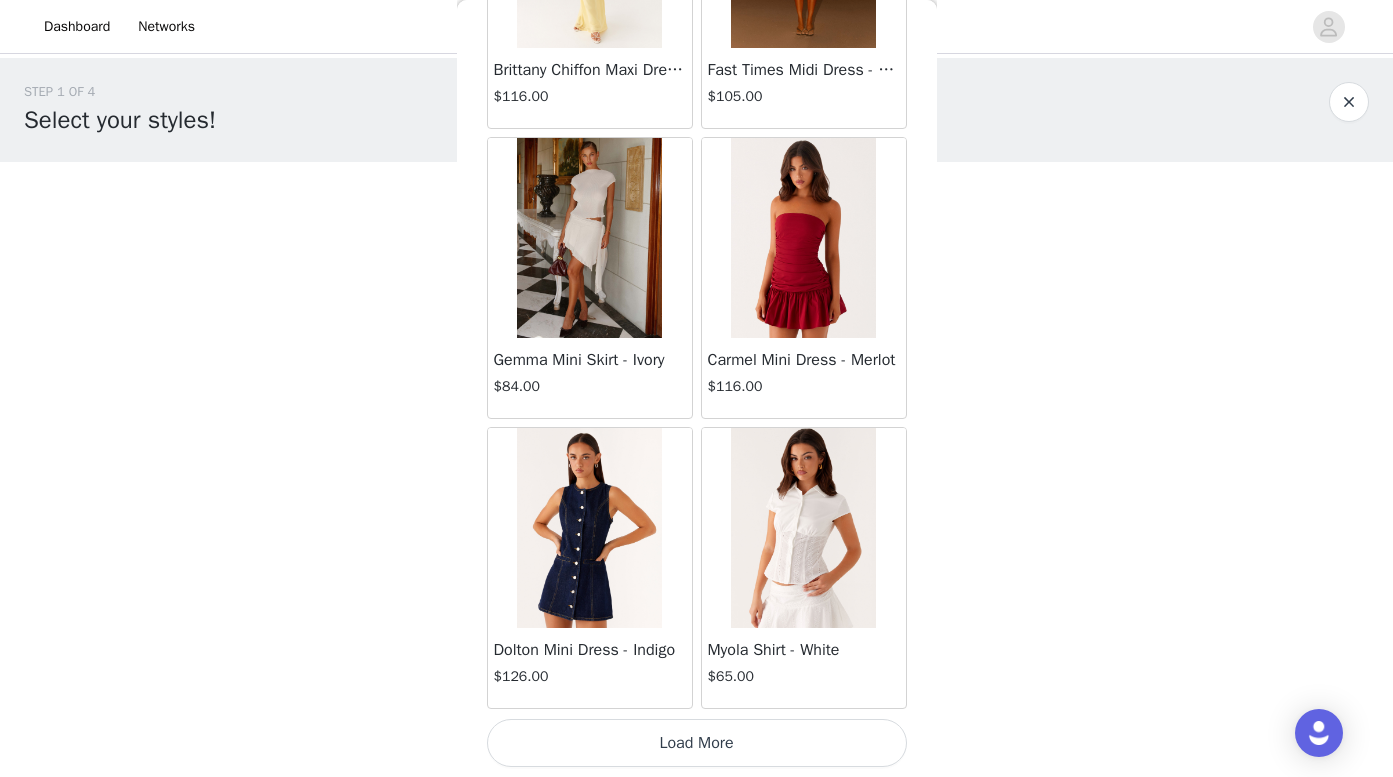 click on "Load More" at bounding box center (697, 743) 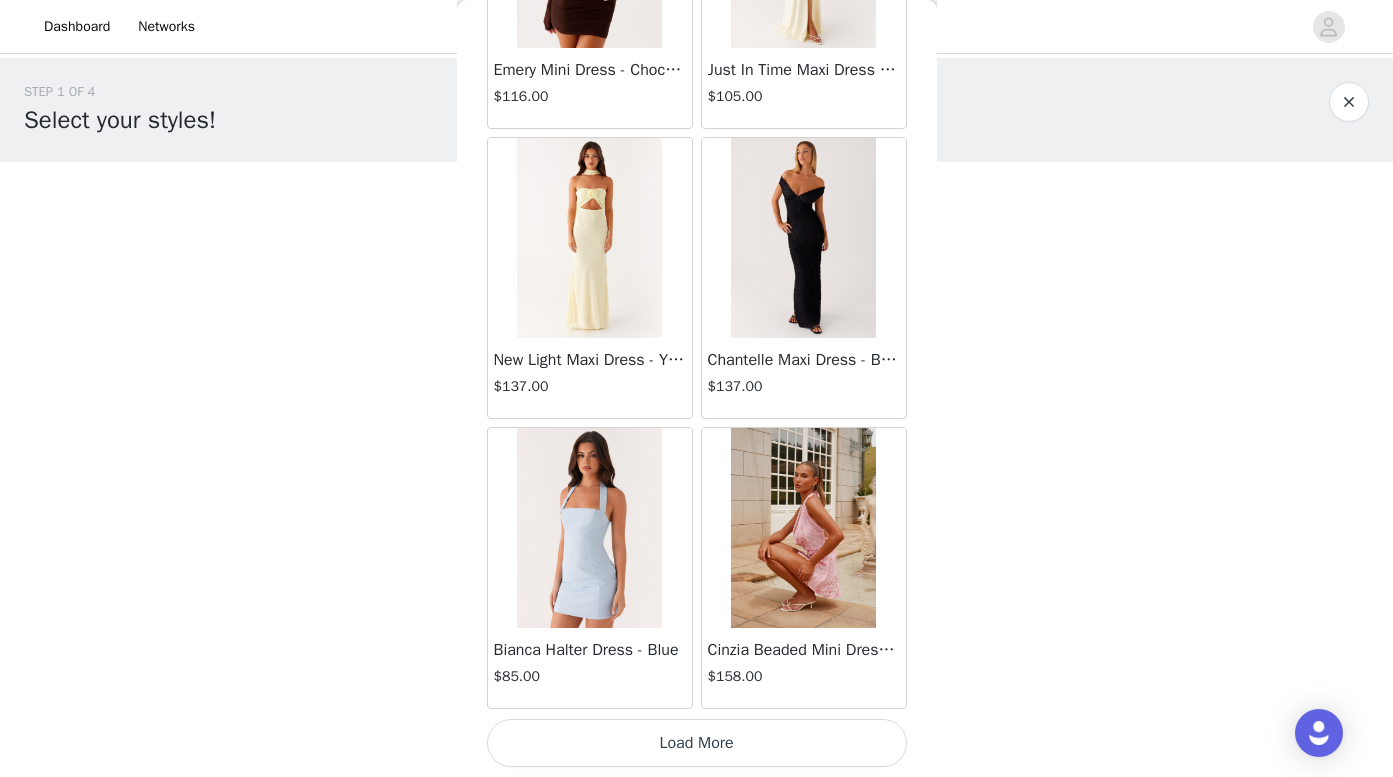 scroll, scrollTop: 51583, scrollLeft: 0, axis: vertical 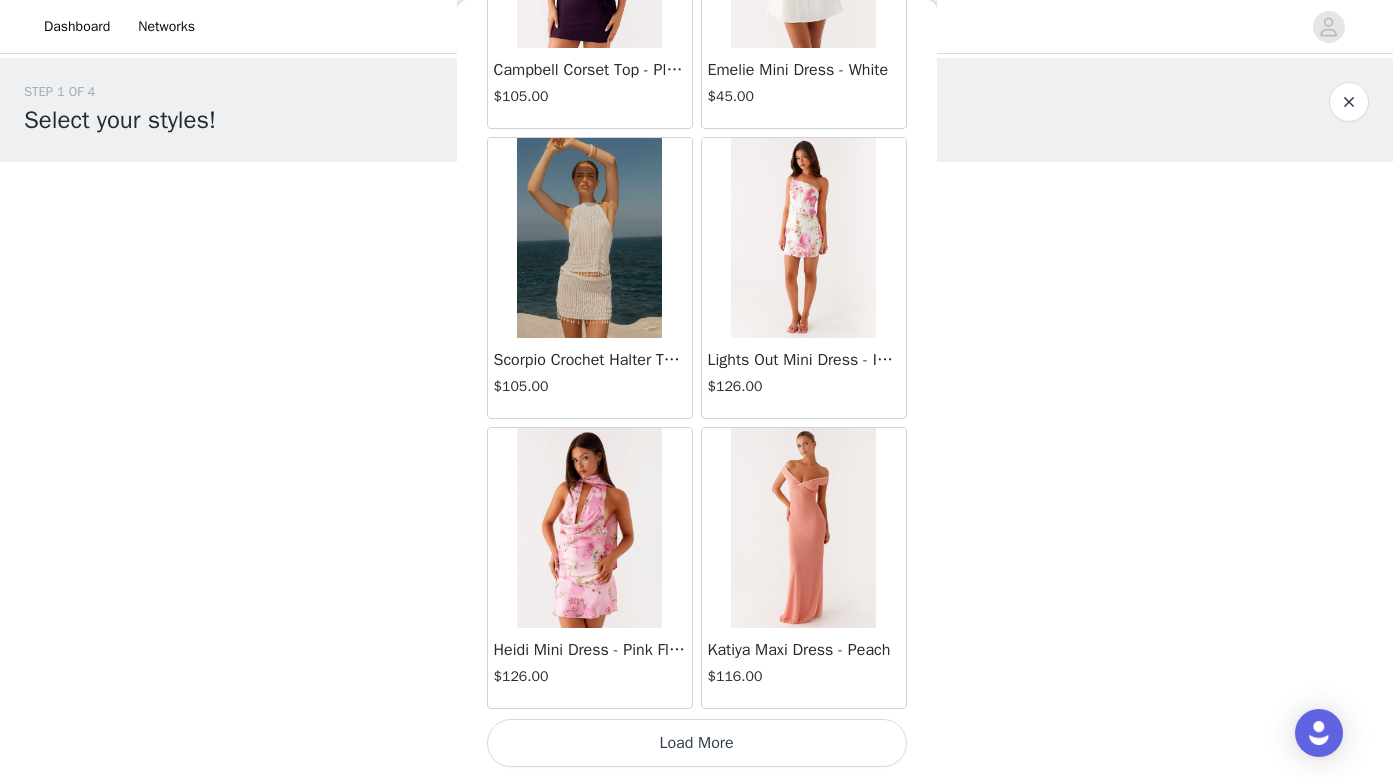 click on "Load More" at bounding box center (697, 743) 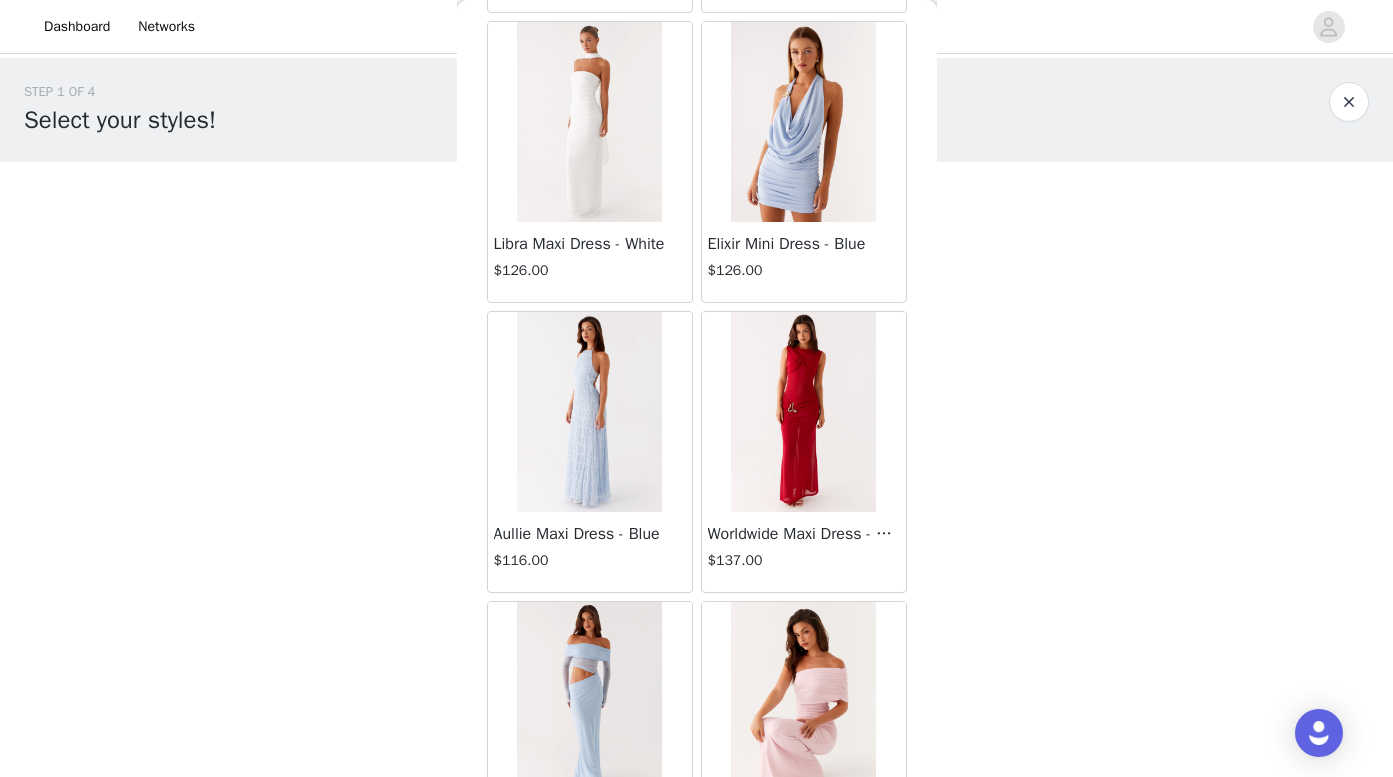 scroll, scrollTop: 56633, scrollLeft: 0, axis: vertical 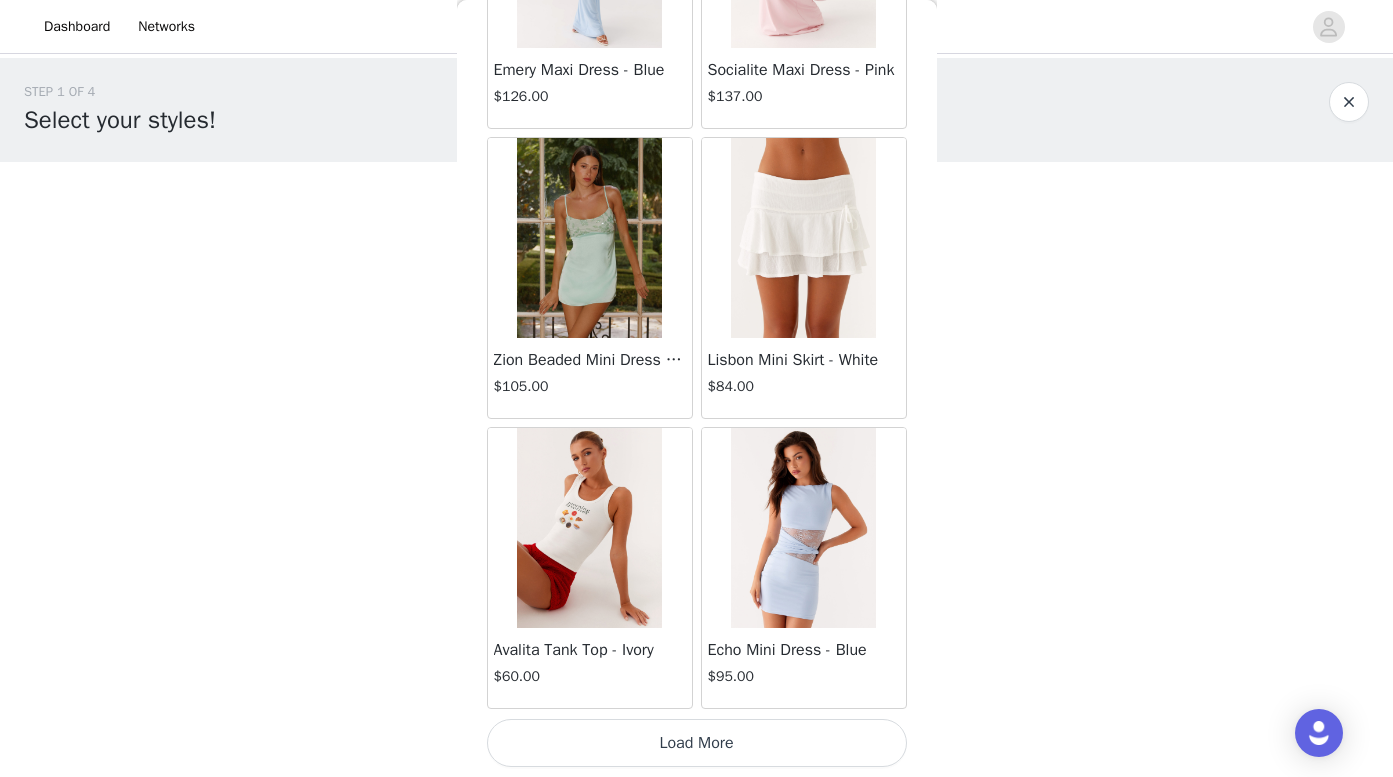 click on "Load More" at bounding box center [697, 743] 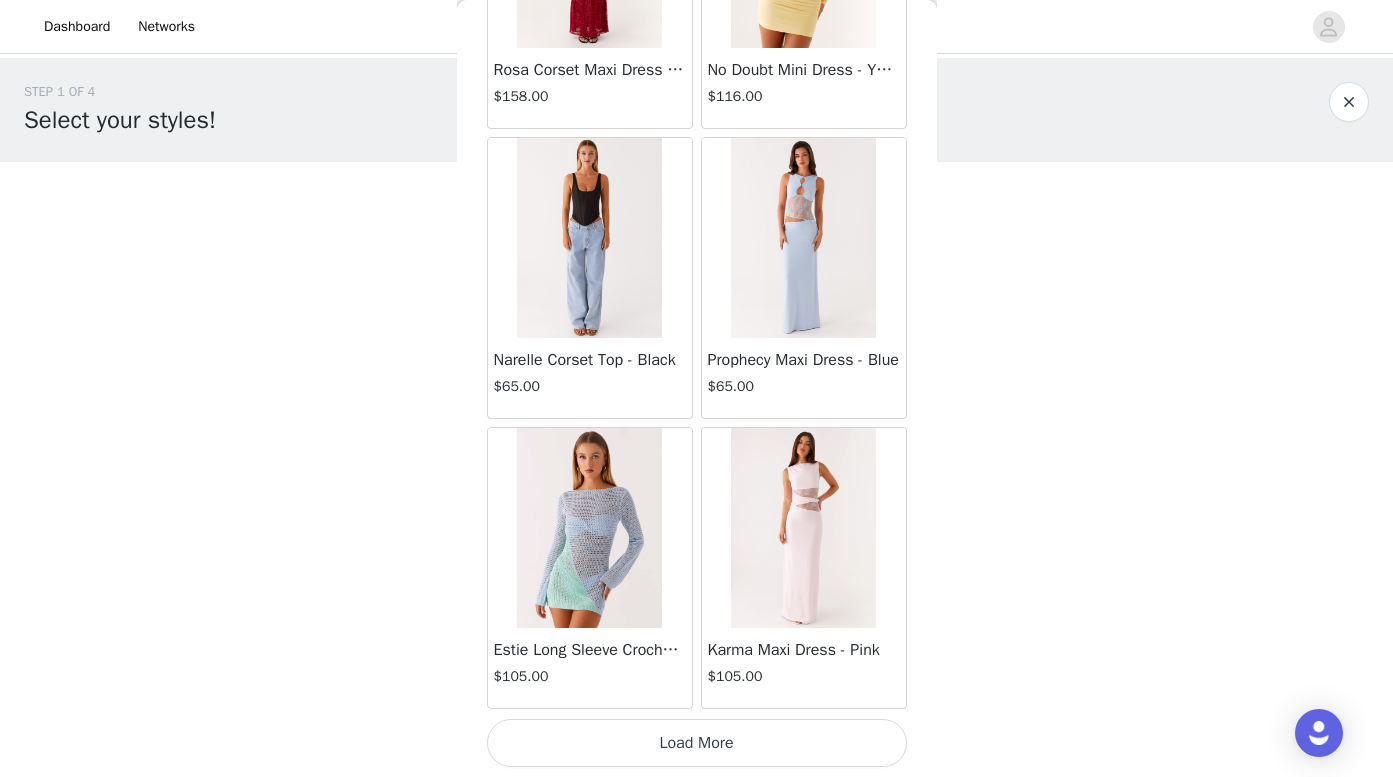 scroll, scrollTop: 60283, scrollLeft: 0, axis: vertical 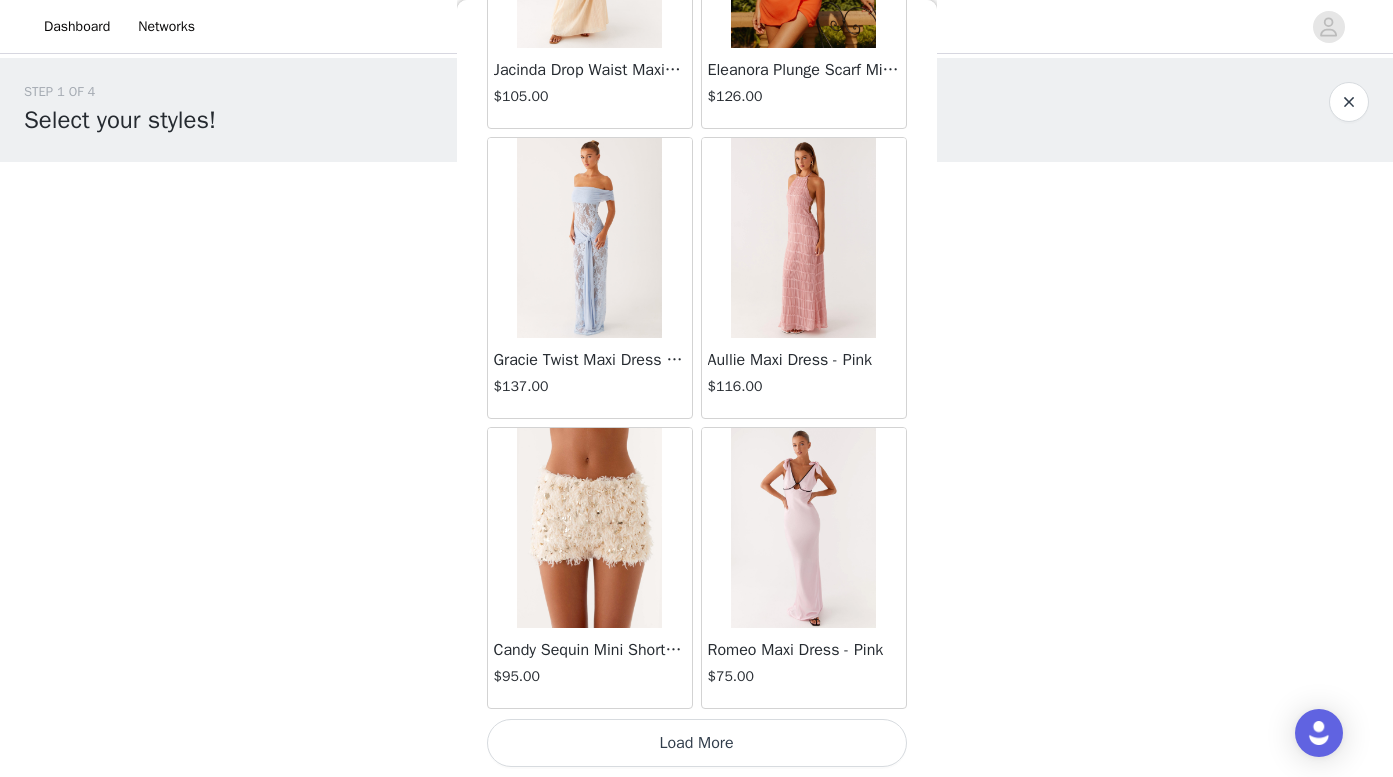 click on "Load More" at bounding box center [697, 743] 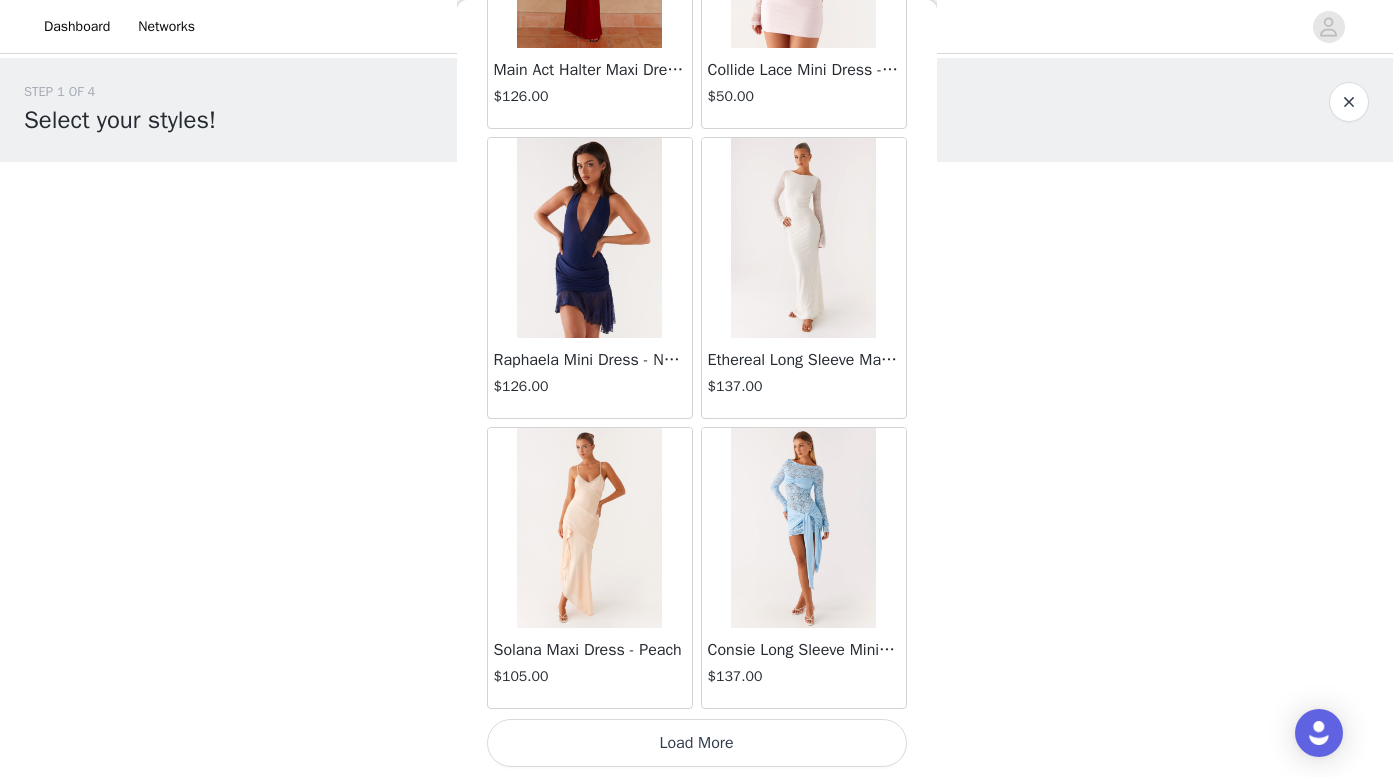 scroll, scrollTop: 66083, scrollLeft: 0, axis: vertical 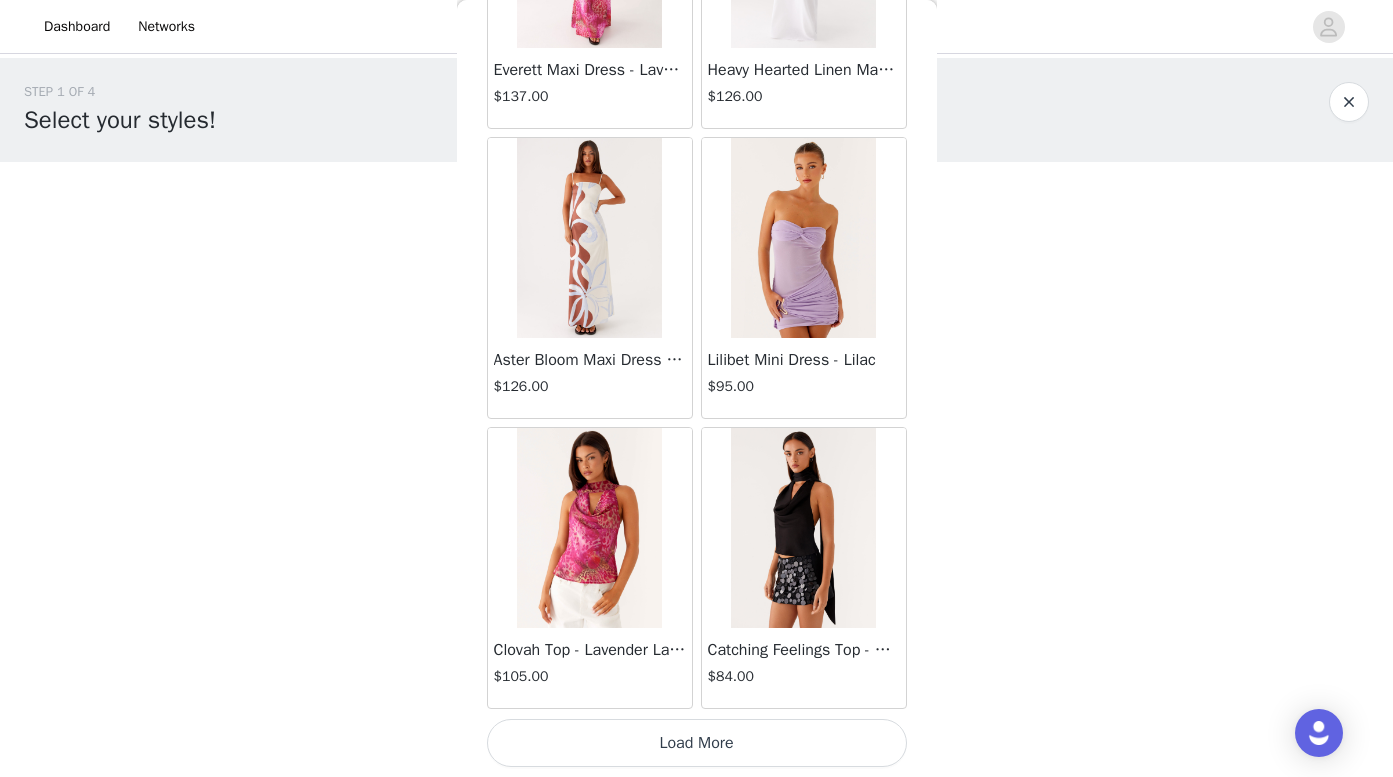 click on "Load More" at bounding box center (697, 743) 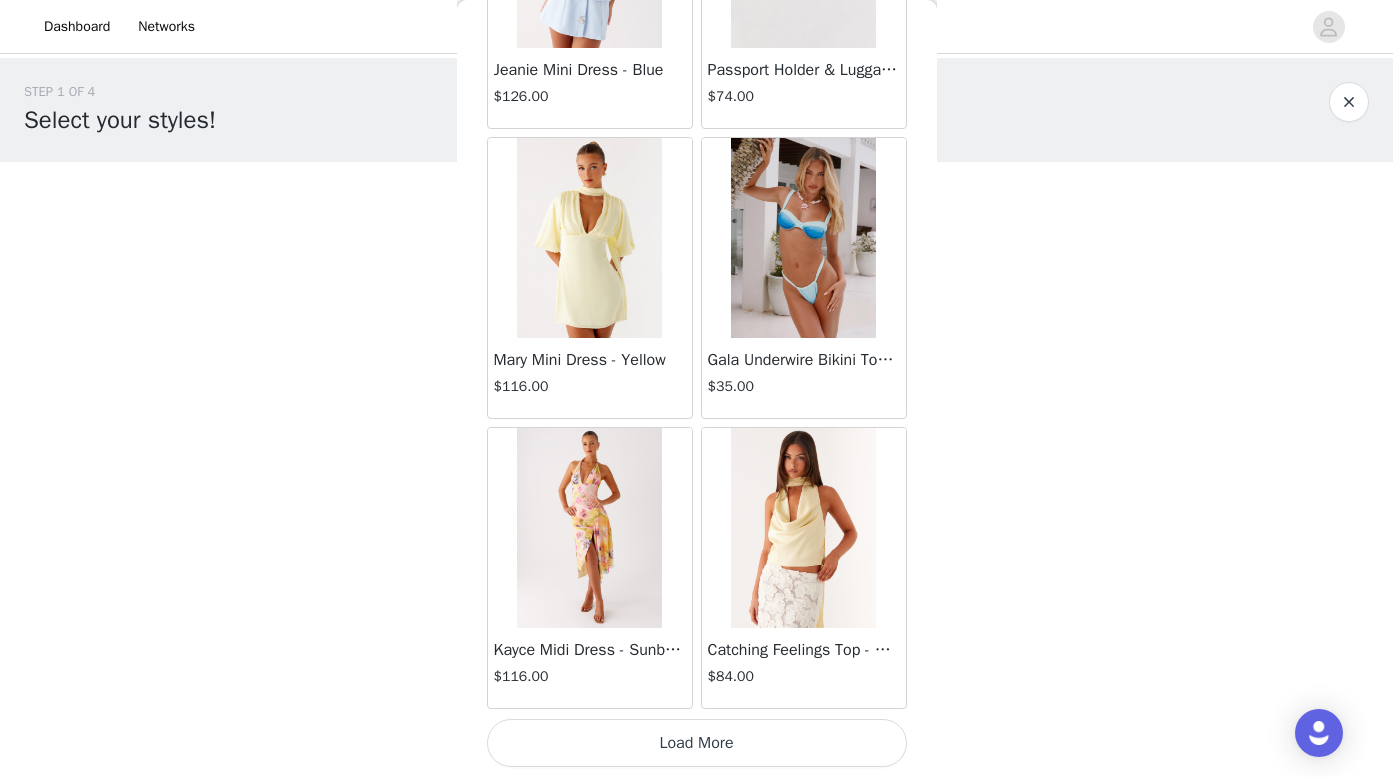 scroll, scrollTop: 71883, scrollLeft: 0, axis: vertical 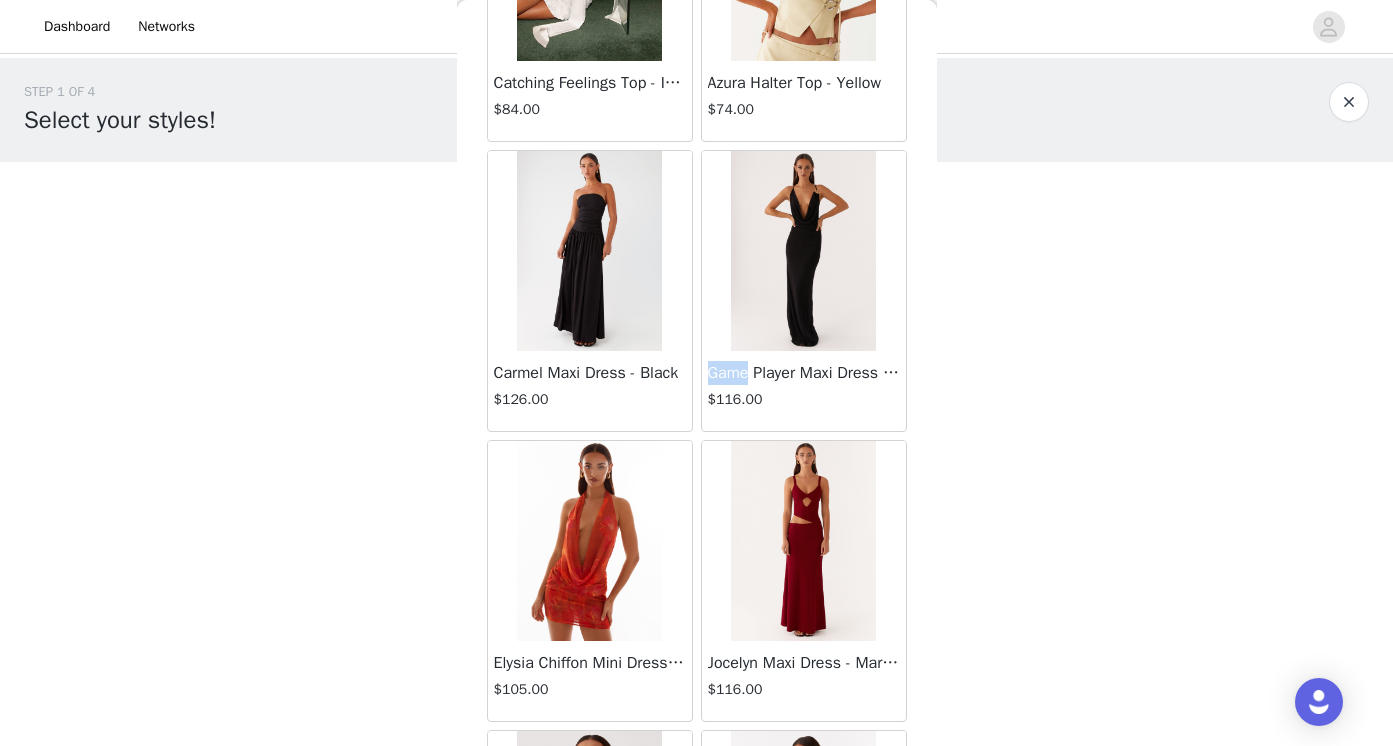 click at bounding box center [803, 251] 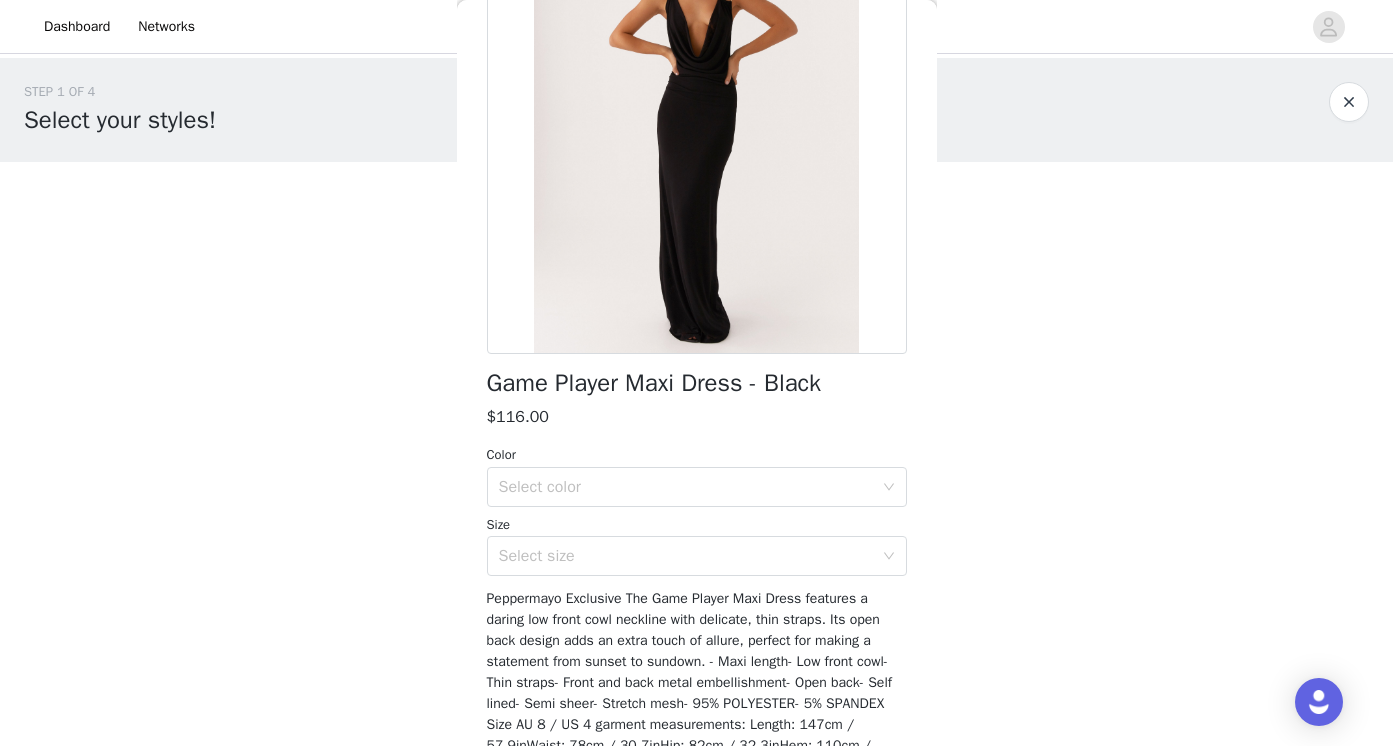 scroll, scrollTop: 199, scrollLeft: 0, axis: vertical 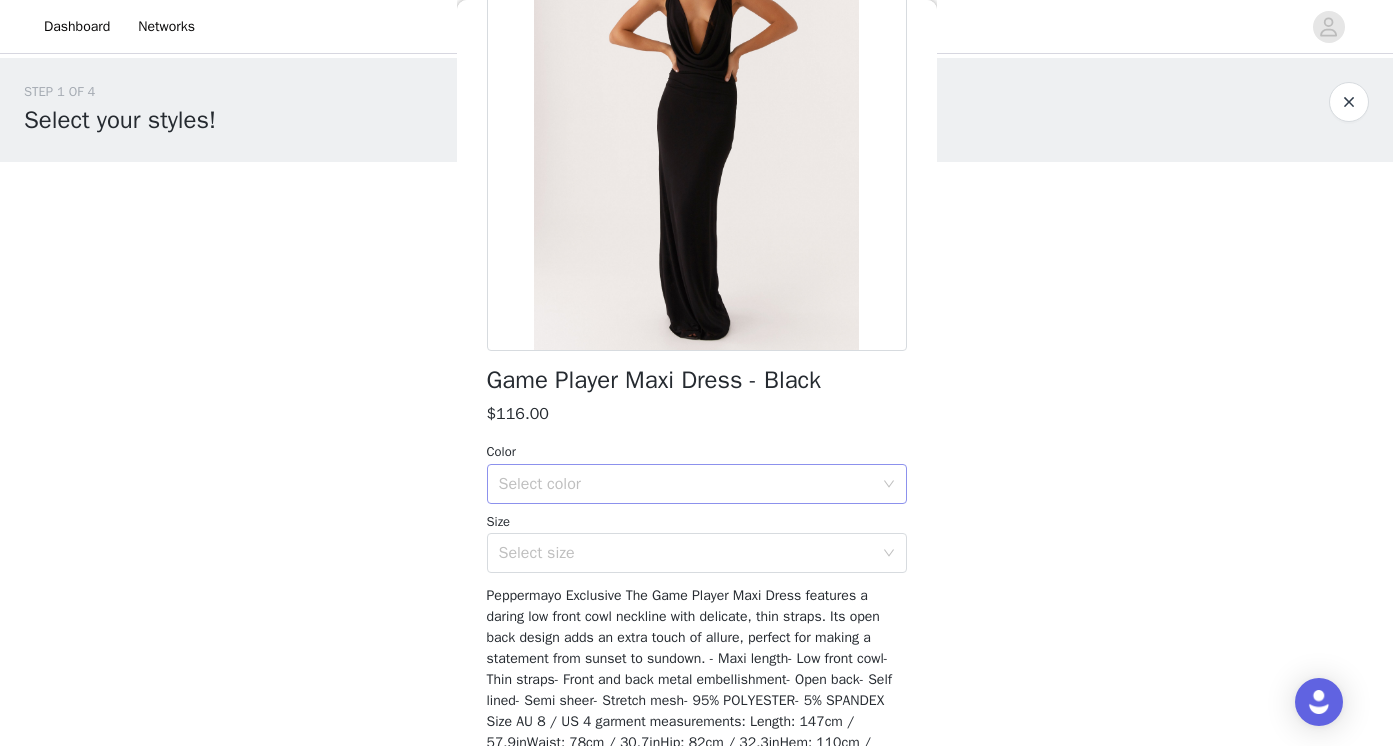 click on "Select color" at bounding box center (690, 484) 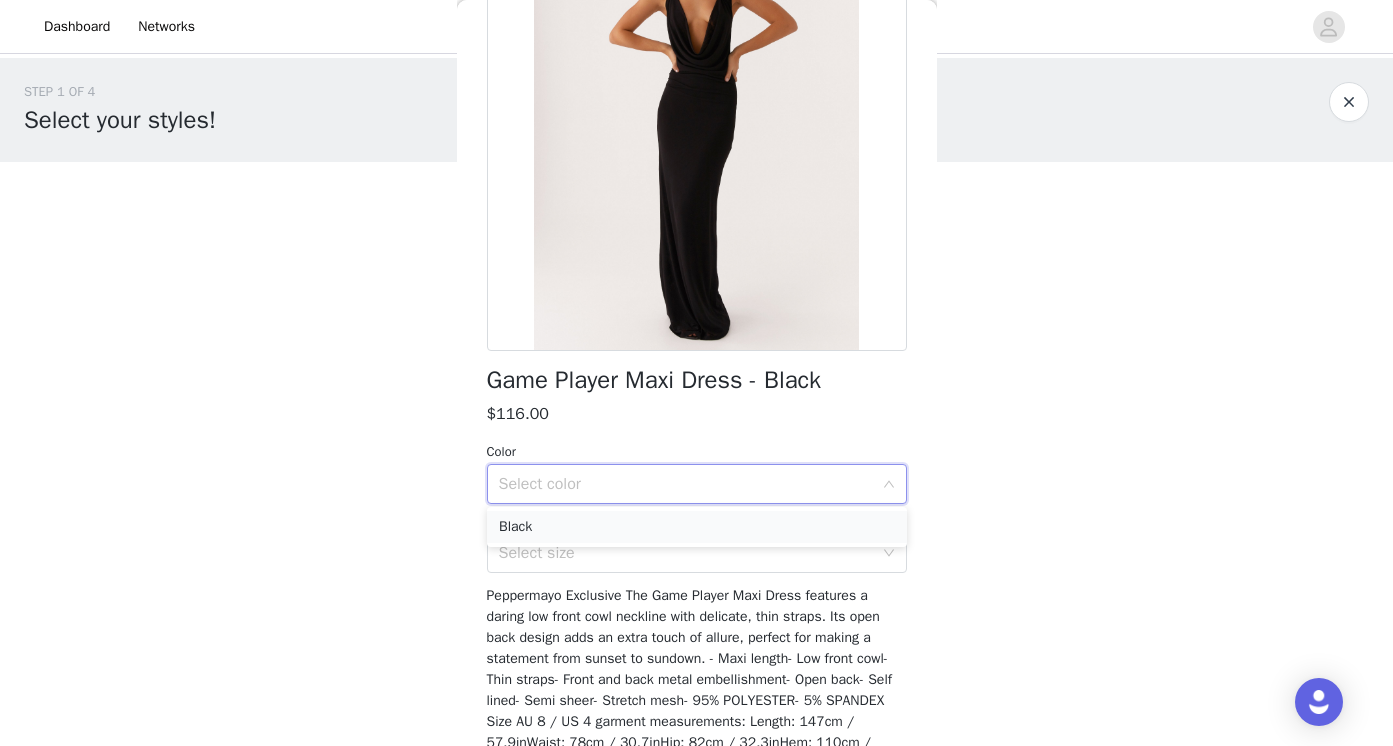click on "Black" at bounding box center [697, 527] 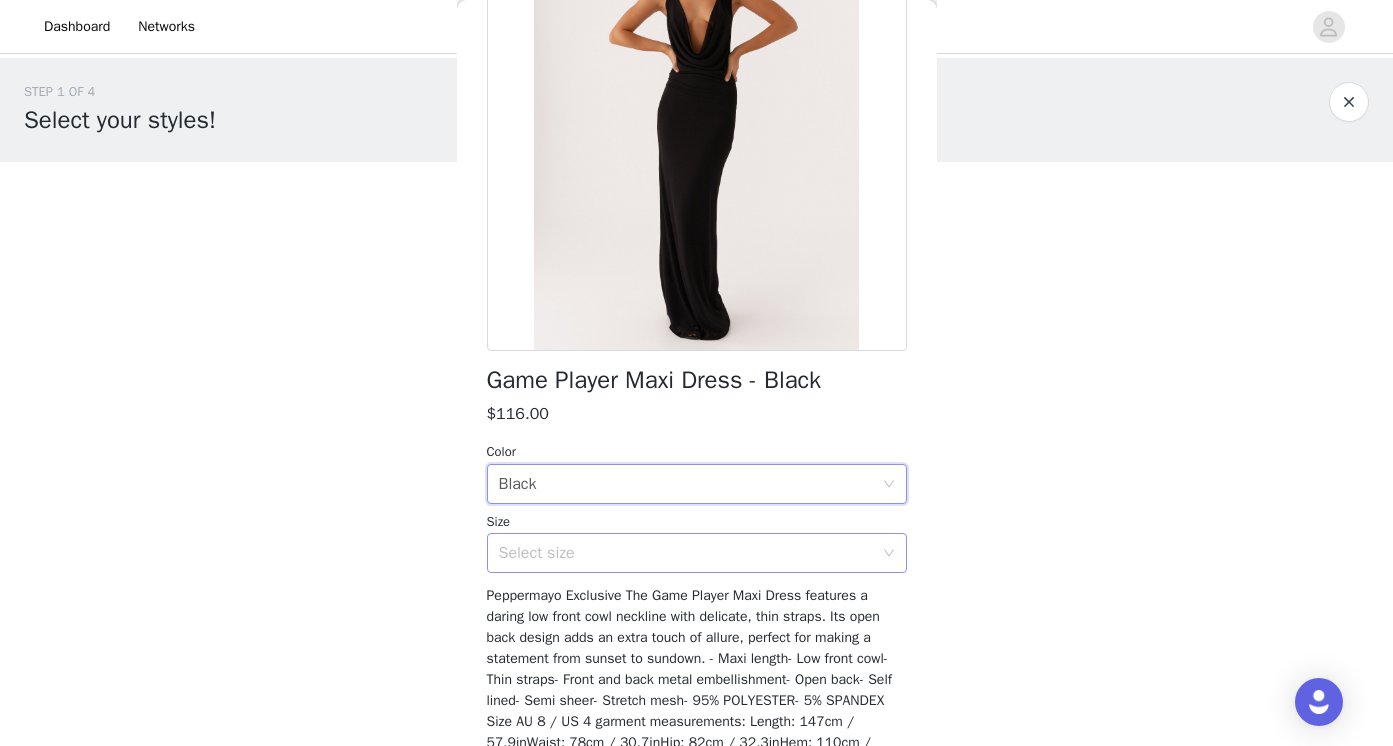 click on "Select size" at bounding box center [690, 553] 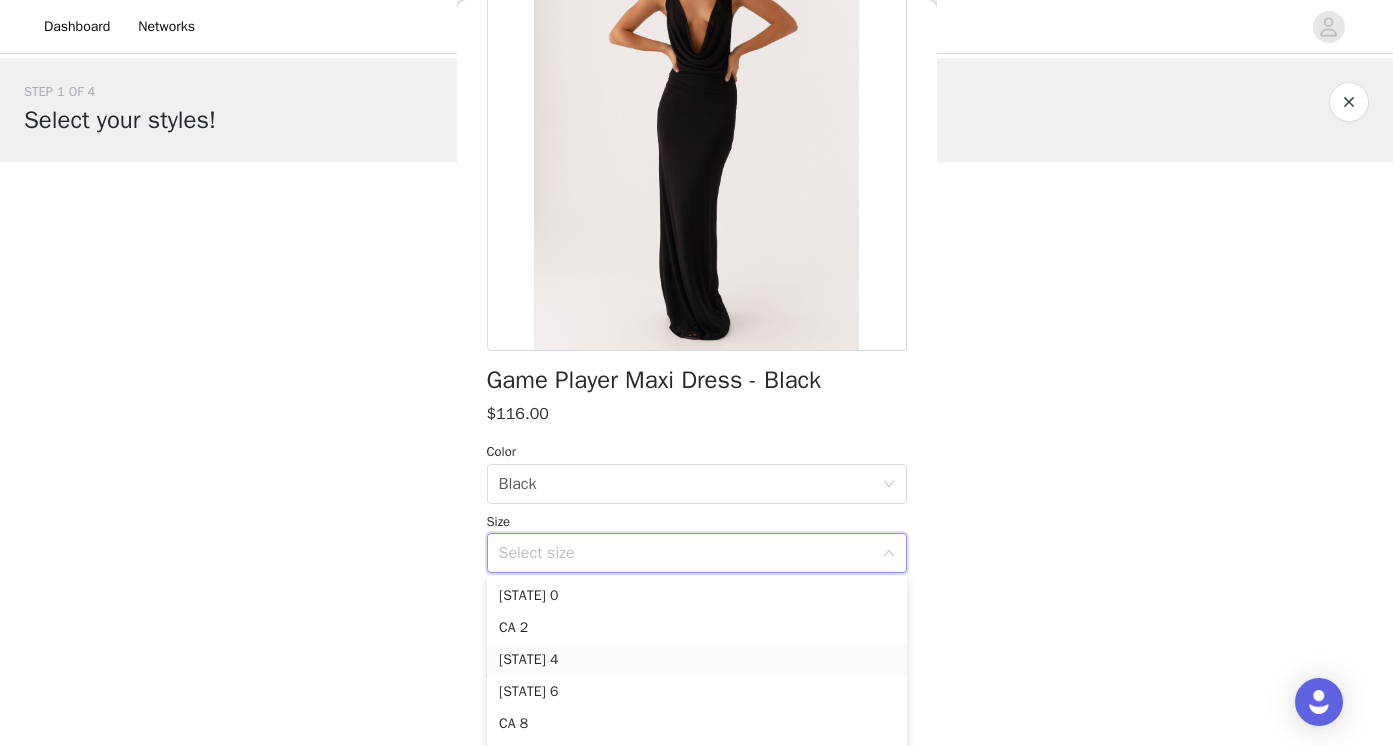 click on "[STATE] 4" at bounding box center (697, 660) 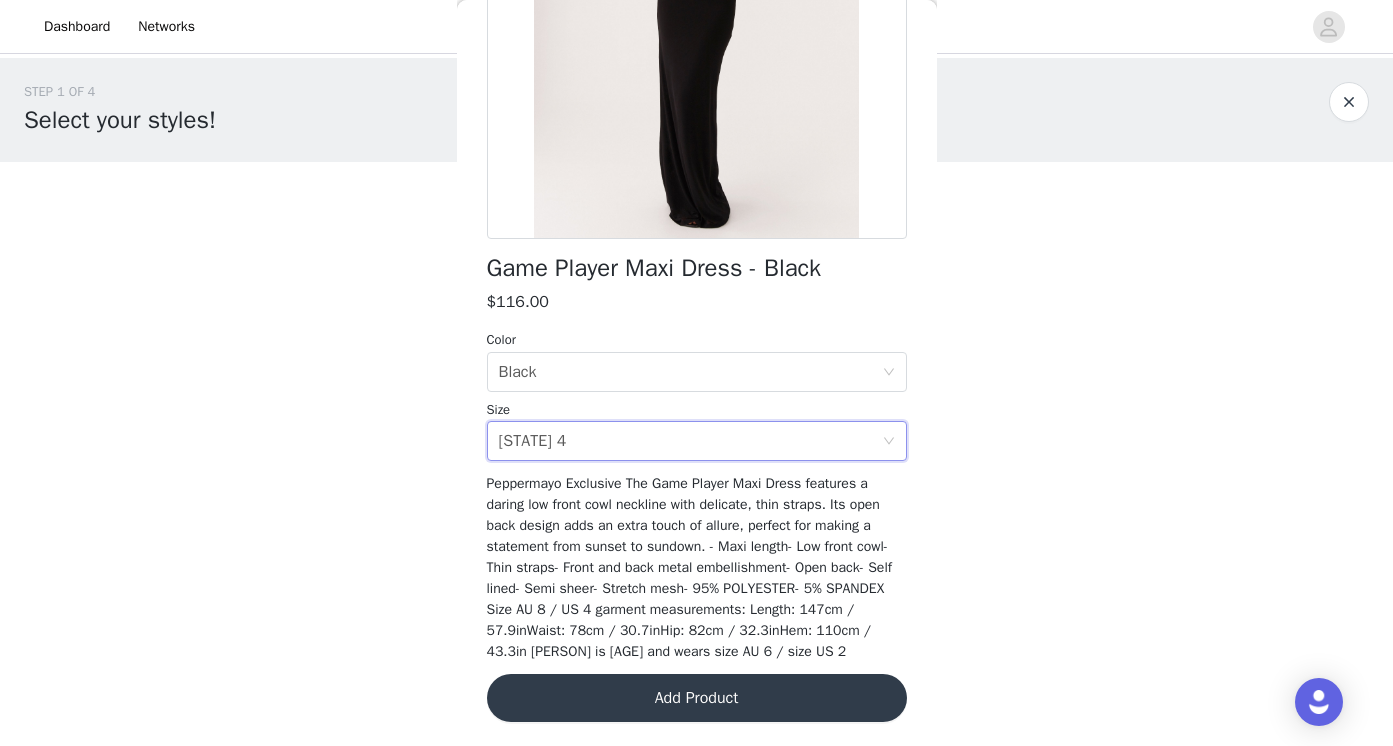 scroll, scrollTop: 331, scrollLeft: 0, axis: vertical 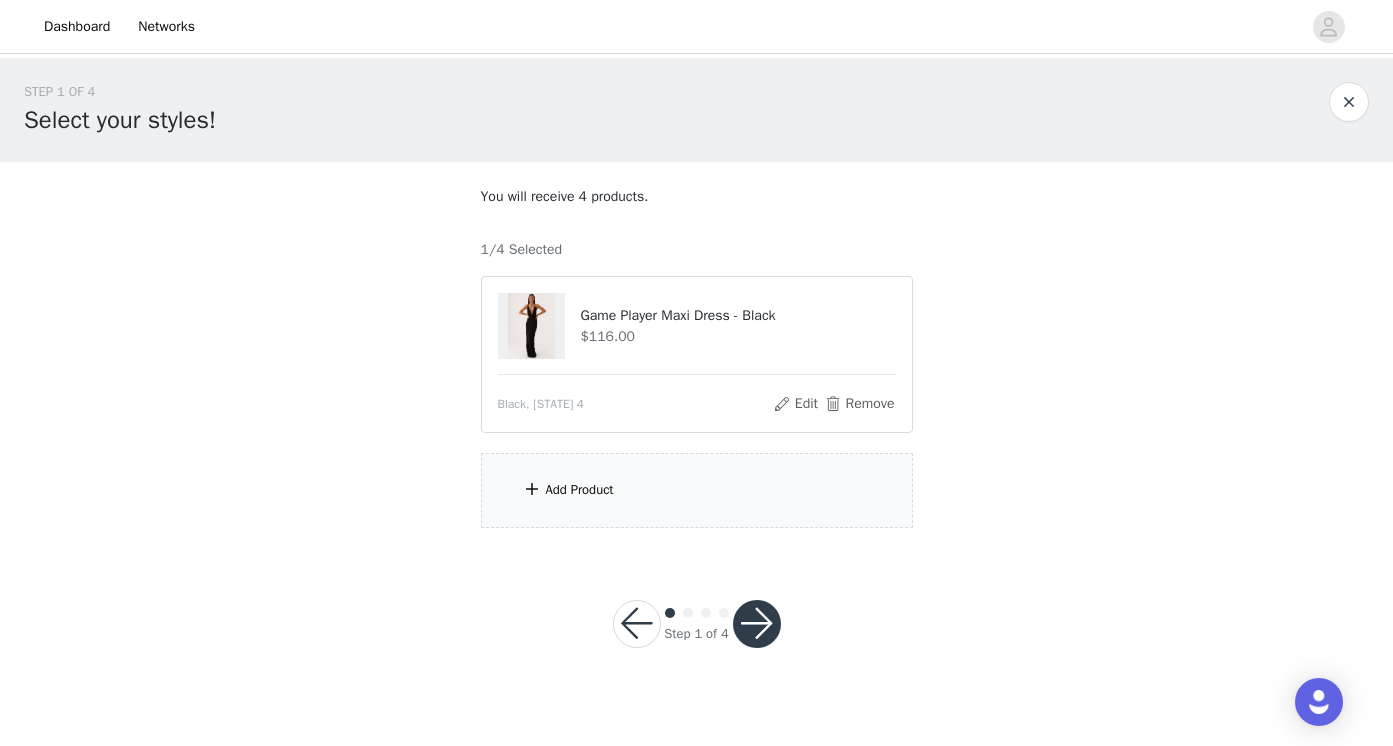 click on "Add Product" at bounding box center [697, 490] 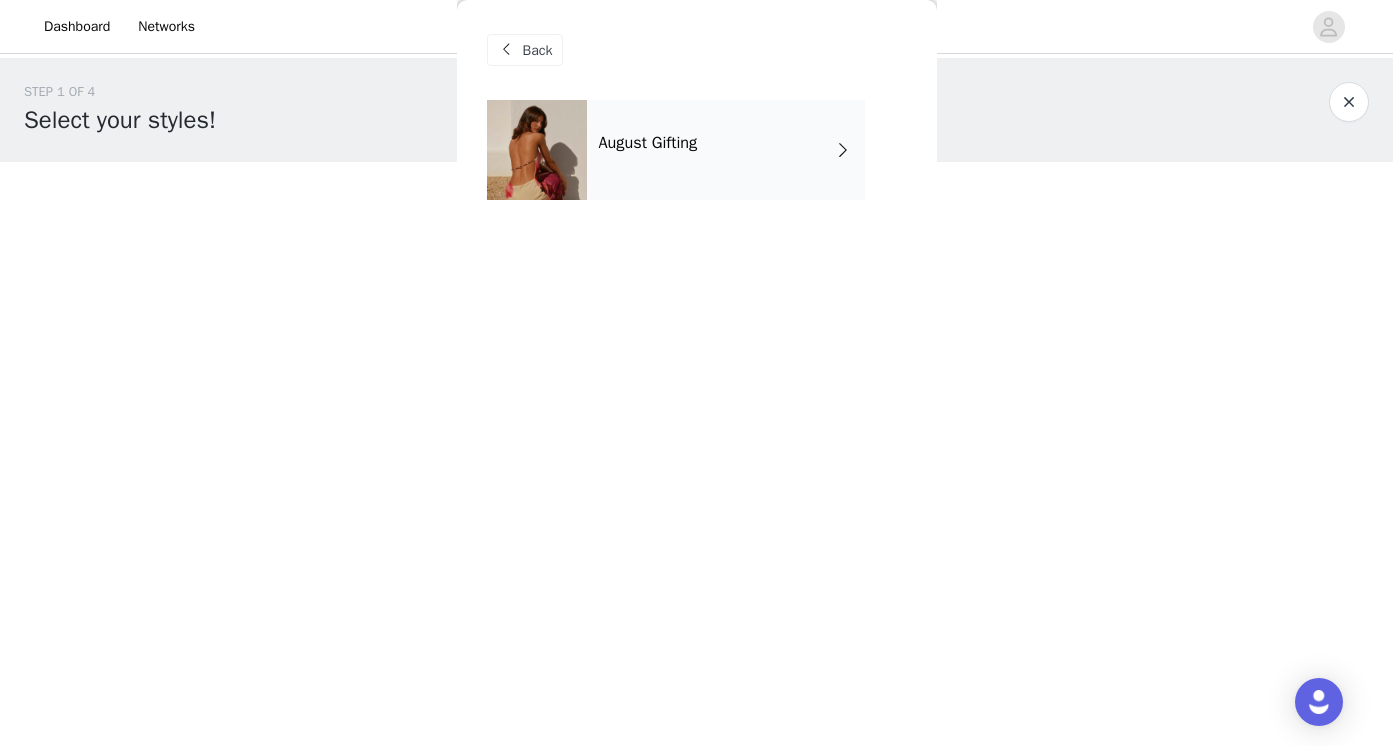 click on "August Gifting" at bounding box center (726, 150) 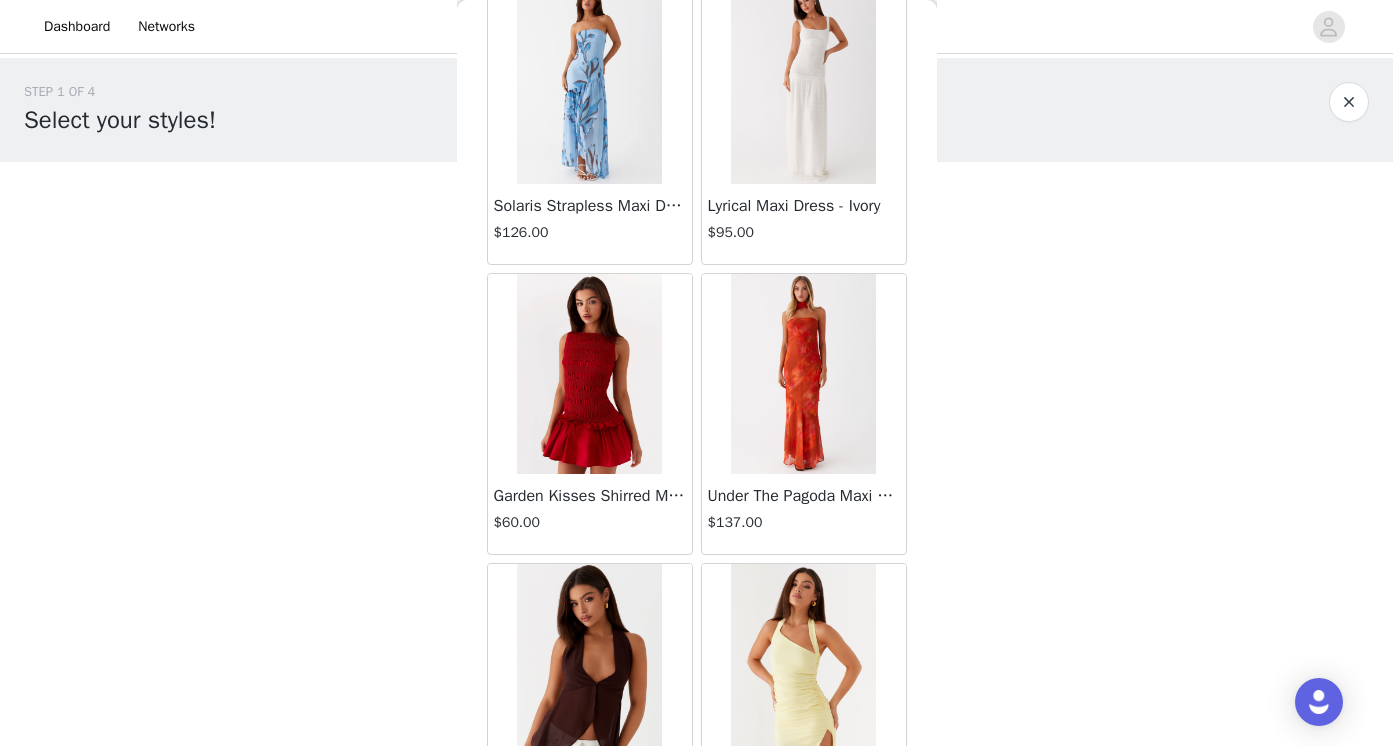 scroll, scrollTop: 1857, scrollLeft: 0, axis: vertical 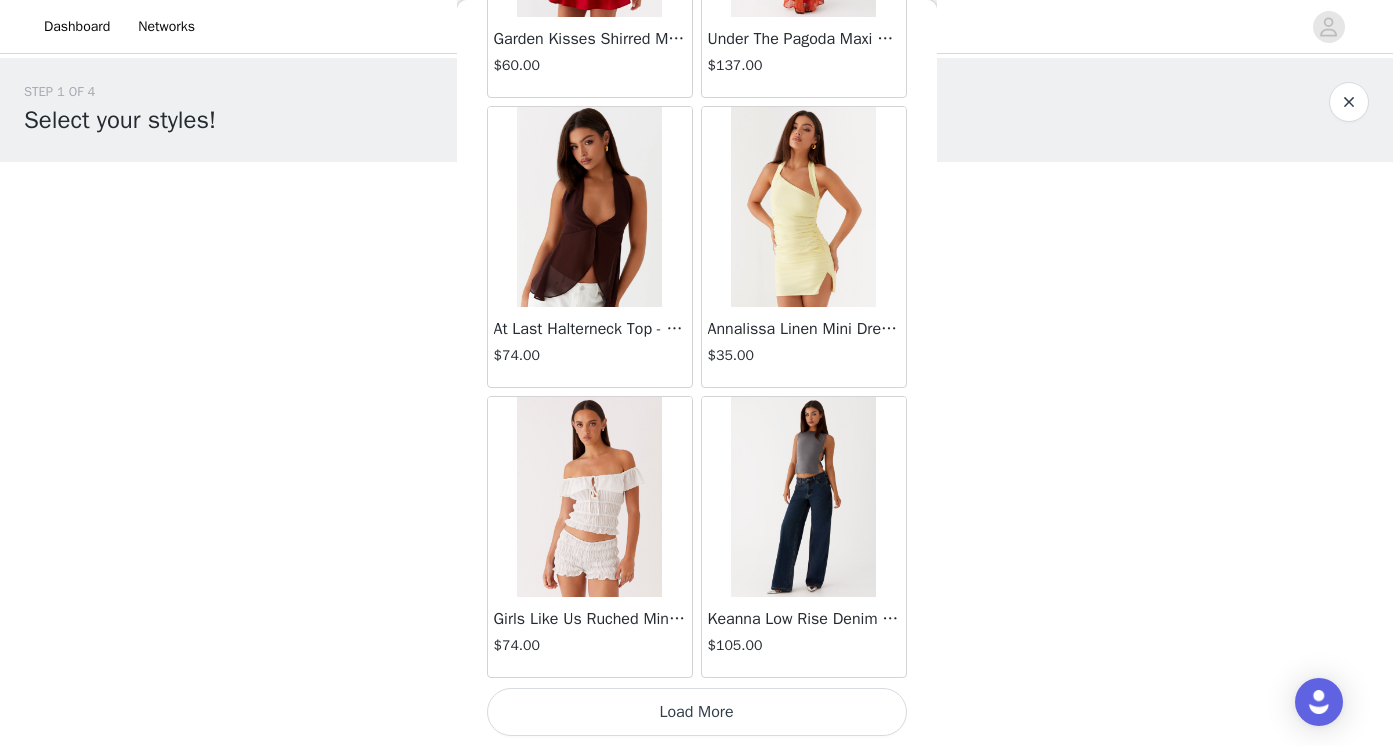 click on "Load More" at bounding box center [697, 712] 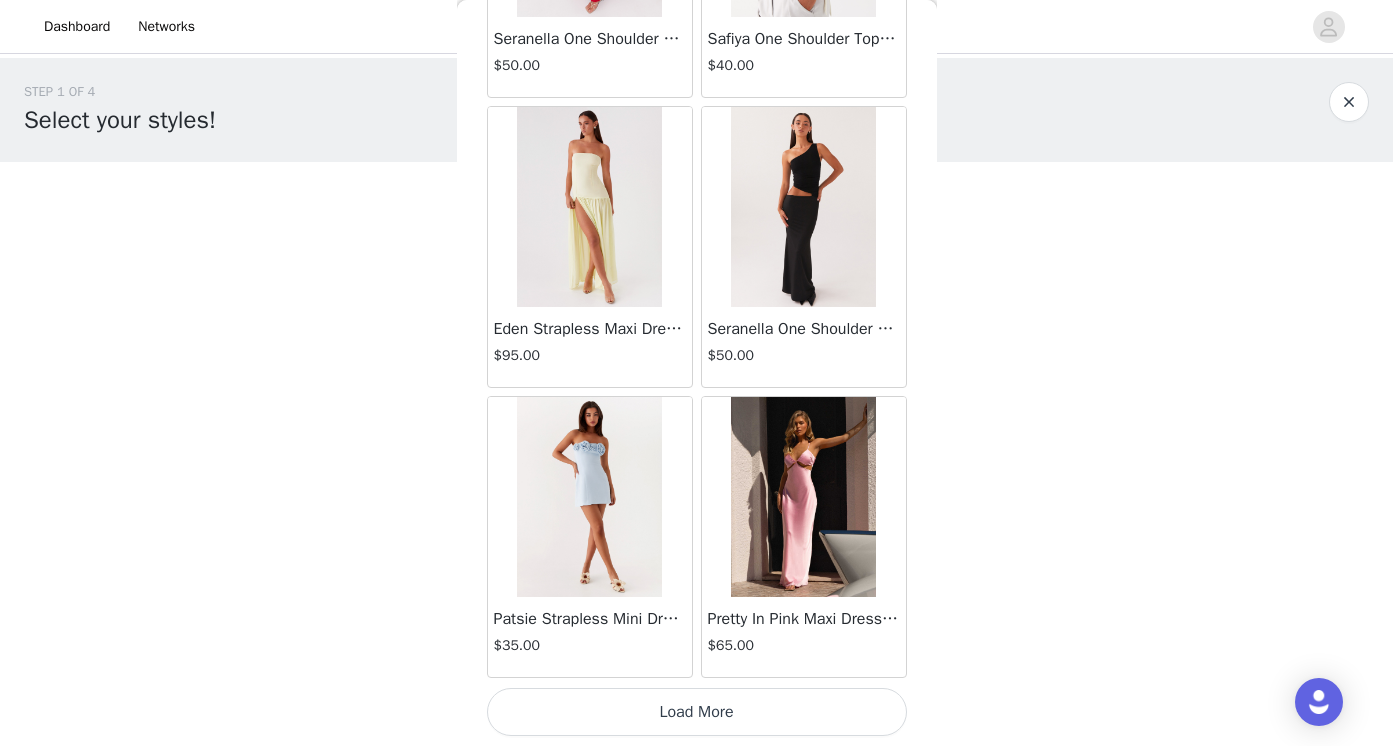 scroll, scrollTop: 5214, scrollLeft: 0, axis: vertical 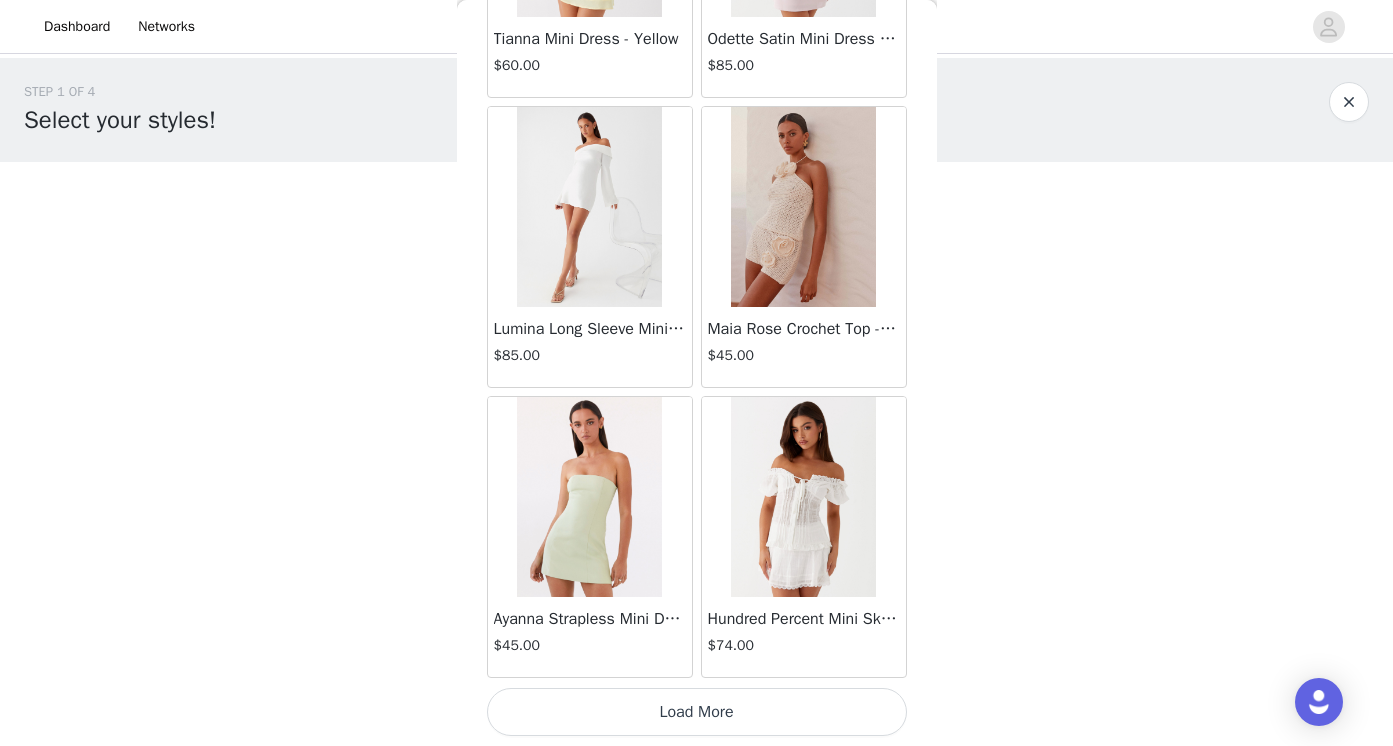 click on "Load More" at bounding box center [697, 712] 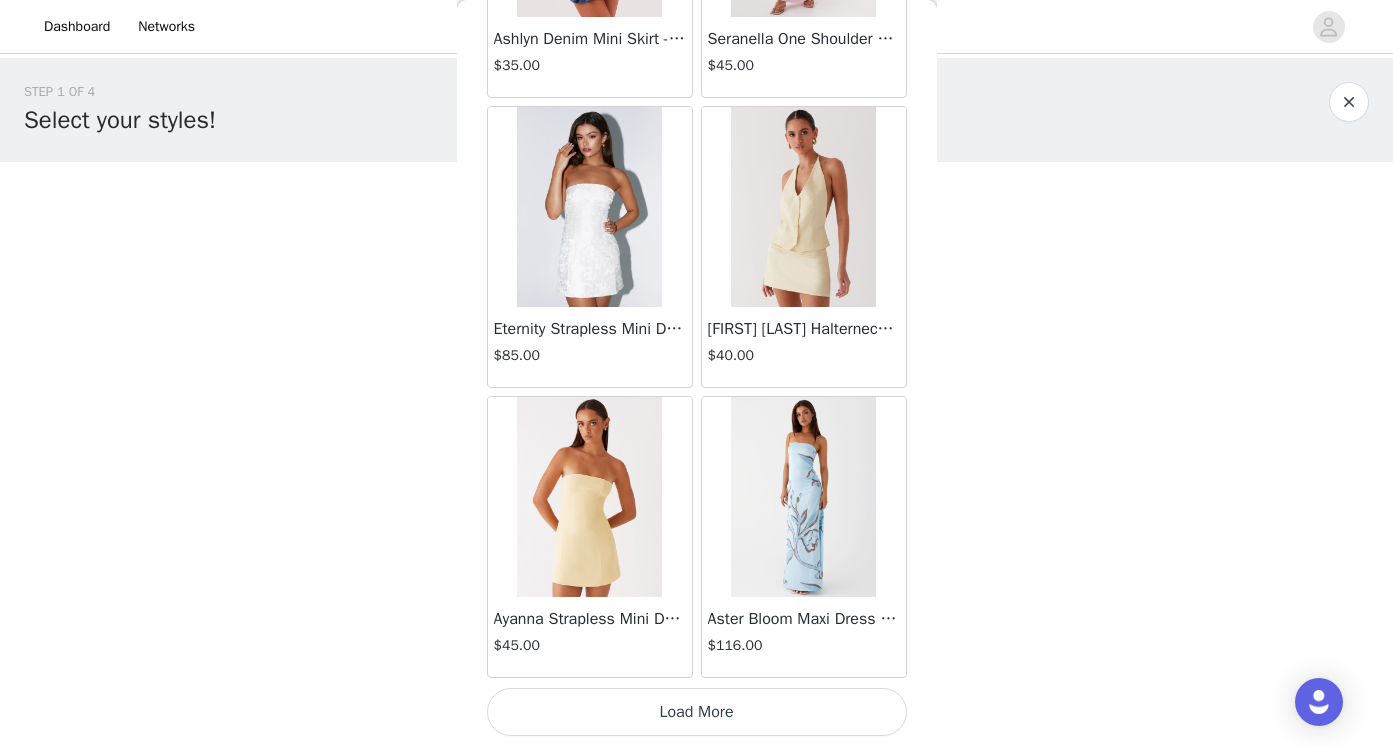 click on "Load More" at bounding box center (697, 712) 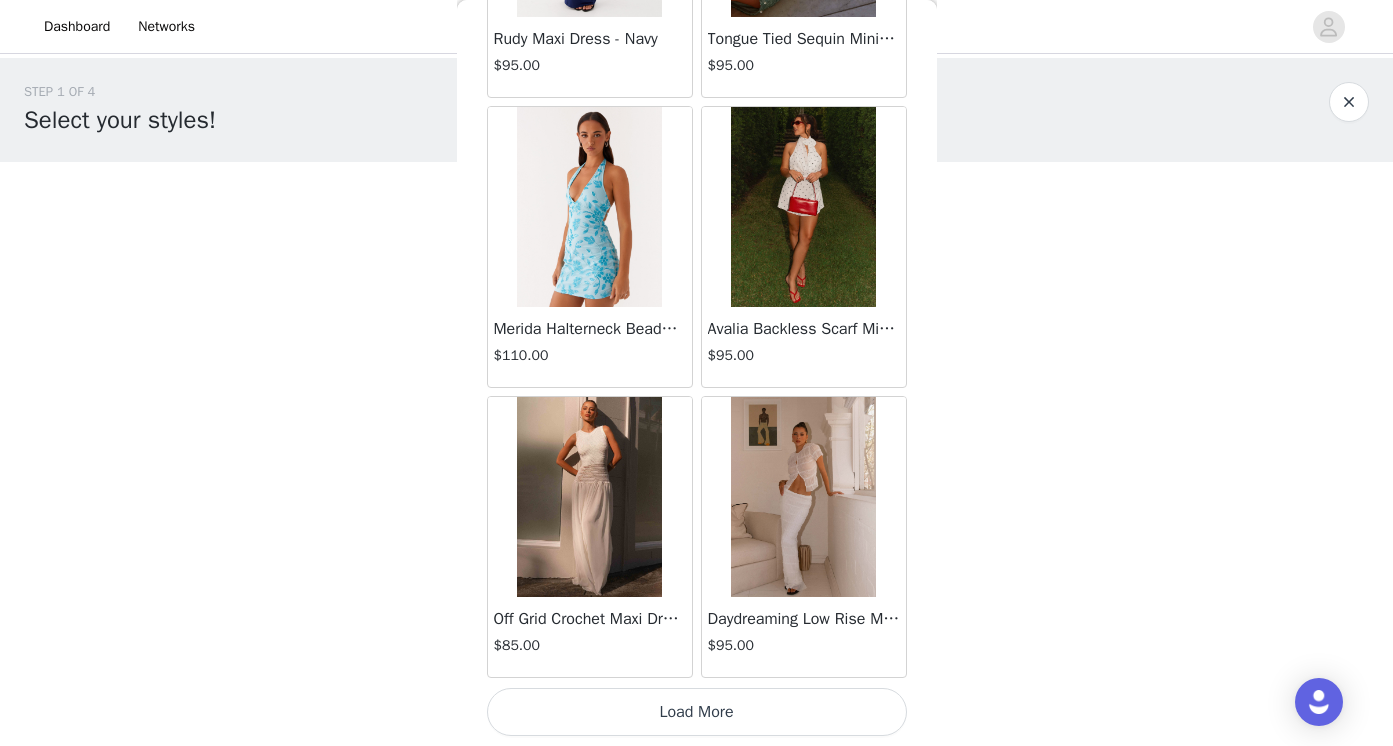 click on "Load More" at bounding box center (697, 712) 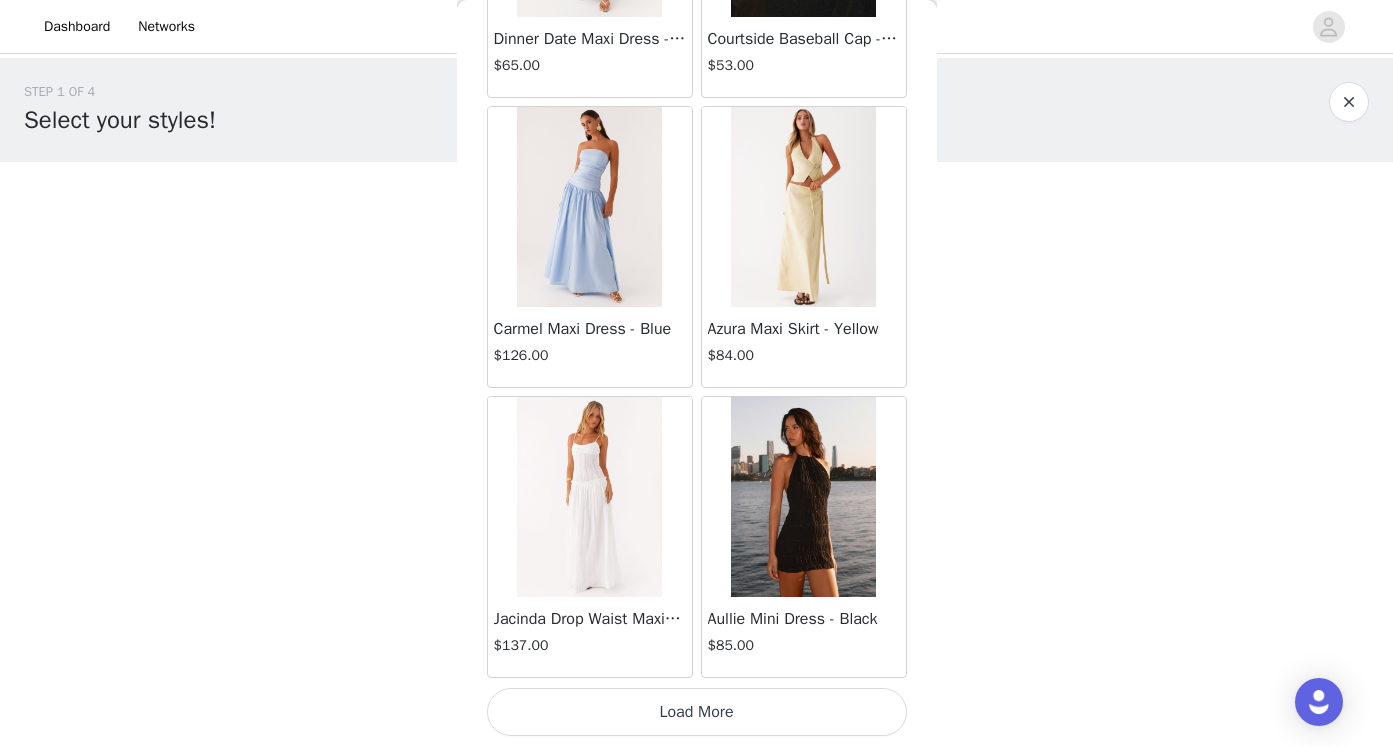 click on "Load More" at bounding box center [697, 712] 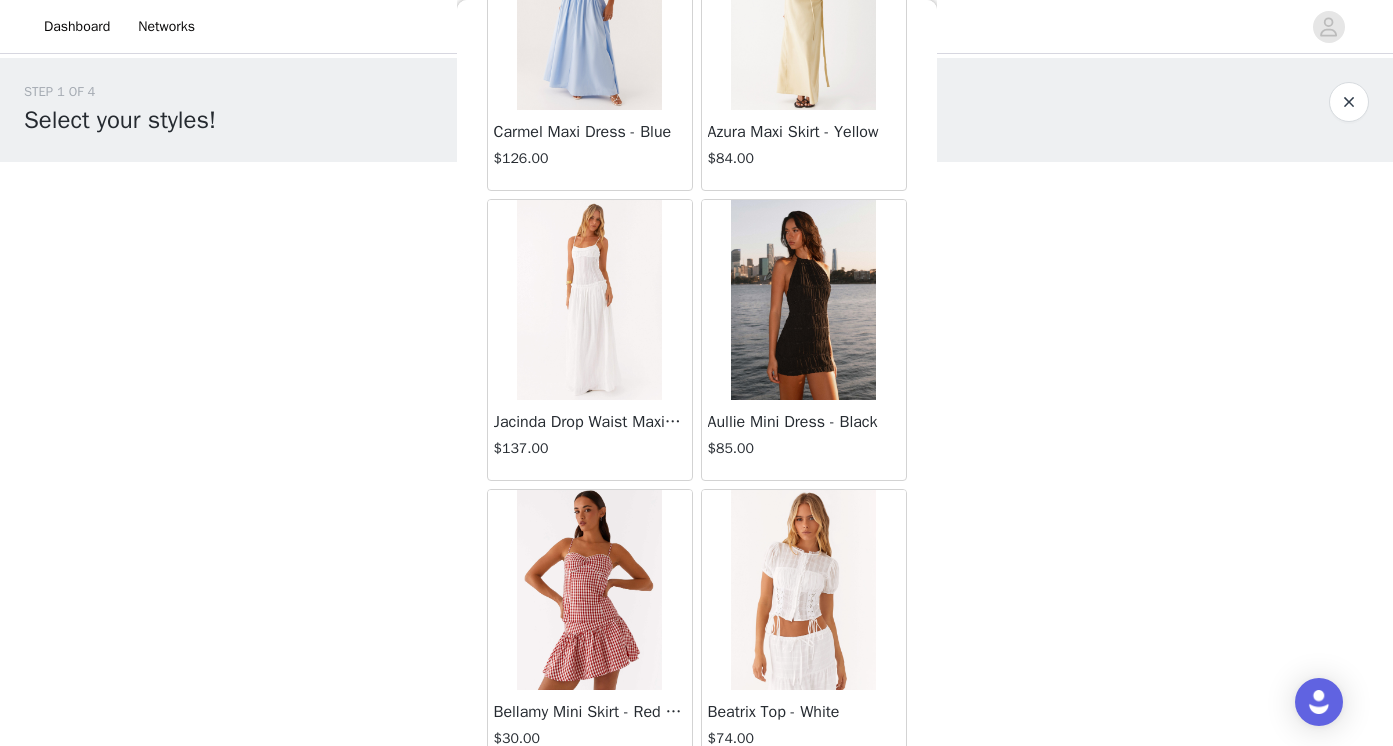 scroll, scrollTop: 17530, scrollLeft: 0, axis: vertical 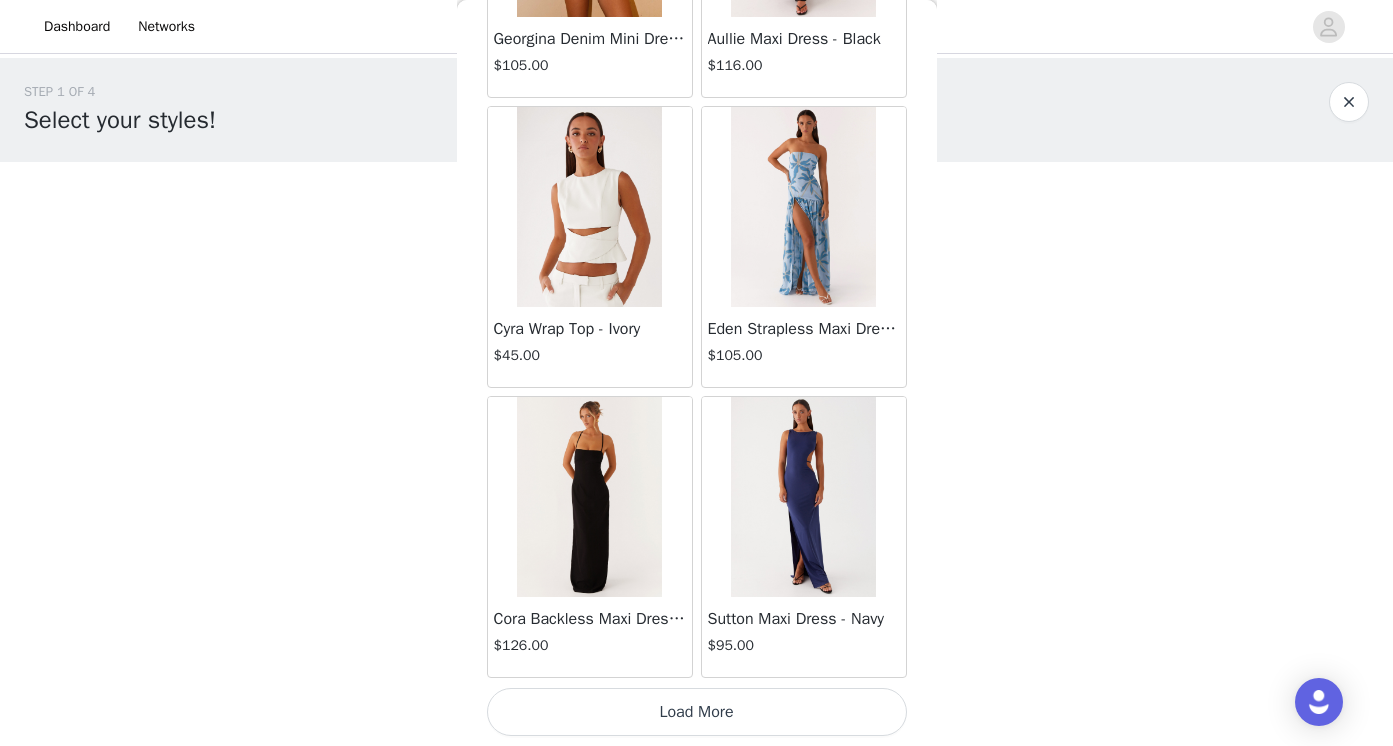 click on "Load More" at bounding box center (697, 712) 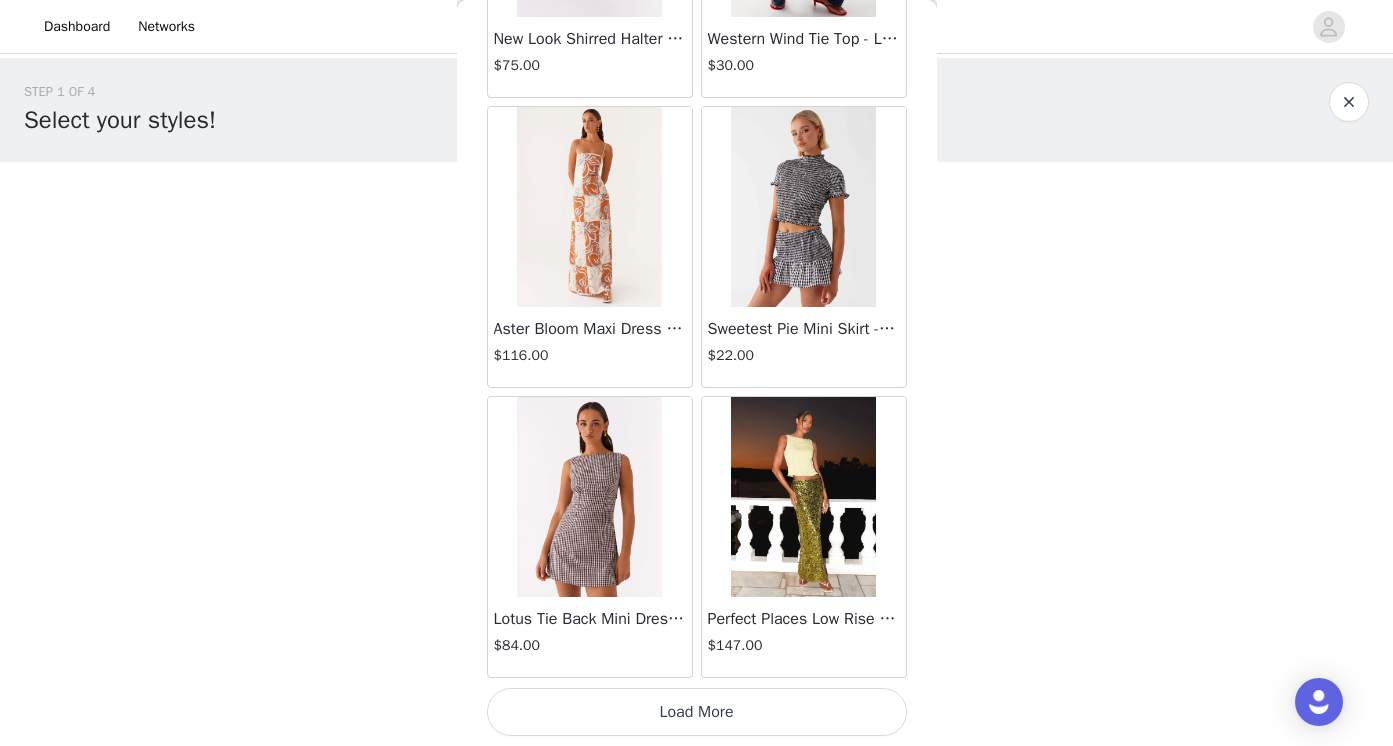 click on "Load More" at bounding box center (697, 712) 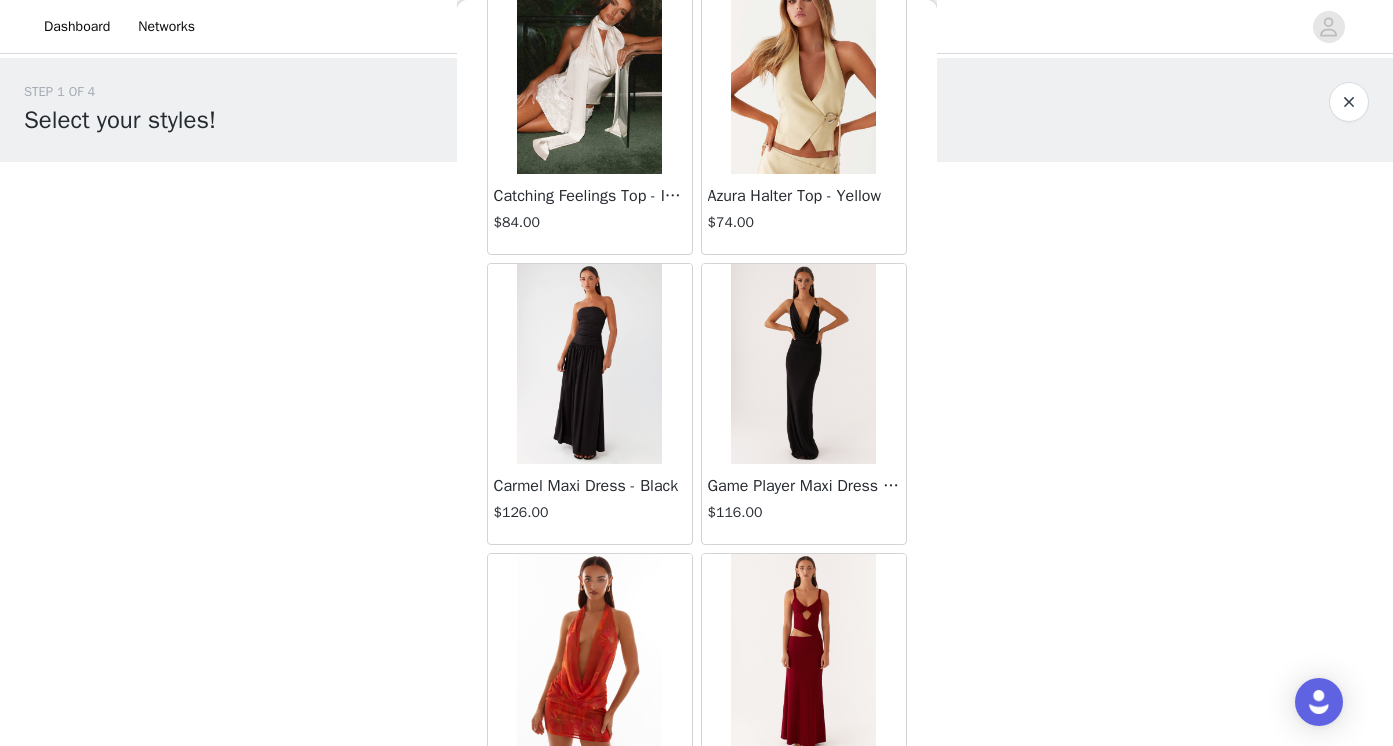 scroll, scrollTop: 23901, scrollLeft: 0, axis: vertical 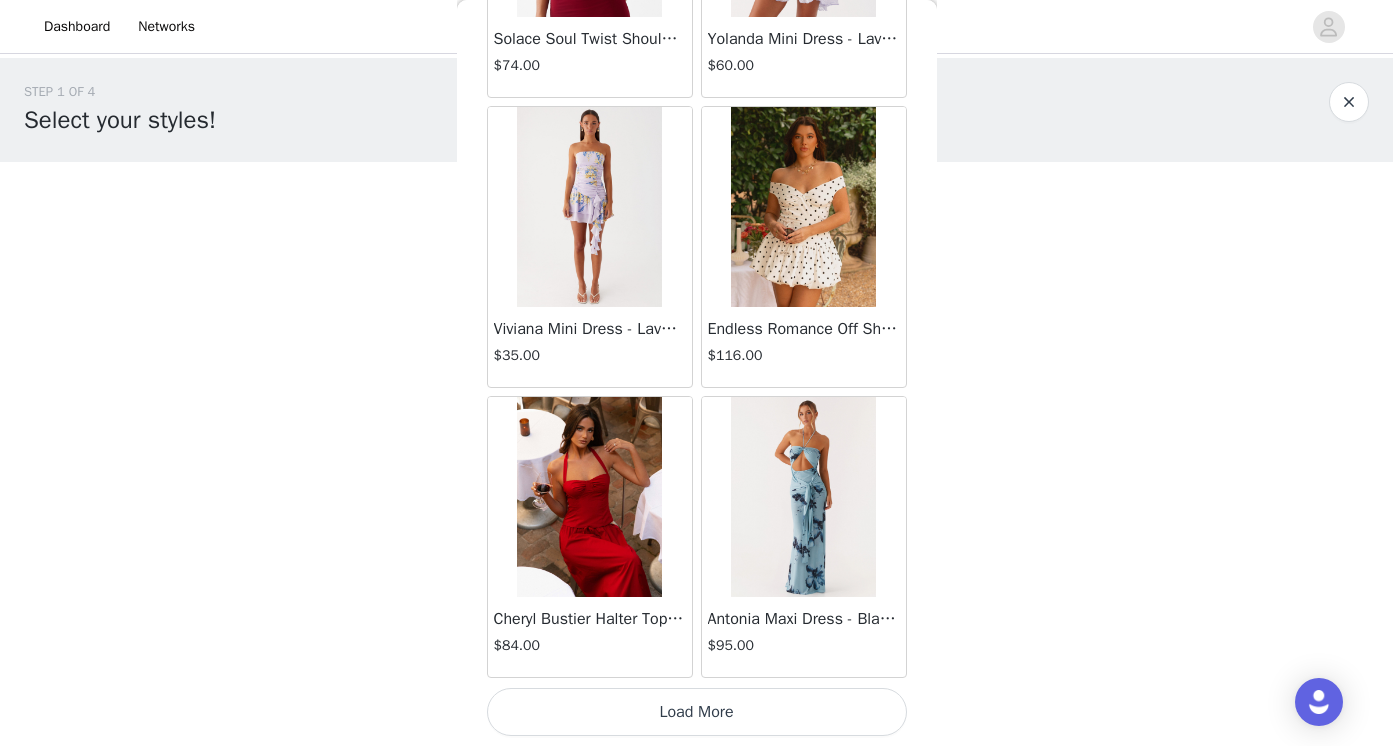 click on "Load More" at bounding box center [697, 712] 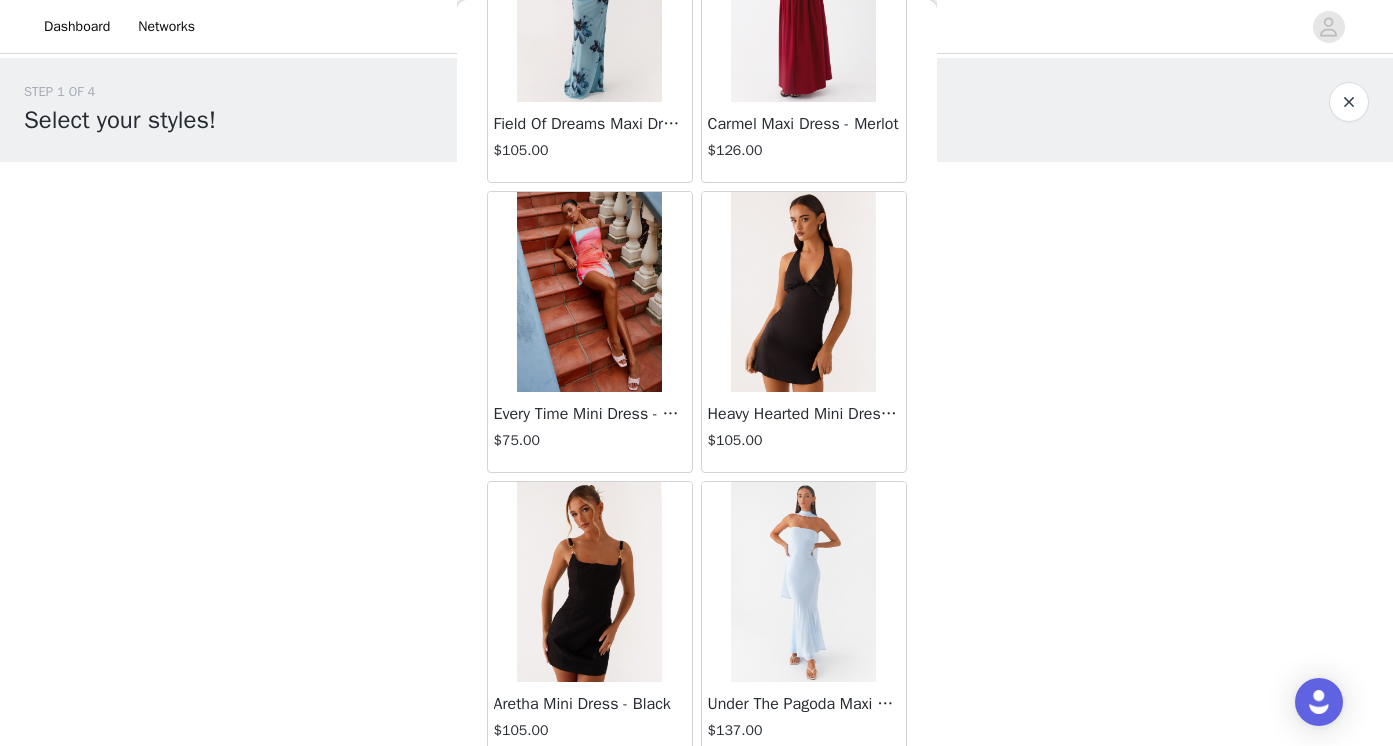 scroll, scrollTop: 27101, scrollLeft: 0, axis: vertical 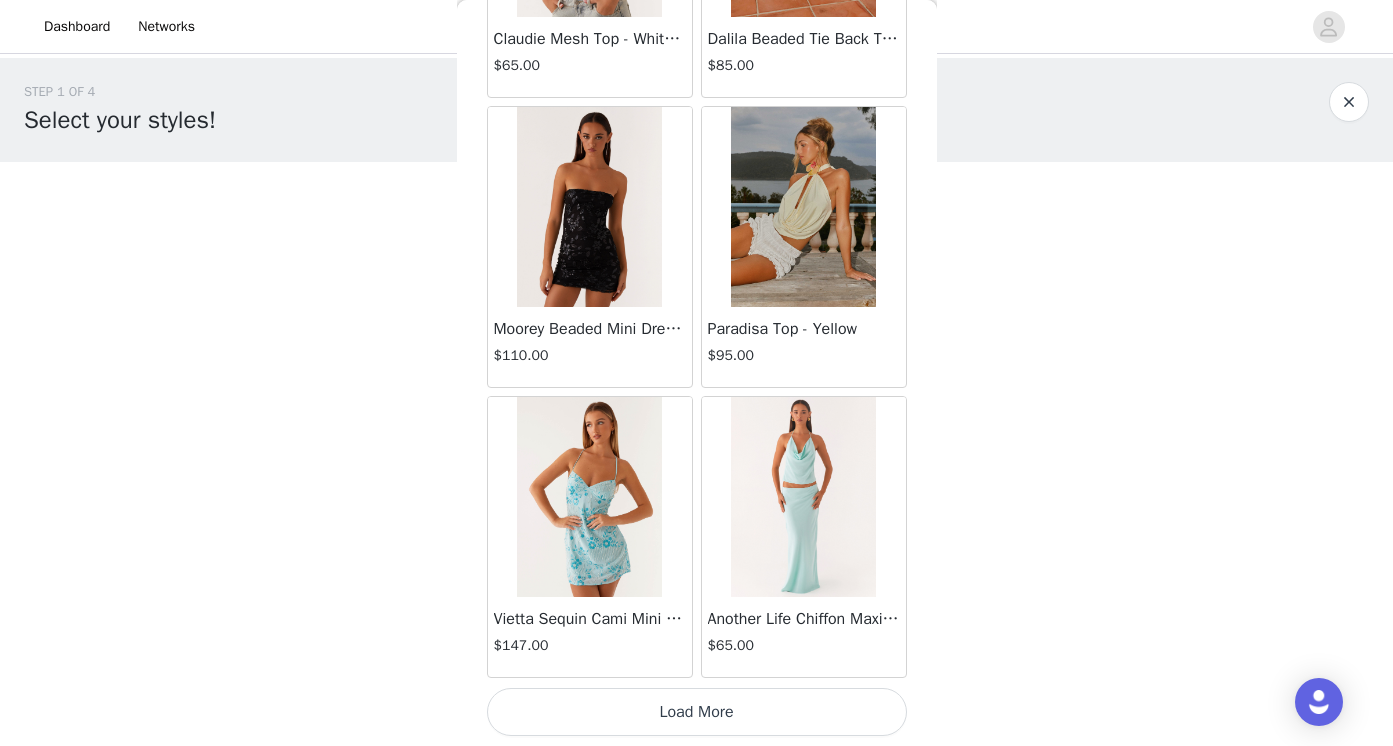 click on "Load More" at bounding box center [697, 712] 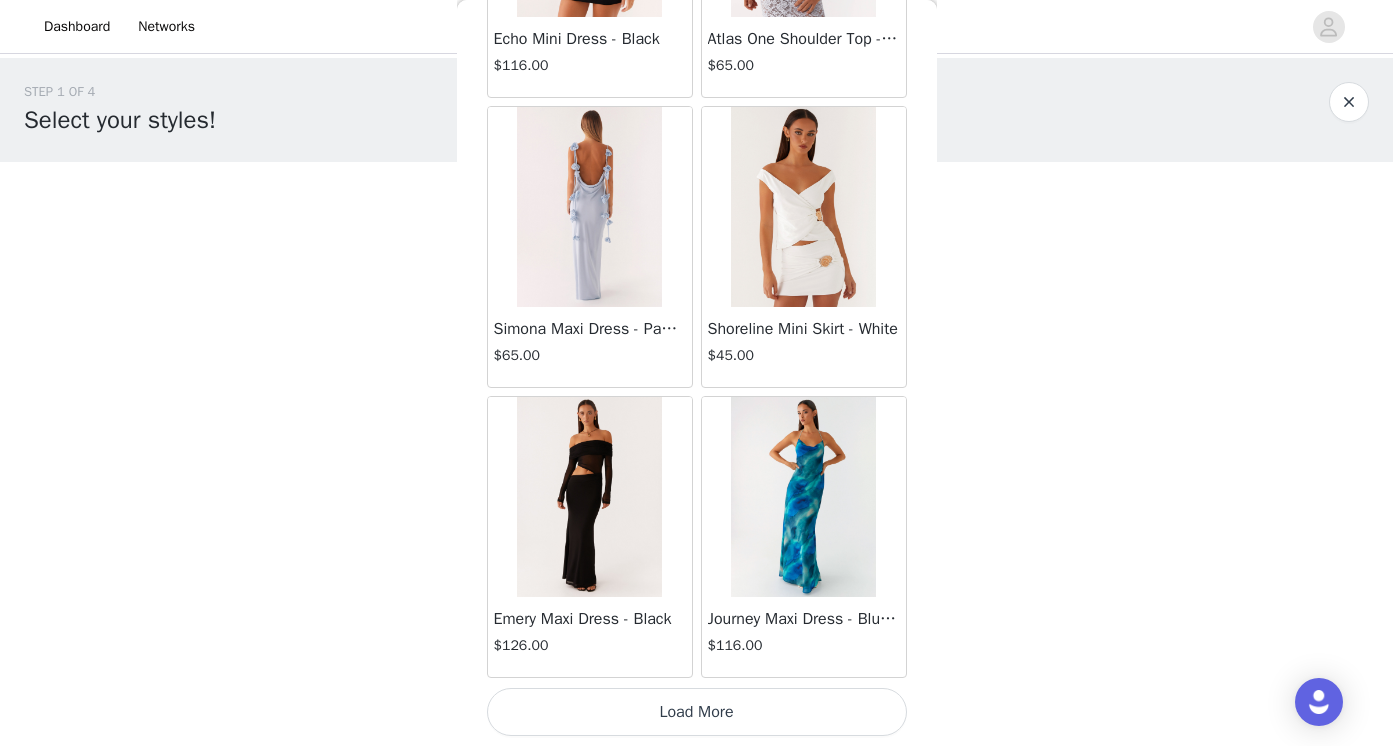click on "Load More" at bounding box center (697, 712) 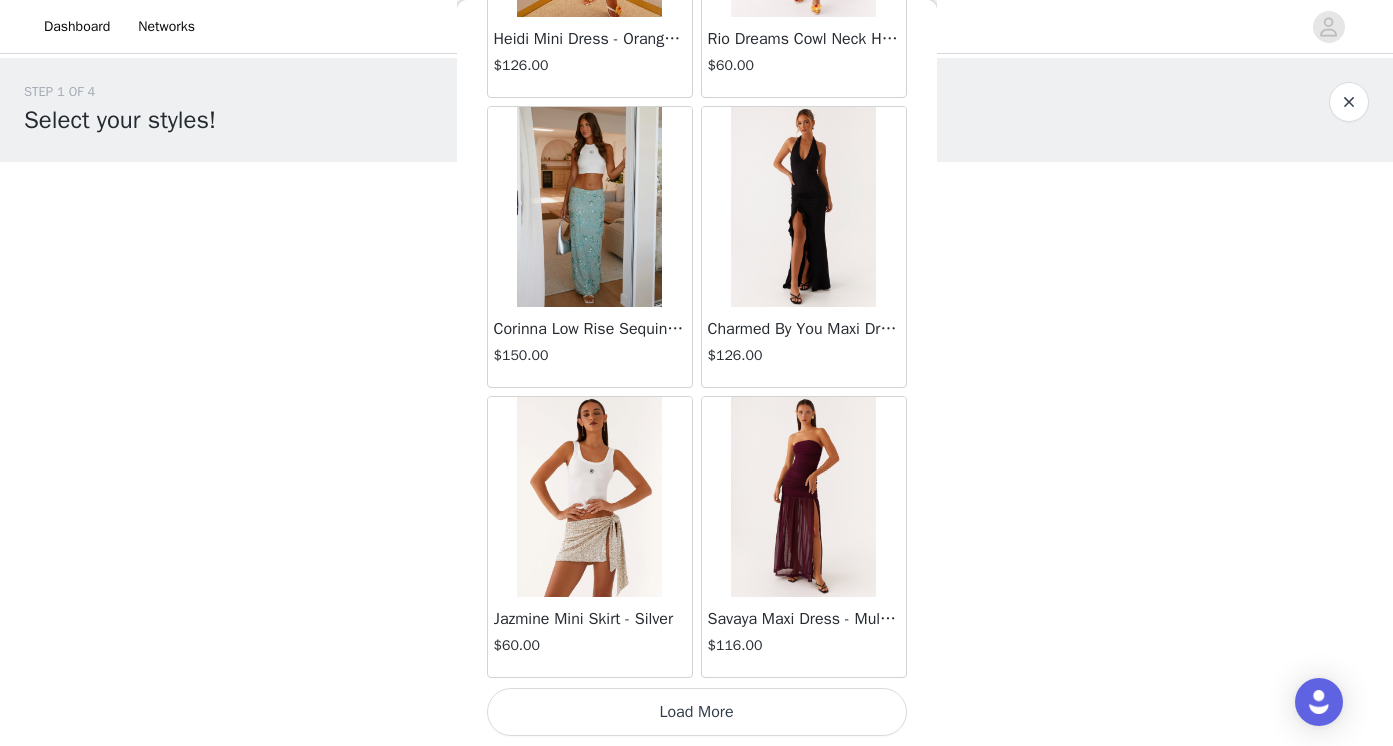 scroll, scrollTop: 34214, scrollLeft: 0, axis: vertical 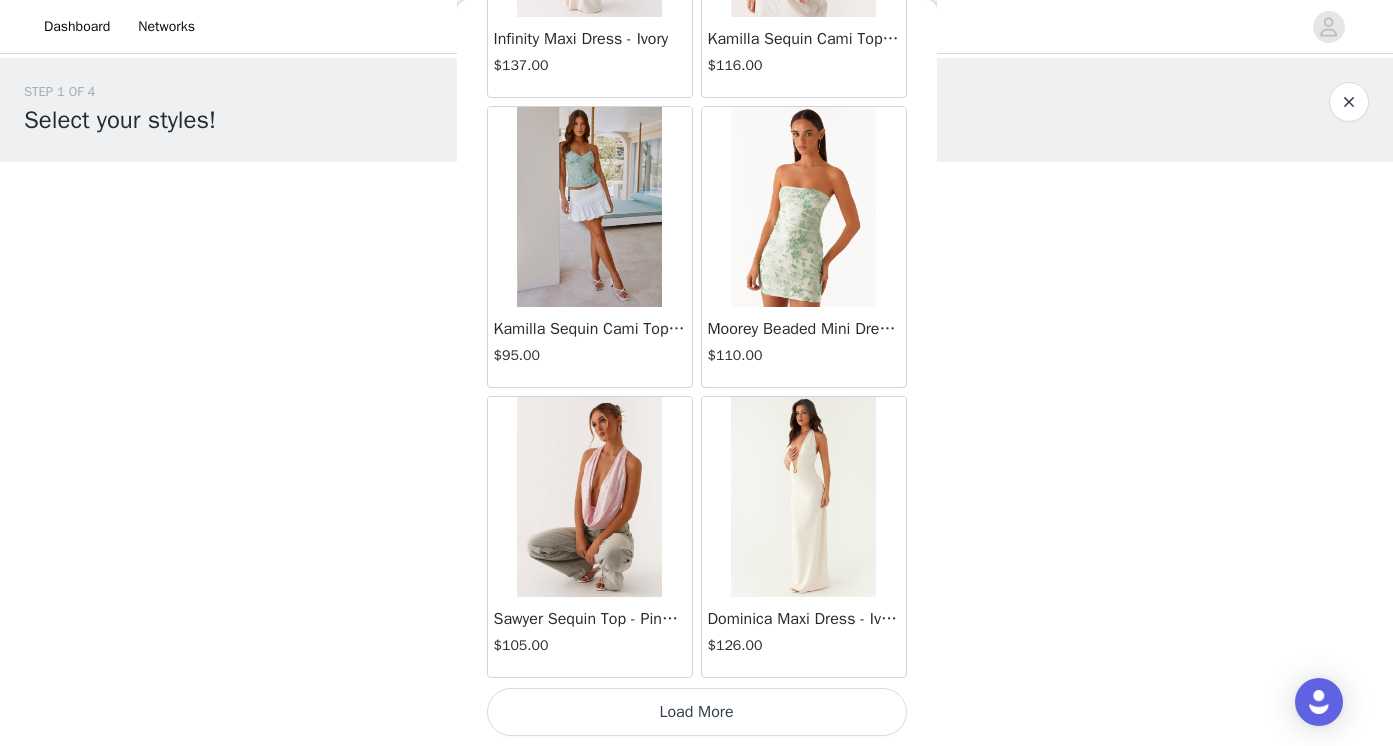 click on "Load More" at bounding box center [697, 712] 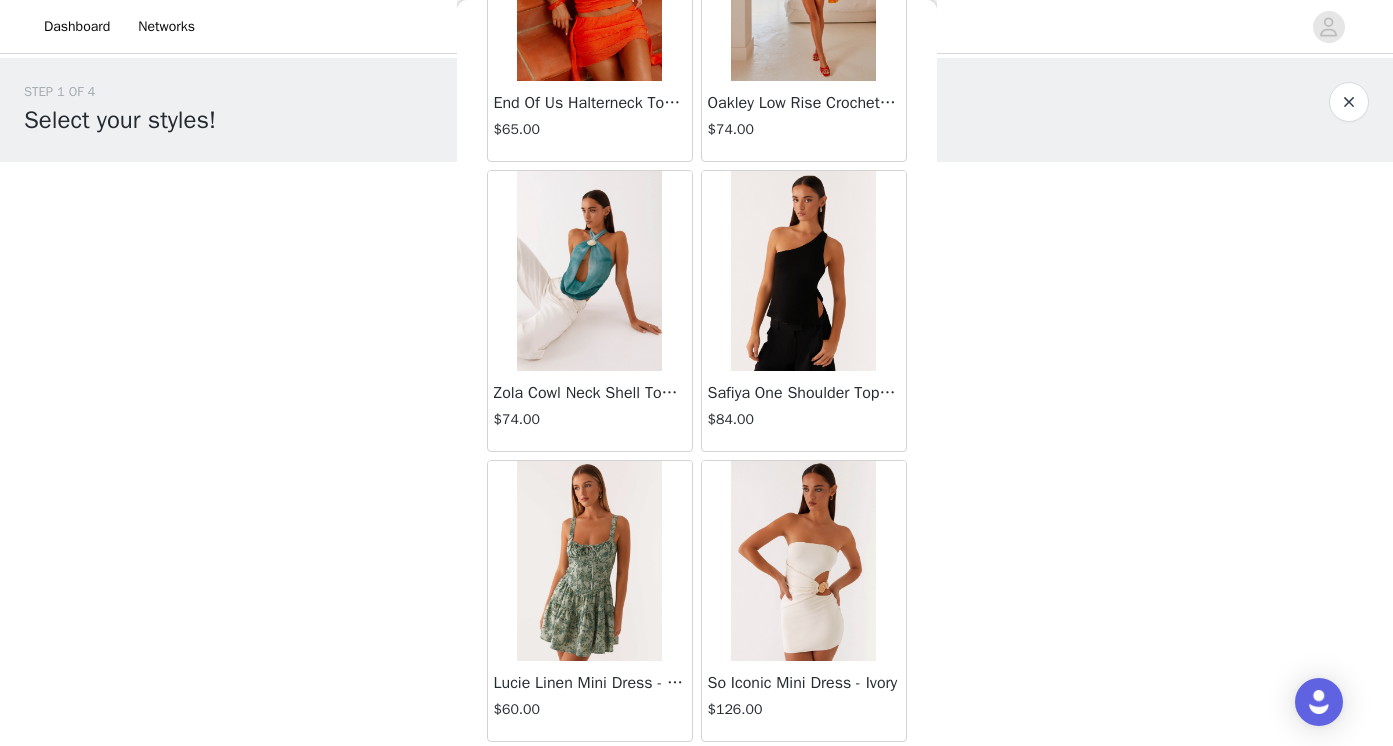 scroll, scrollTop: 39473, scrollLeft: 0, axis: vertical 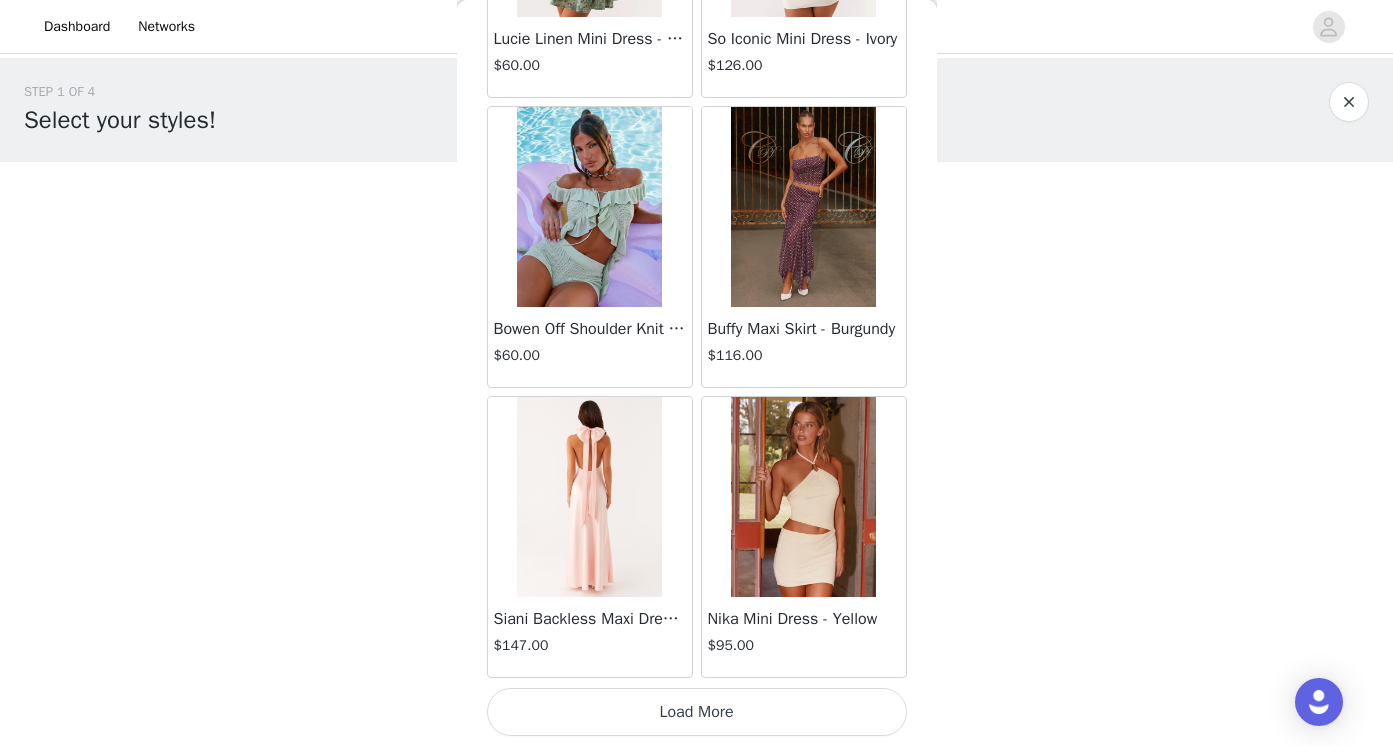 click on "Load More" at bounding box center (697, 712) 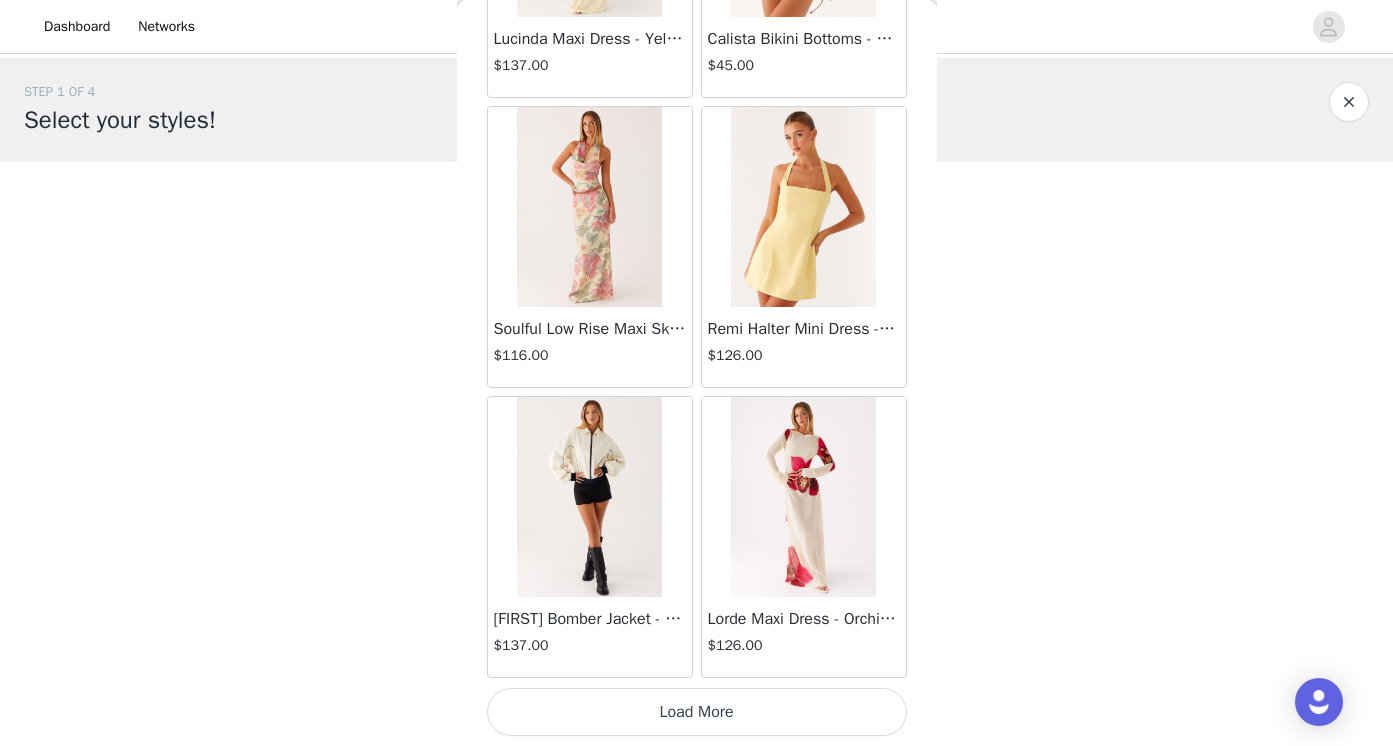 click on "Load More" at bounding box center [697, 712] 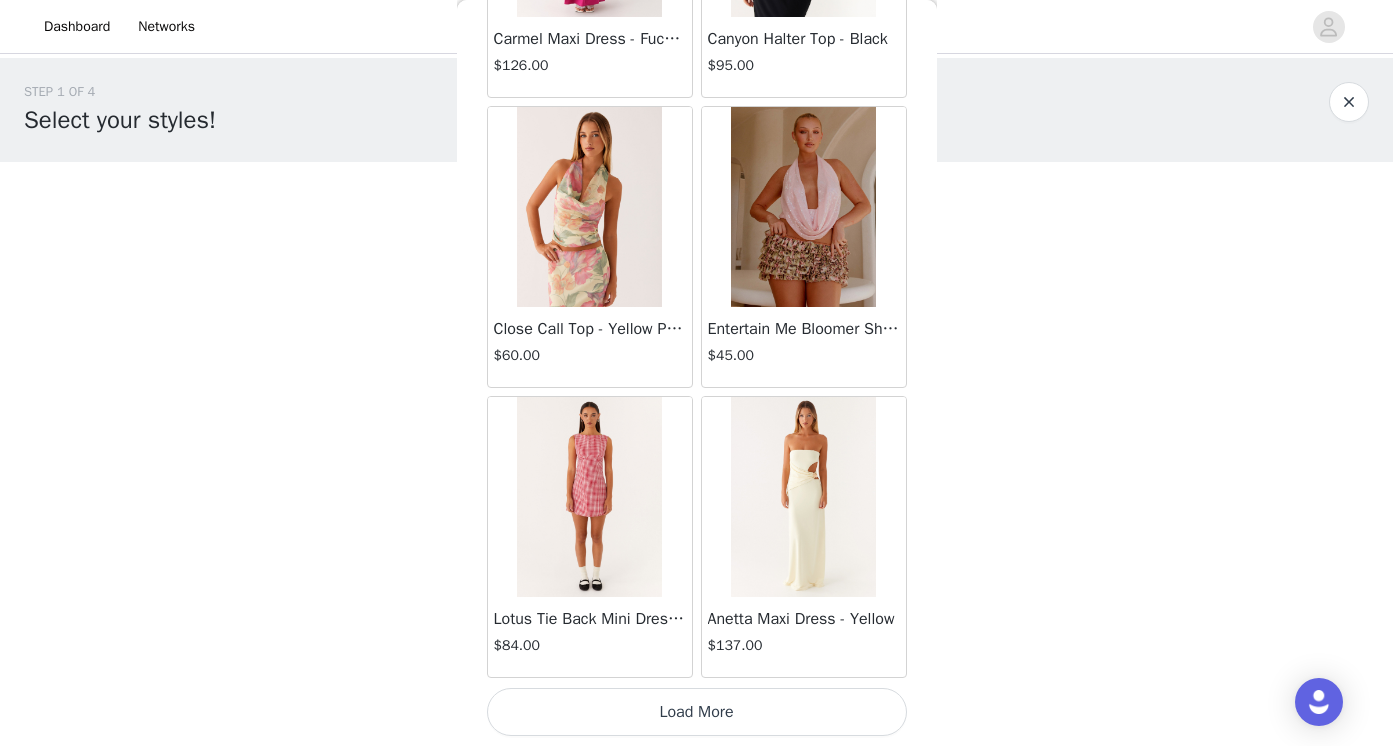 click on "Load More" at bounding box center [697, 712] 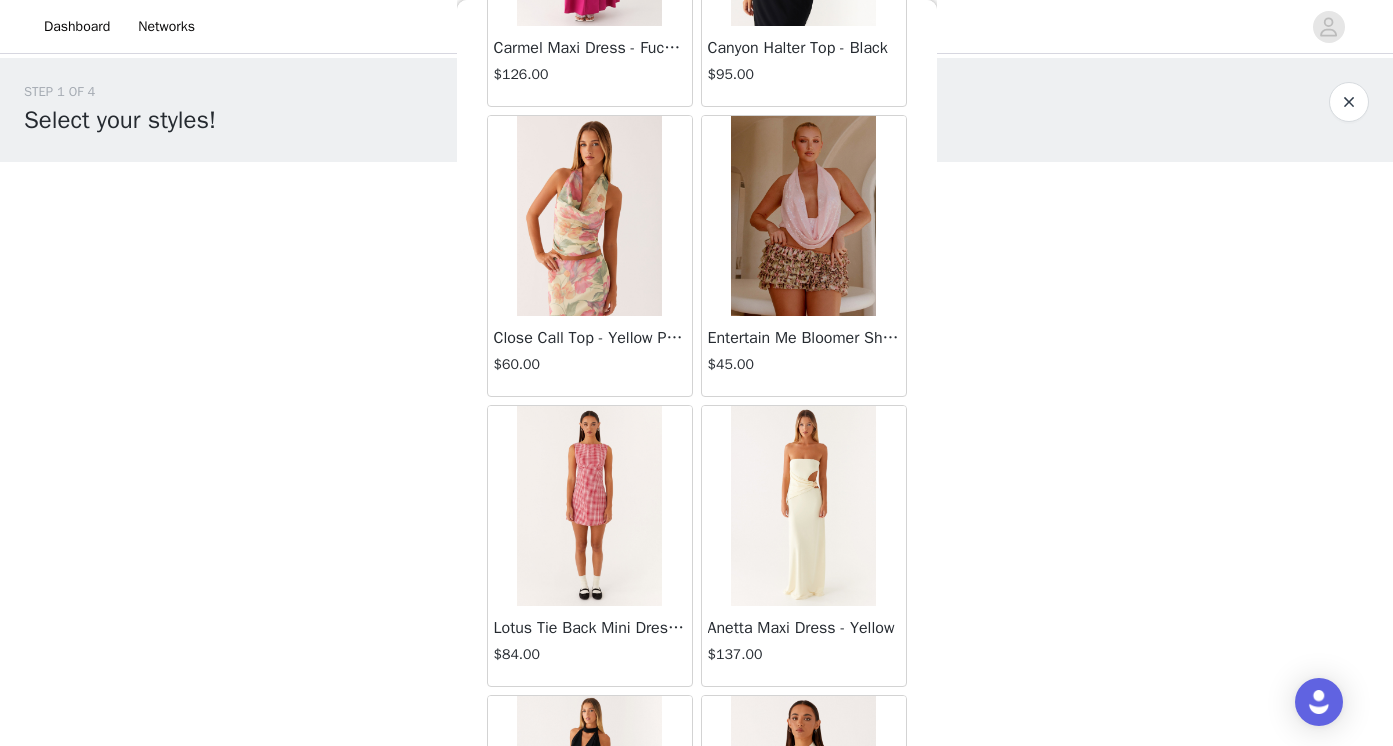 scroll, scrollTop: 0, scrollLeft: 0, axis: both 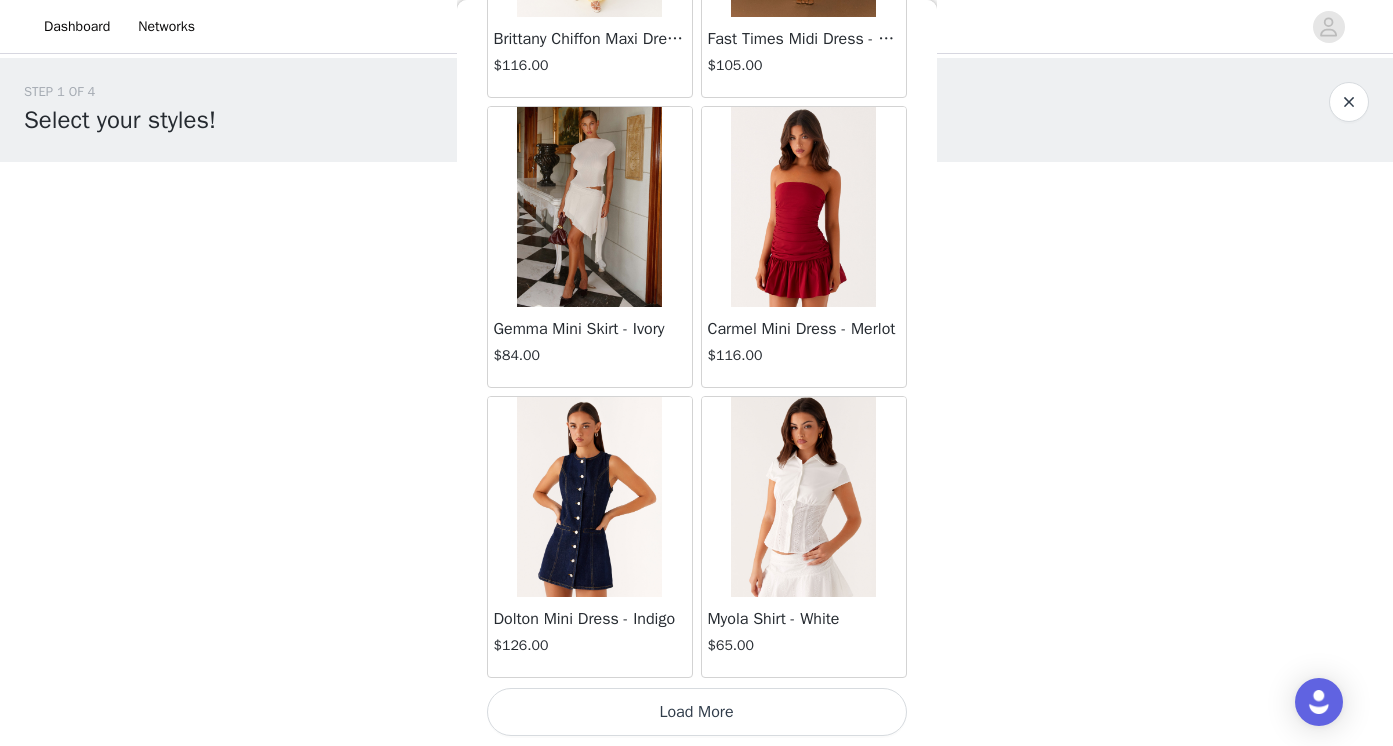 click on "Load More" at bounding box center [697, 712] 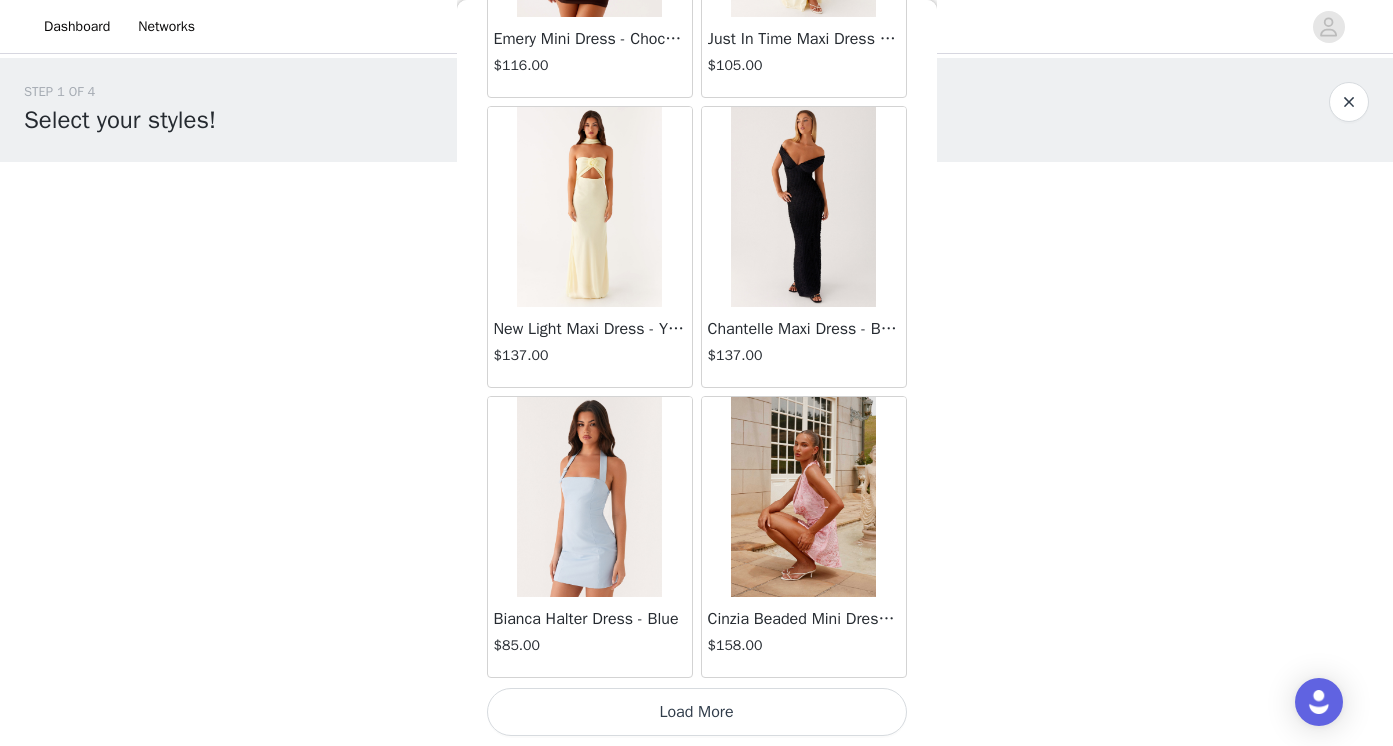 click on "Load More" at bounding box center (697, 712) 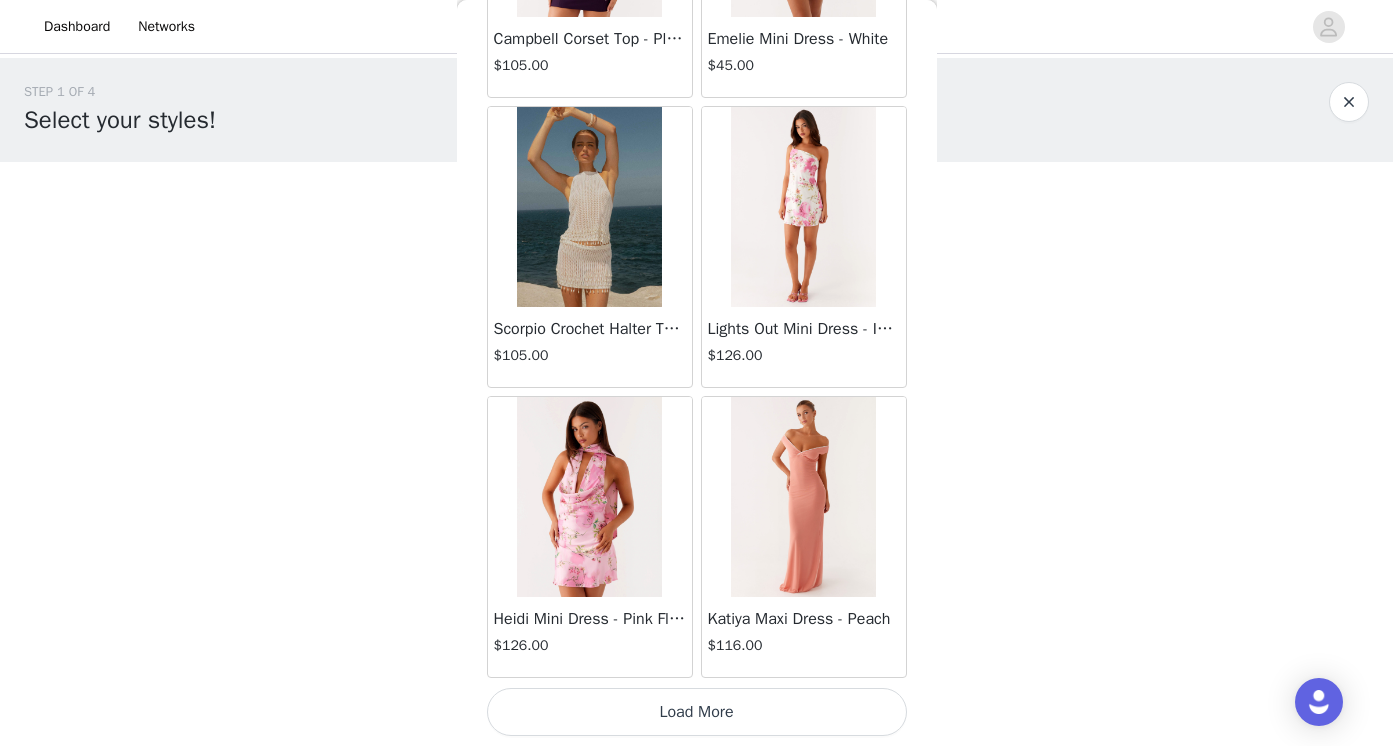click on "Load More" at bounding box center [697, 712] 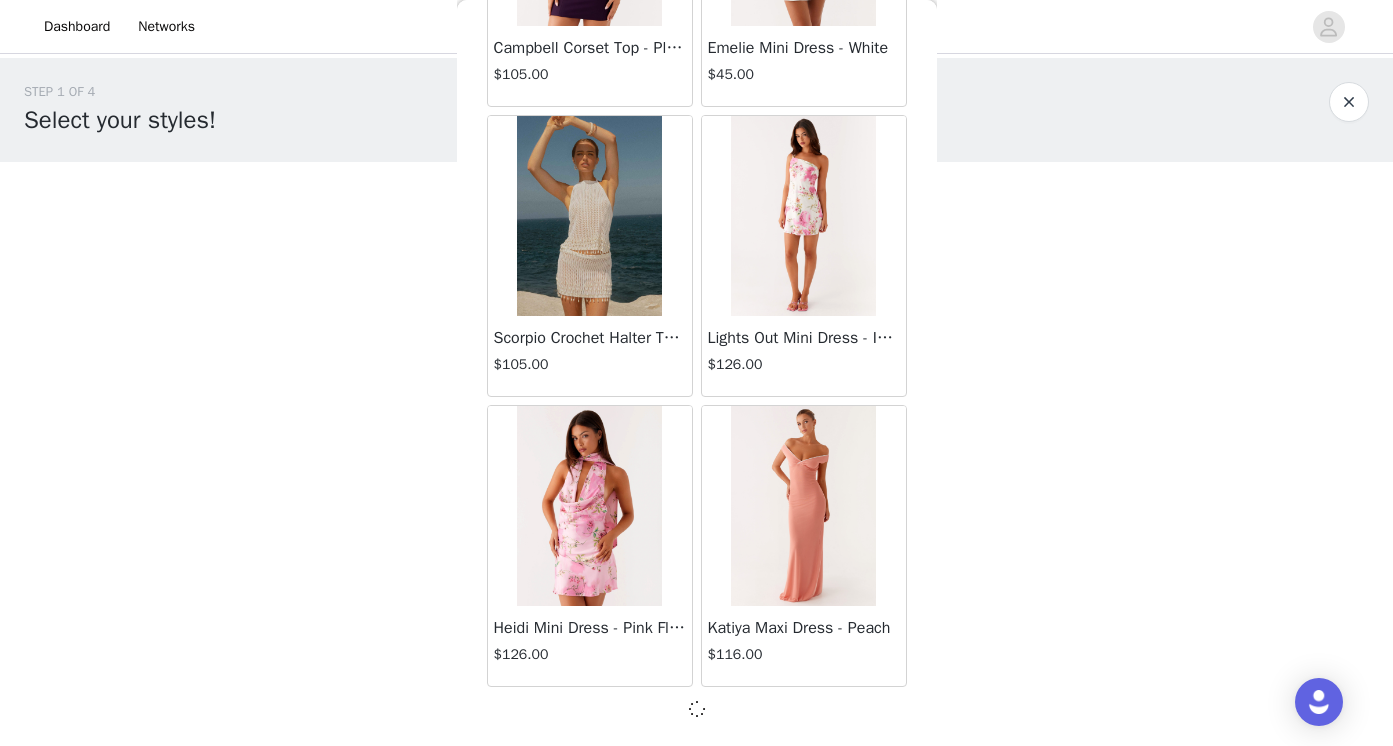scroll, scrollTop: 54505, scrollLeft: 0, axis: vertical 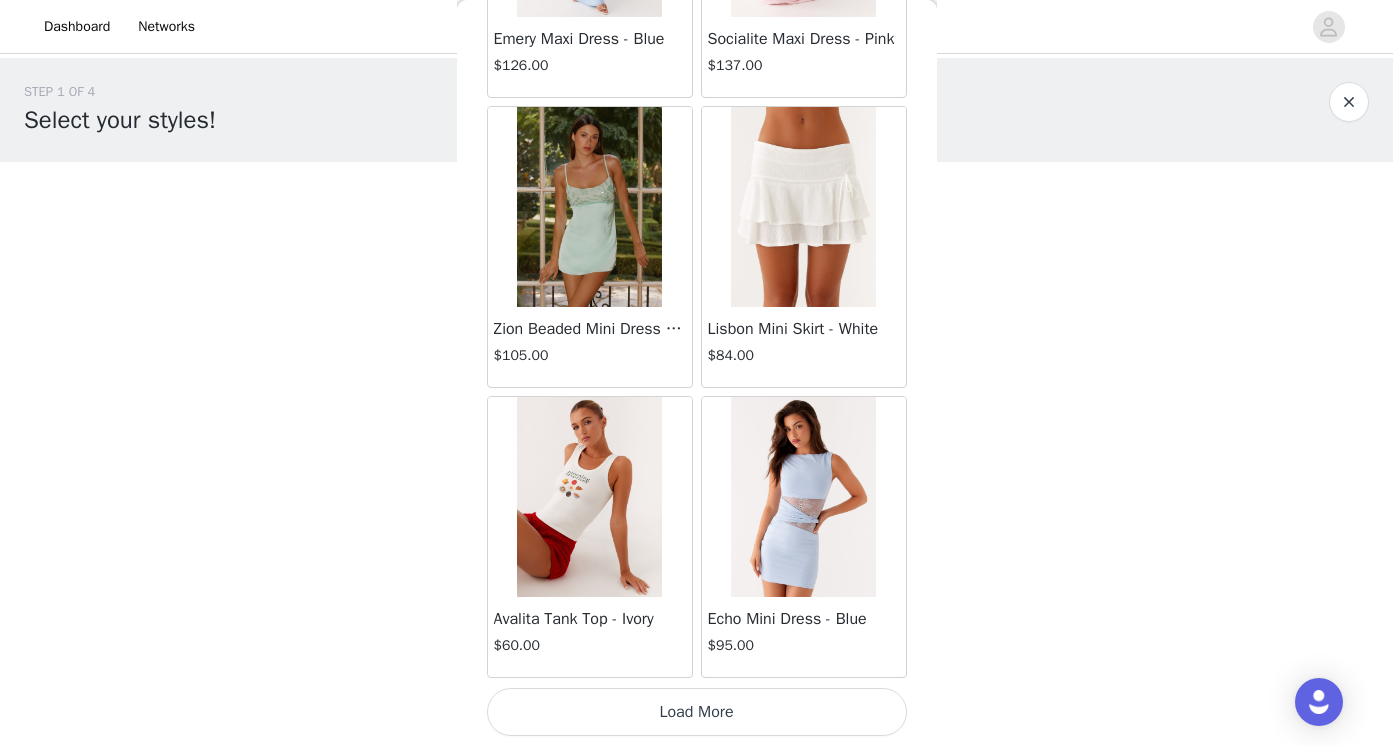 click on "Load More" at bounding box center (697, 712) 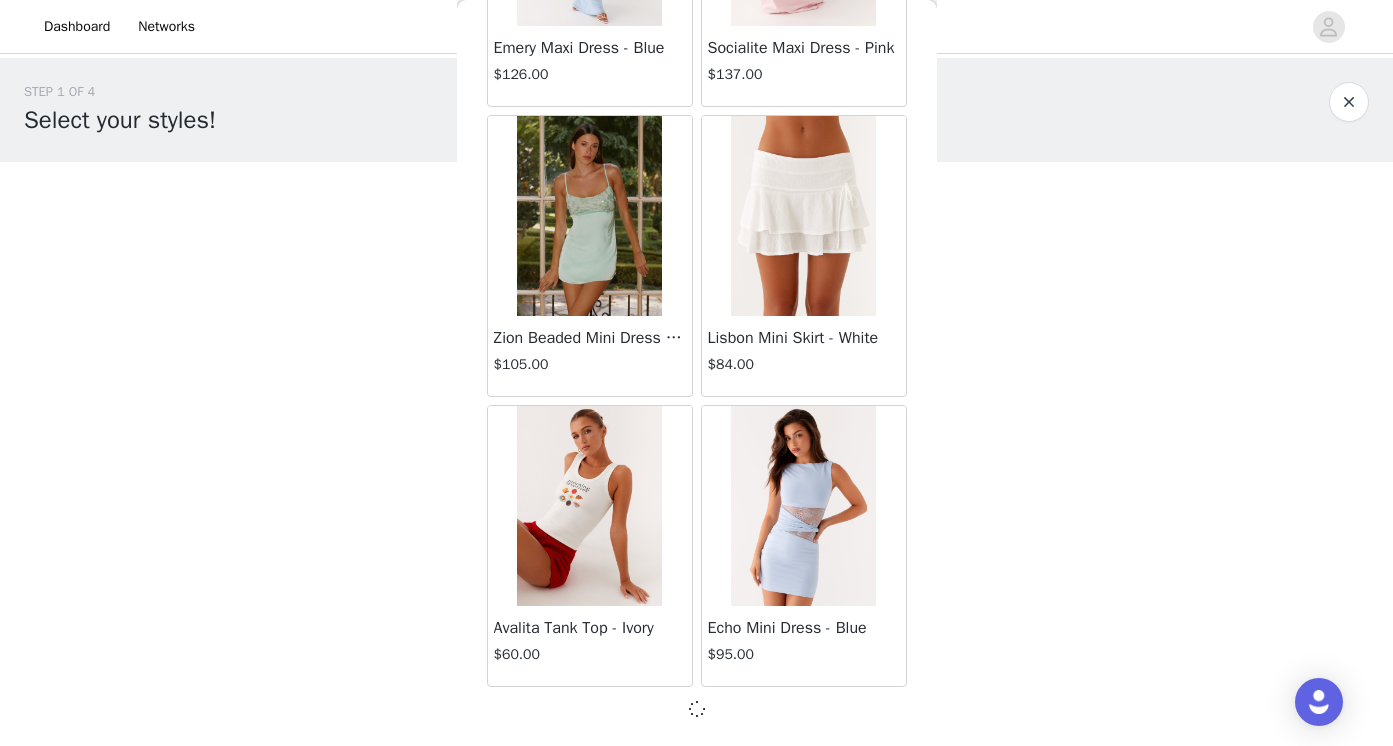 scroll, scrollTop: 57405, scrollLeft: 0, axis: vertical 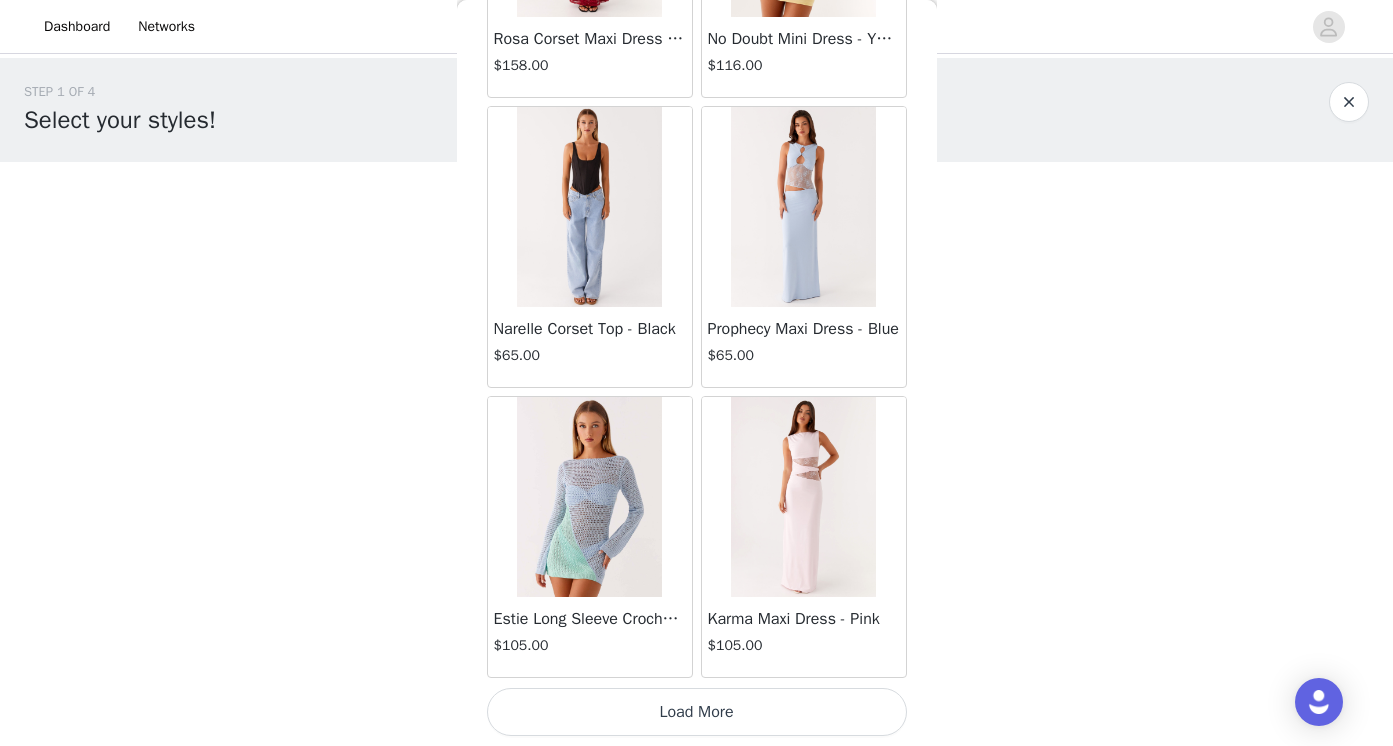 click on "Load More" at bounding box center [697, 712] 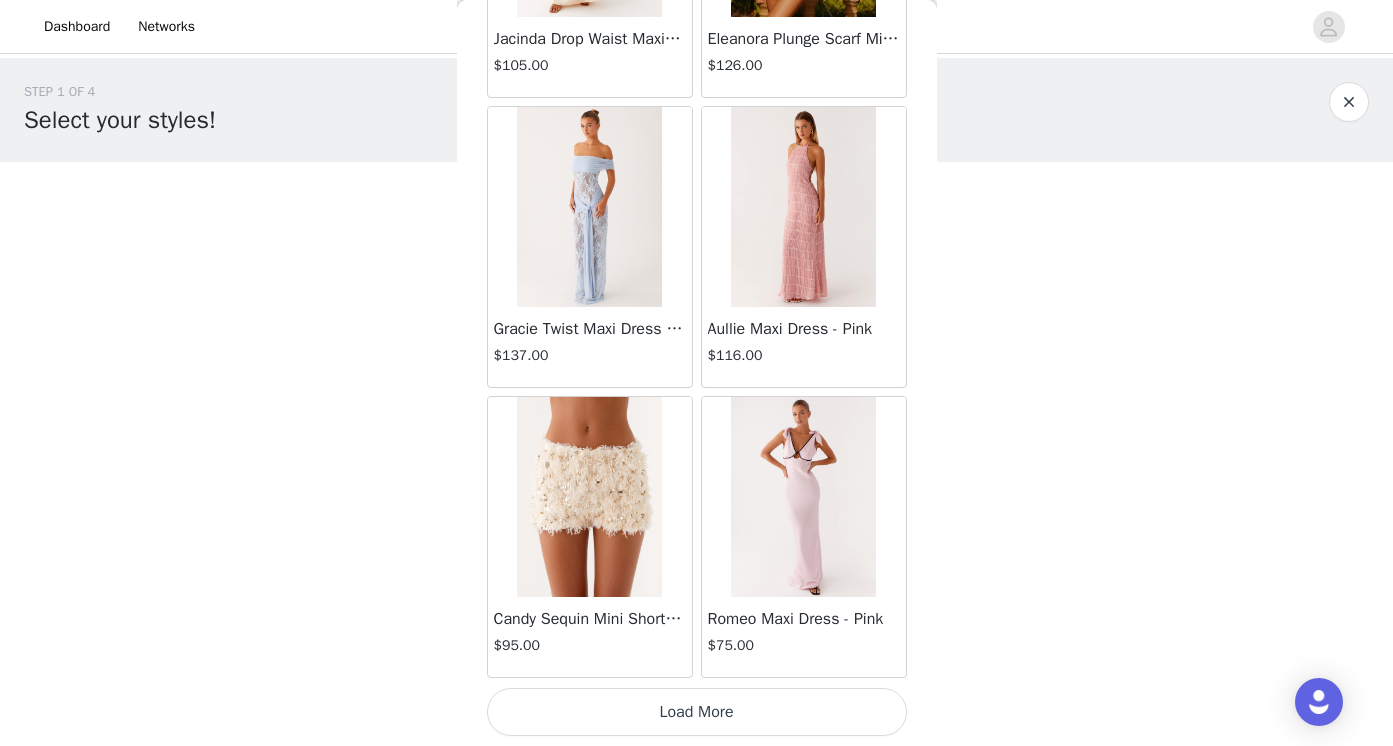scroll, scrollTop: 63214, scrollLeft: 0, axis: vertical 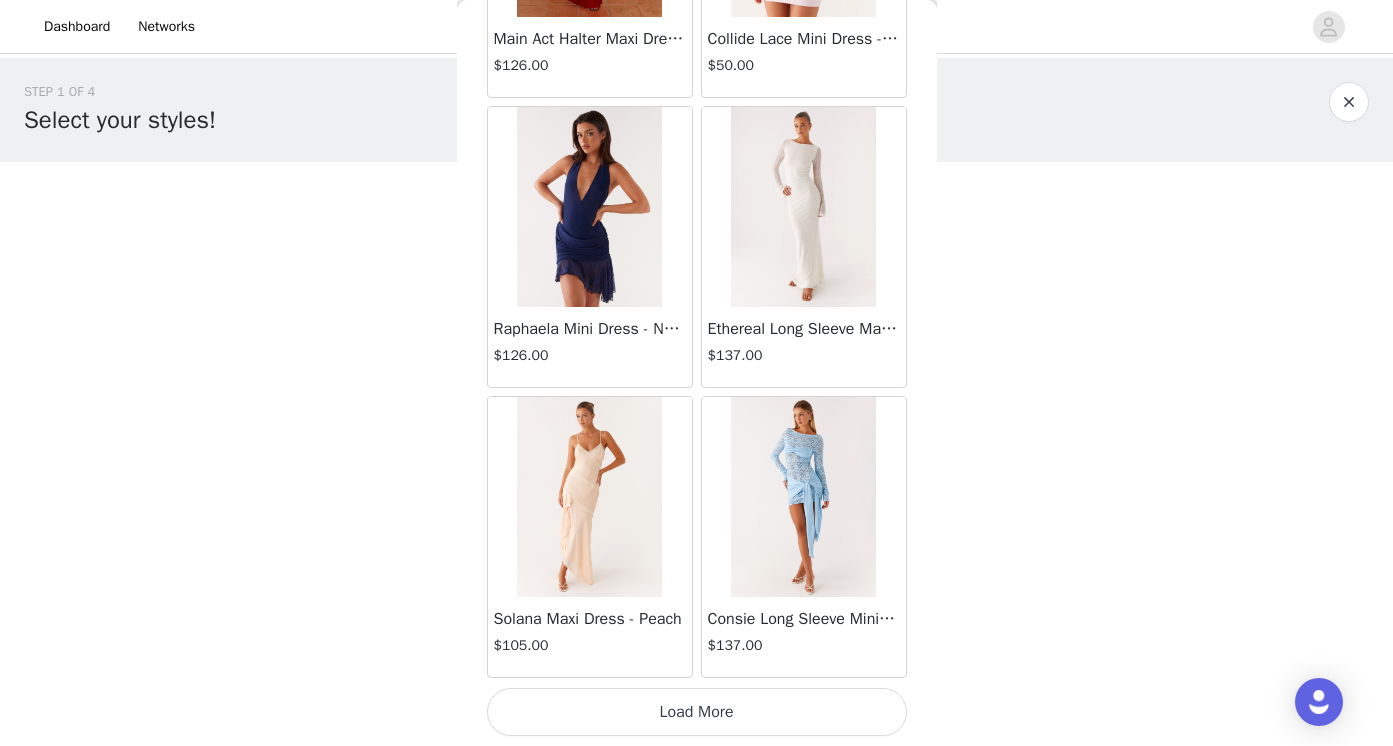 click on "Load More" at bounding box center [697, 712] 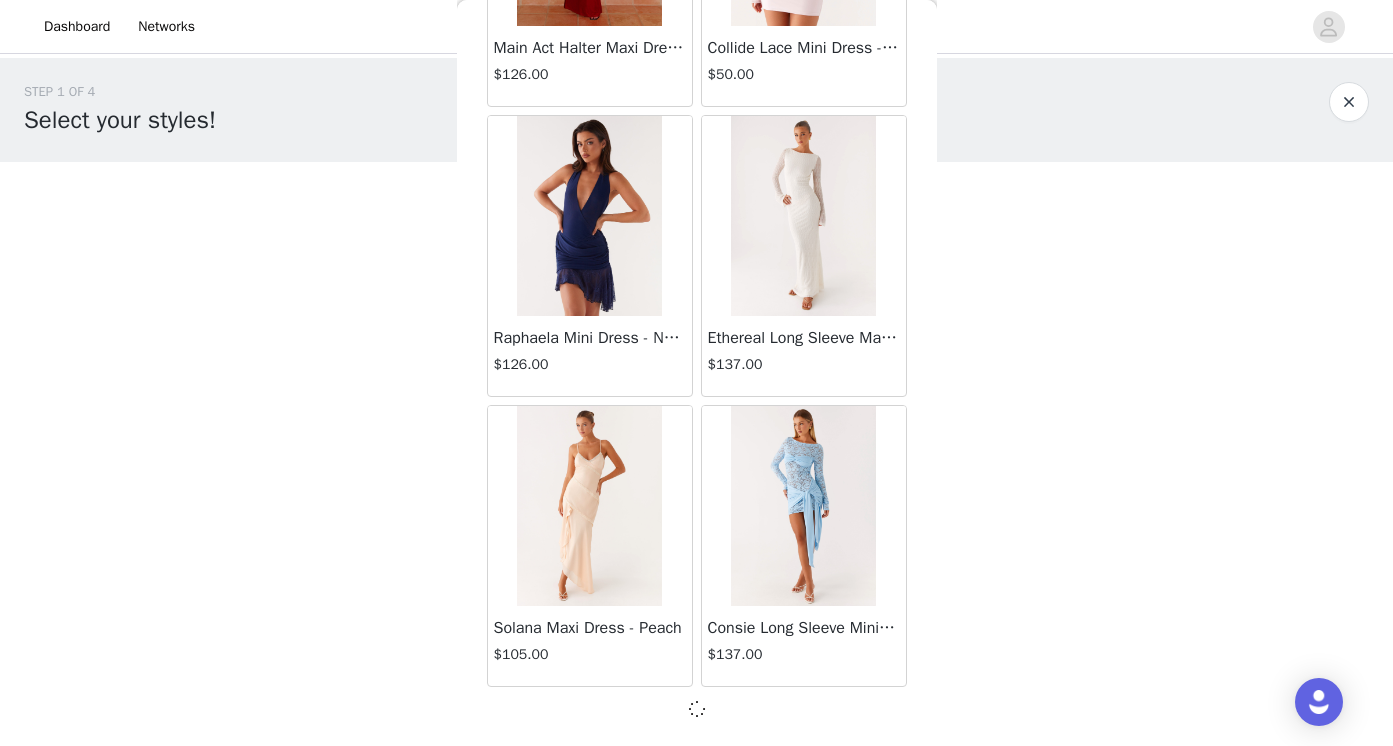 scroll, scrollTop: 66105, scrollLeft: 0, axis: vertical 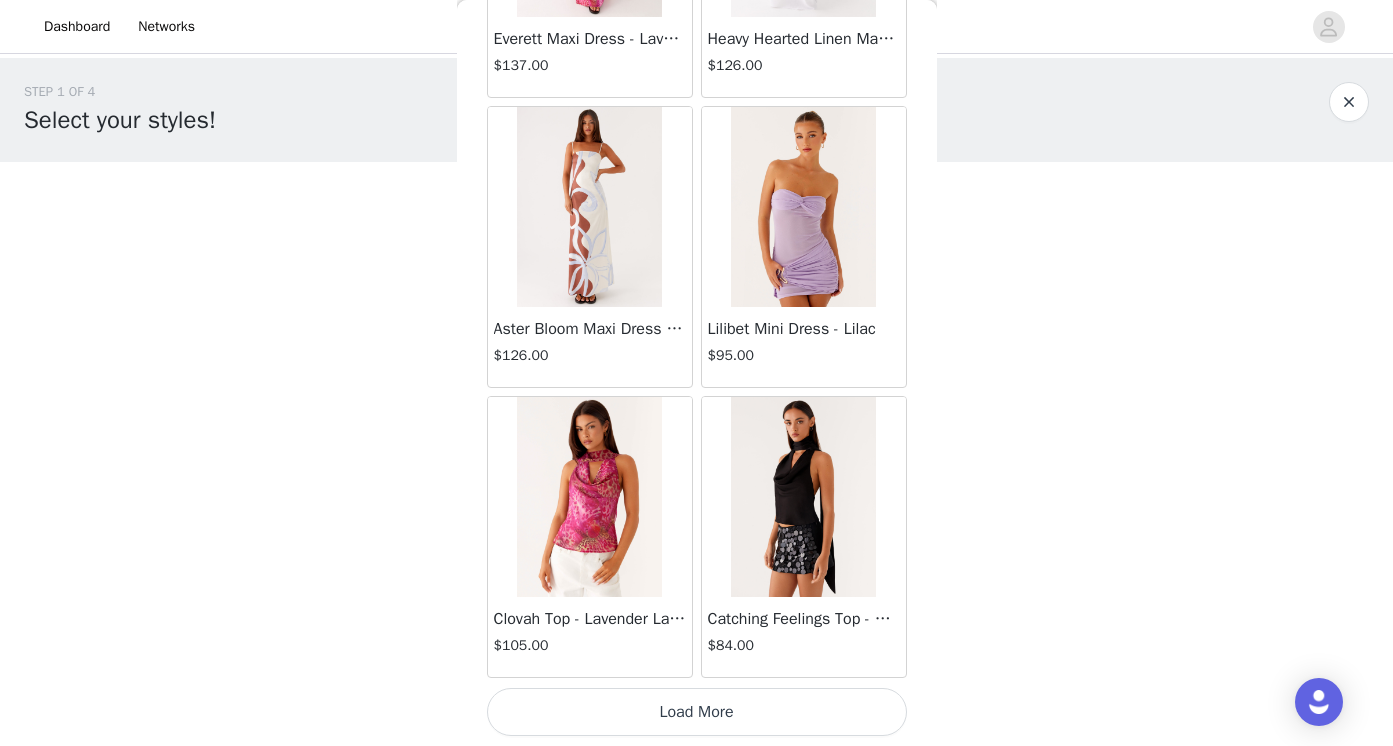 click on "Load More" at bounding box center (697, 712) 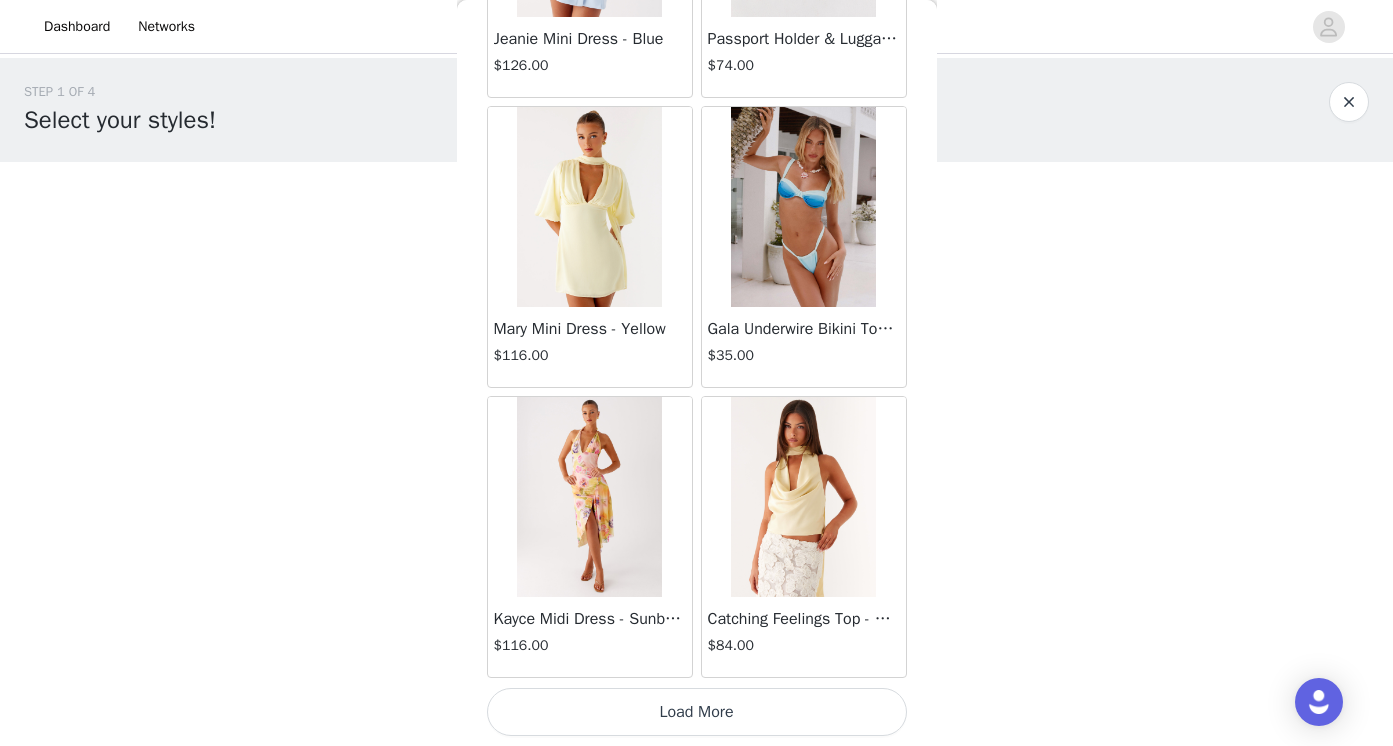 click on "Load More" at bounding box center [697, 712] 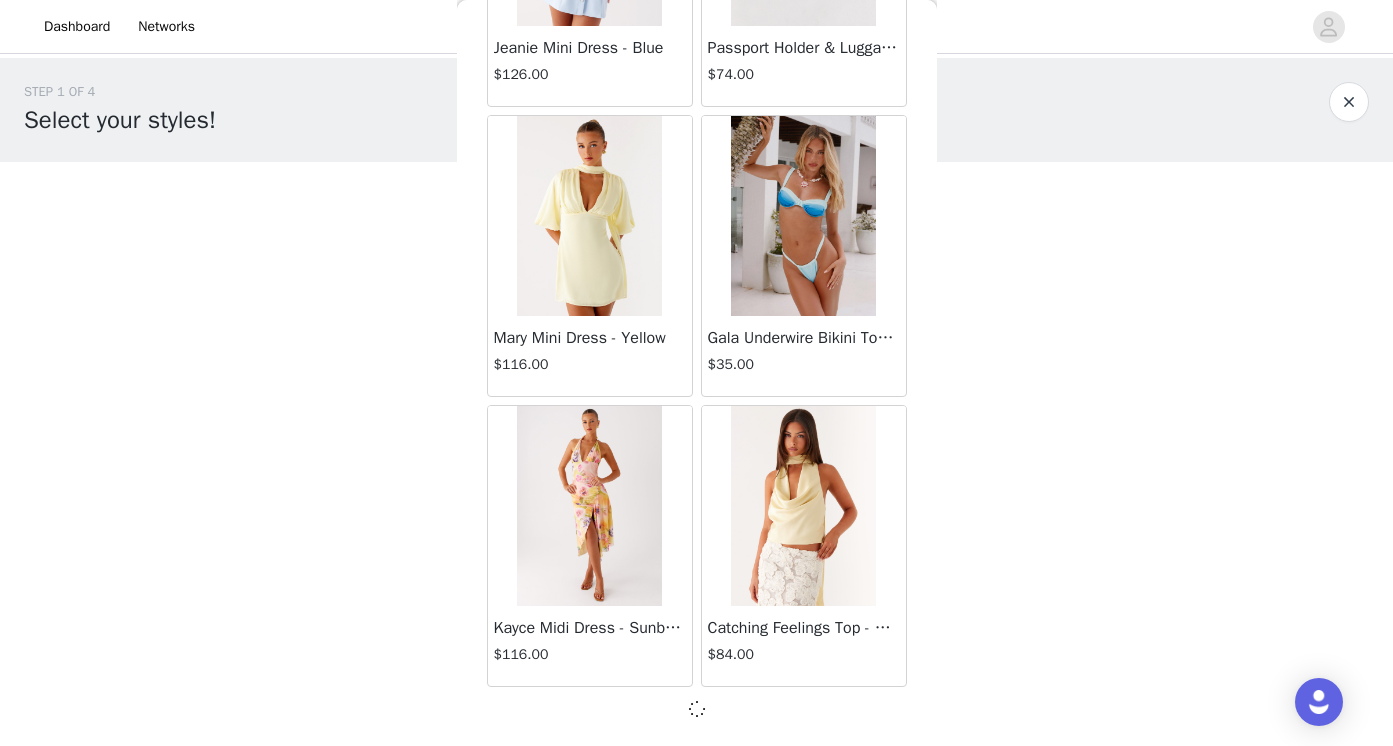 scroll, scrollTop: 71905, scrollLeft: 0, axis: vertical 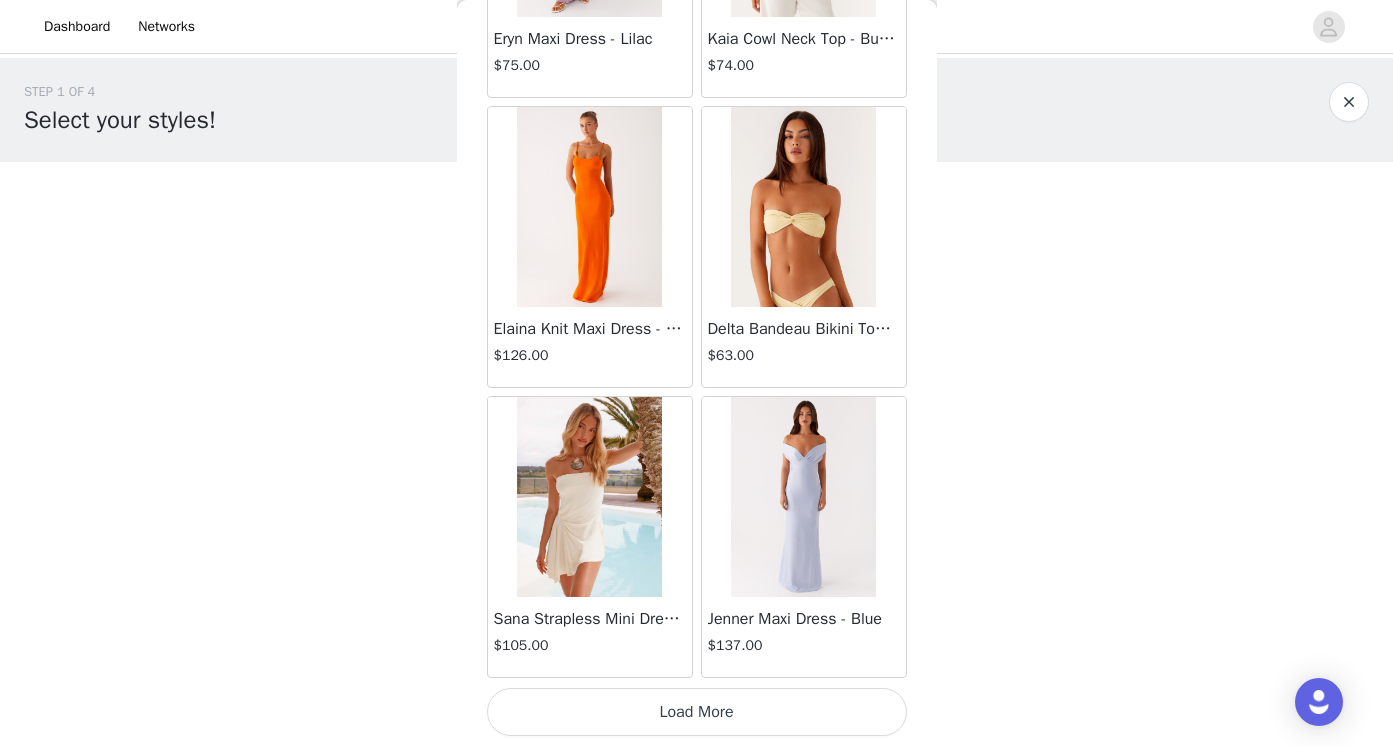 click on "Load More" at bounding box center [697, 712] 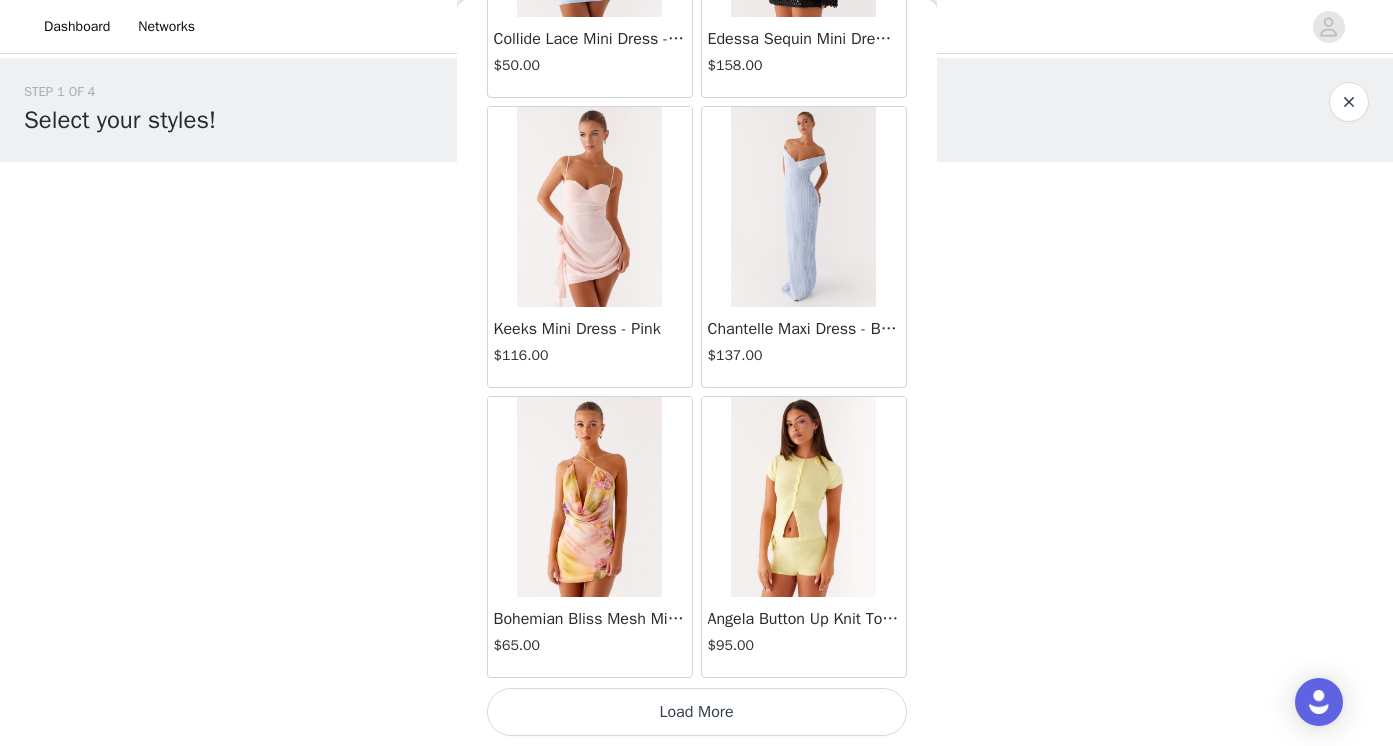 click on "Load More" at bounding box center [697, 712] 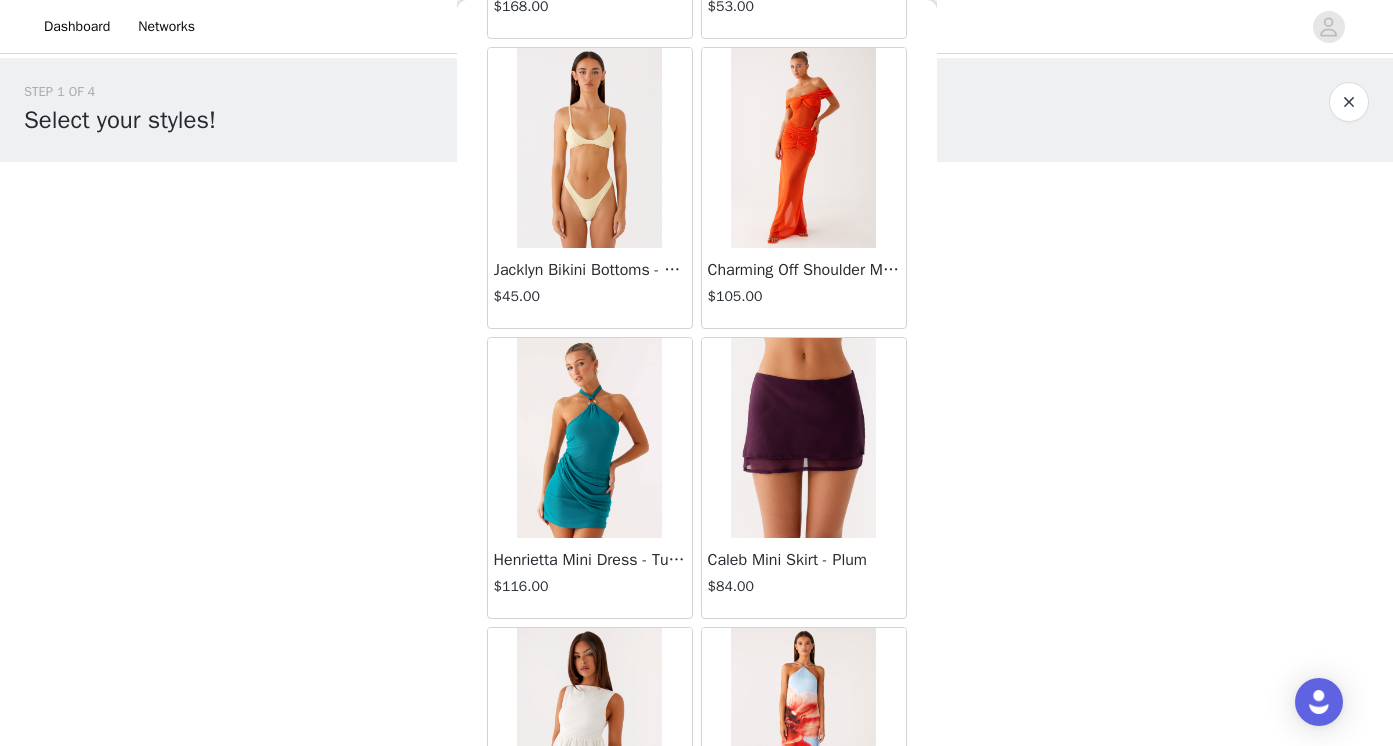 scroll, scrollTop: 80435, scrollLeft: 0, axis: vertical 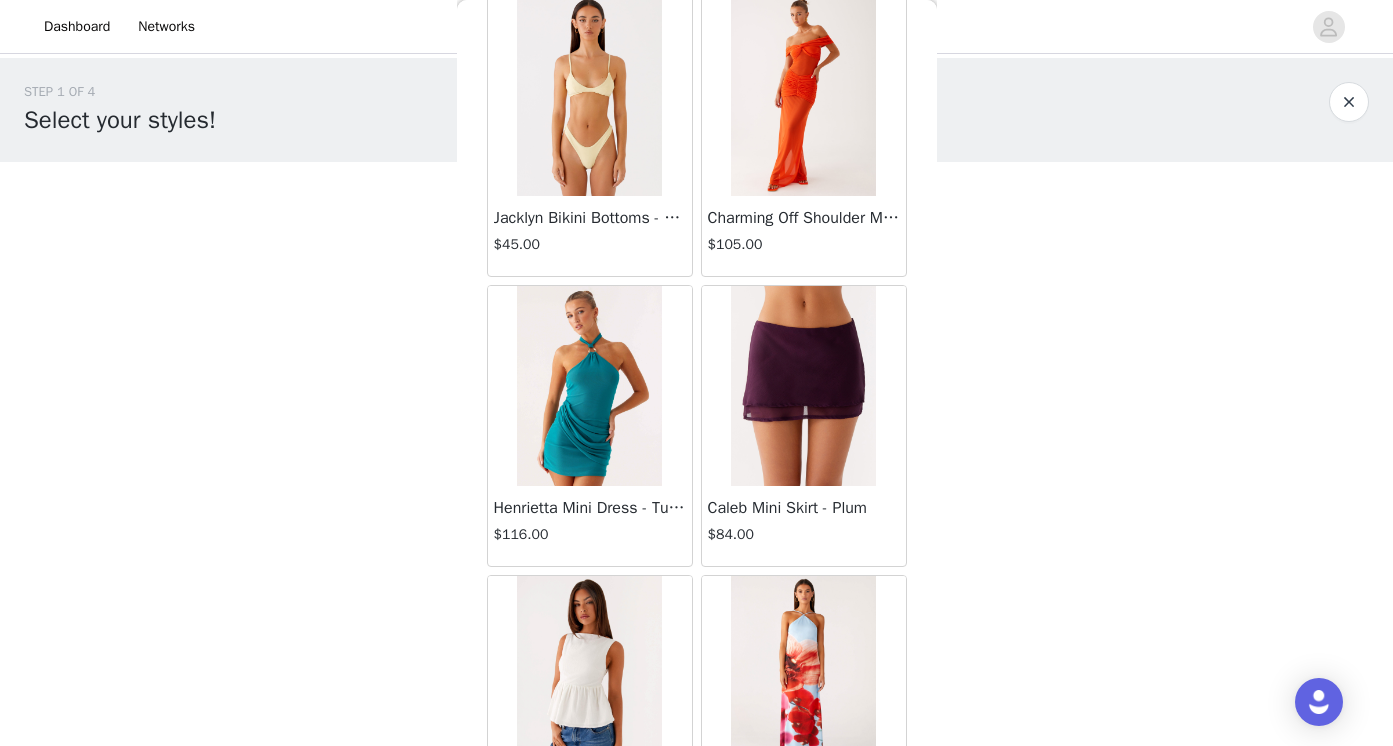 click at bounding box center [589, 386] 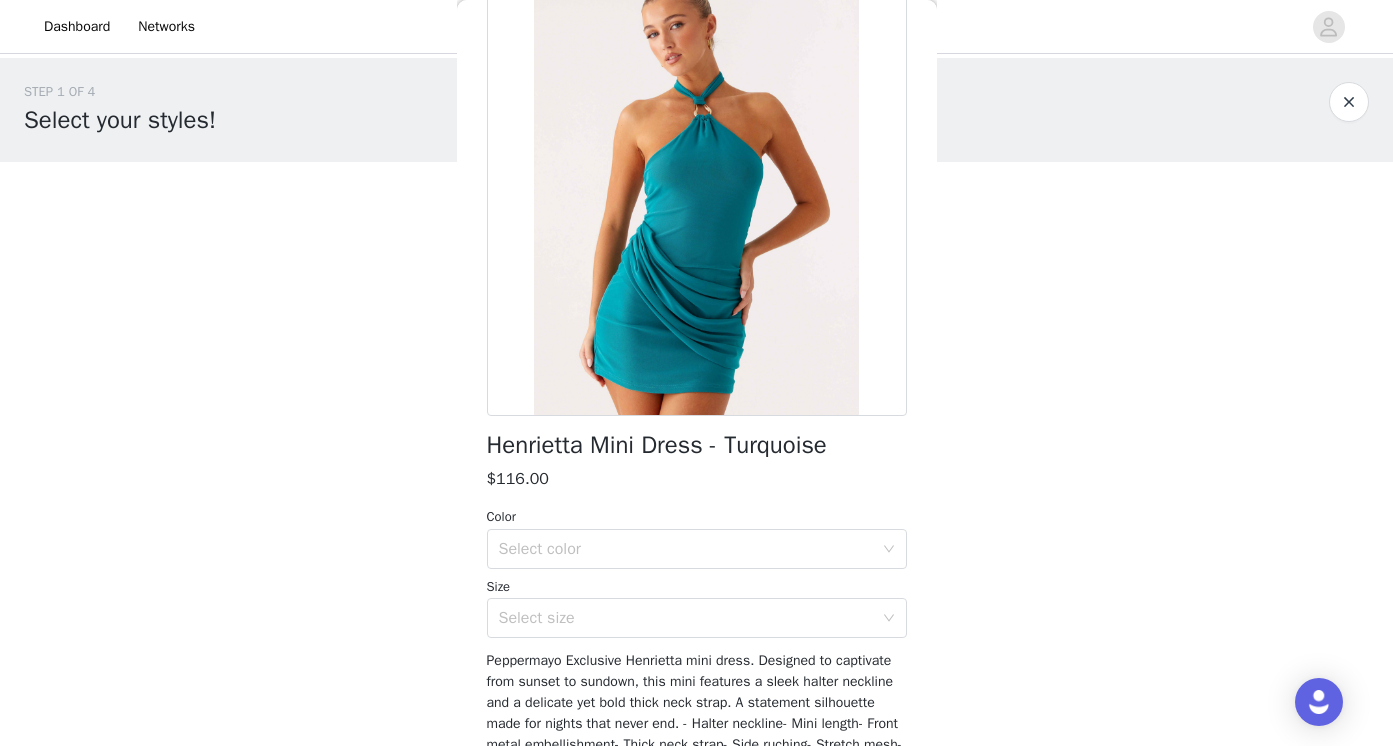 scroll, scrollTop: 135, scrollLeft: 0, axis: vertical 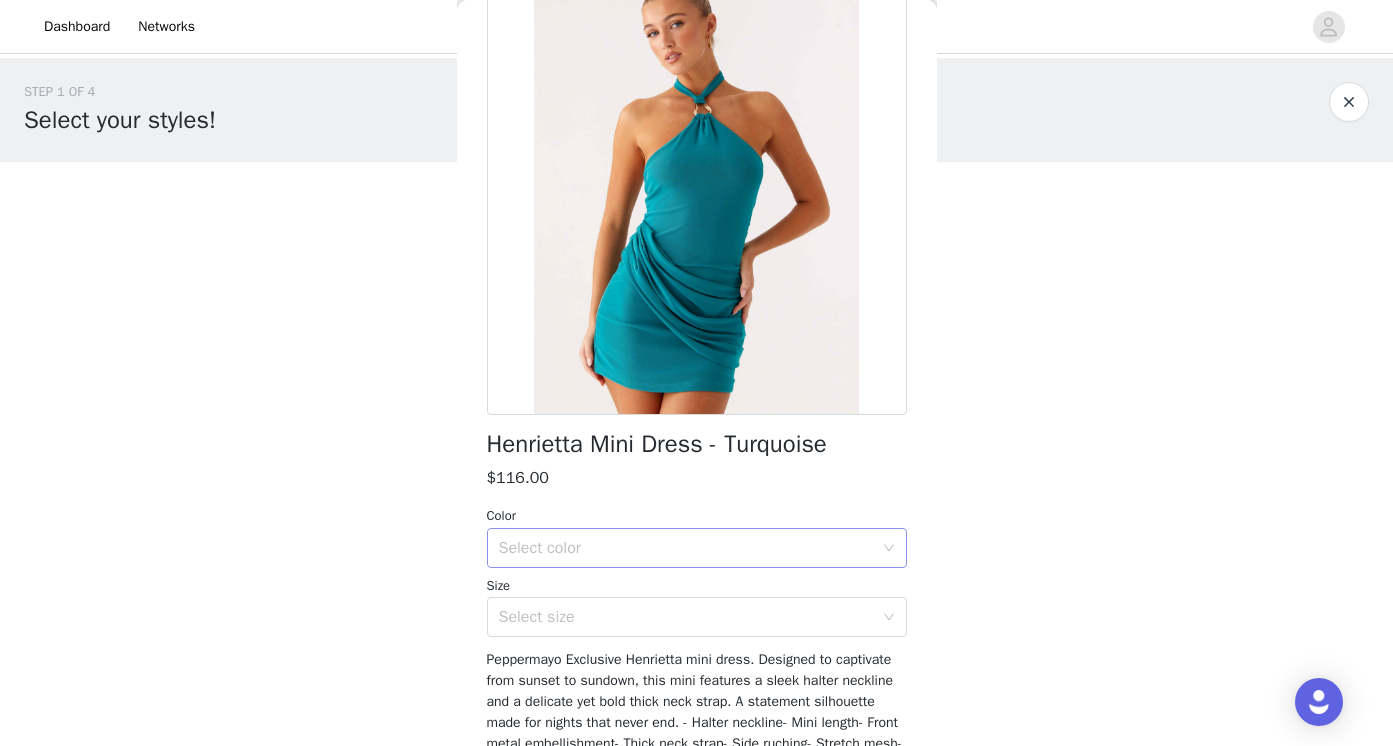 click on "Select color" at bounding box center [686, 548] 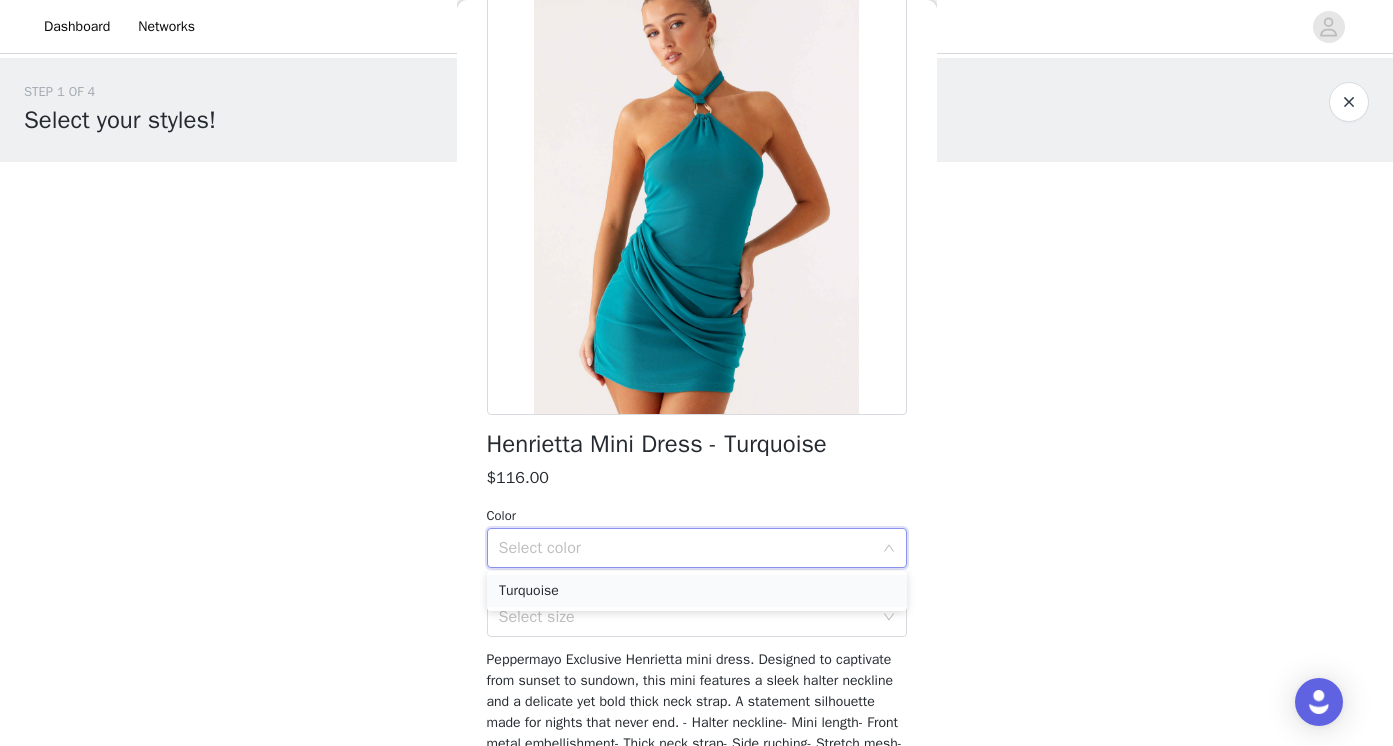 click on "Turquoise" at bounding box center (697, 591) 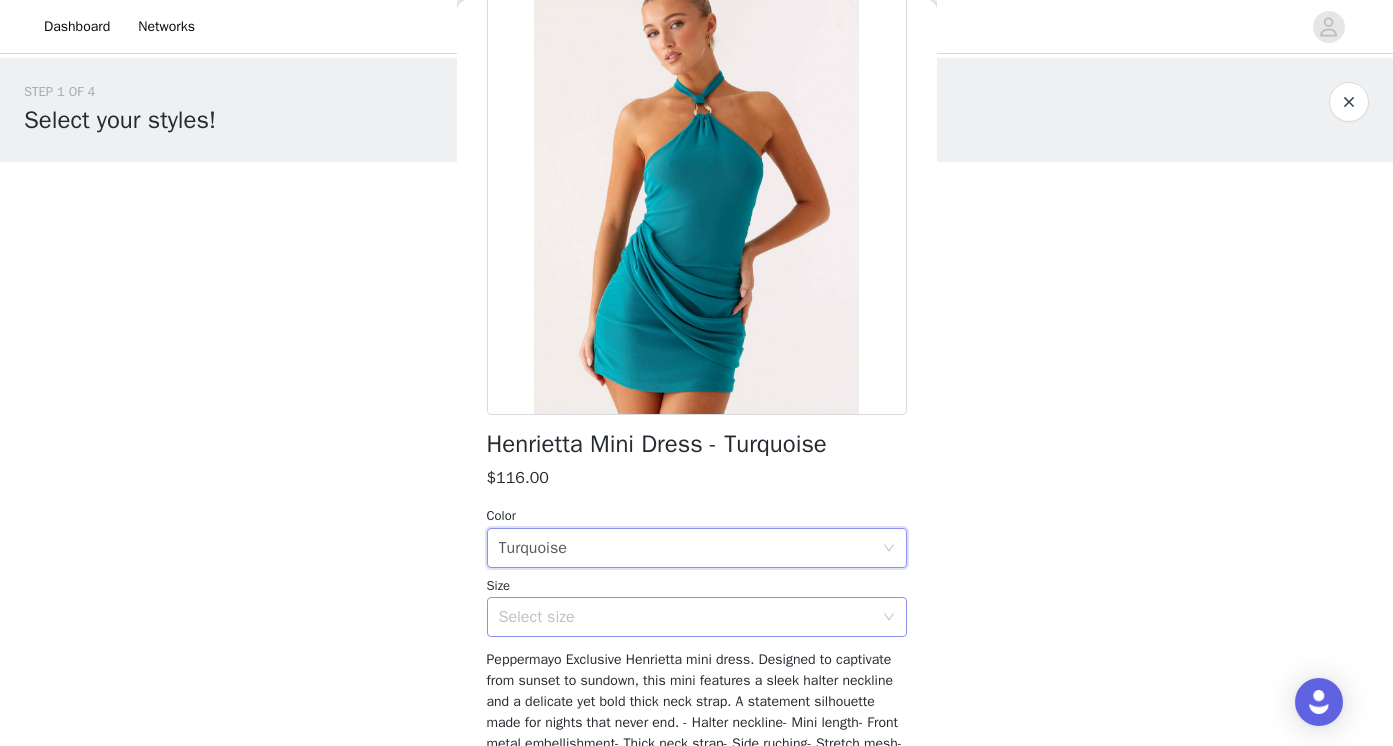 click on "Select size" at bounding box center [690, 617] 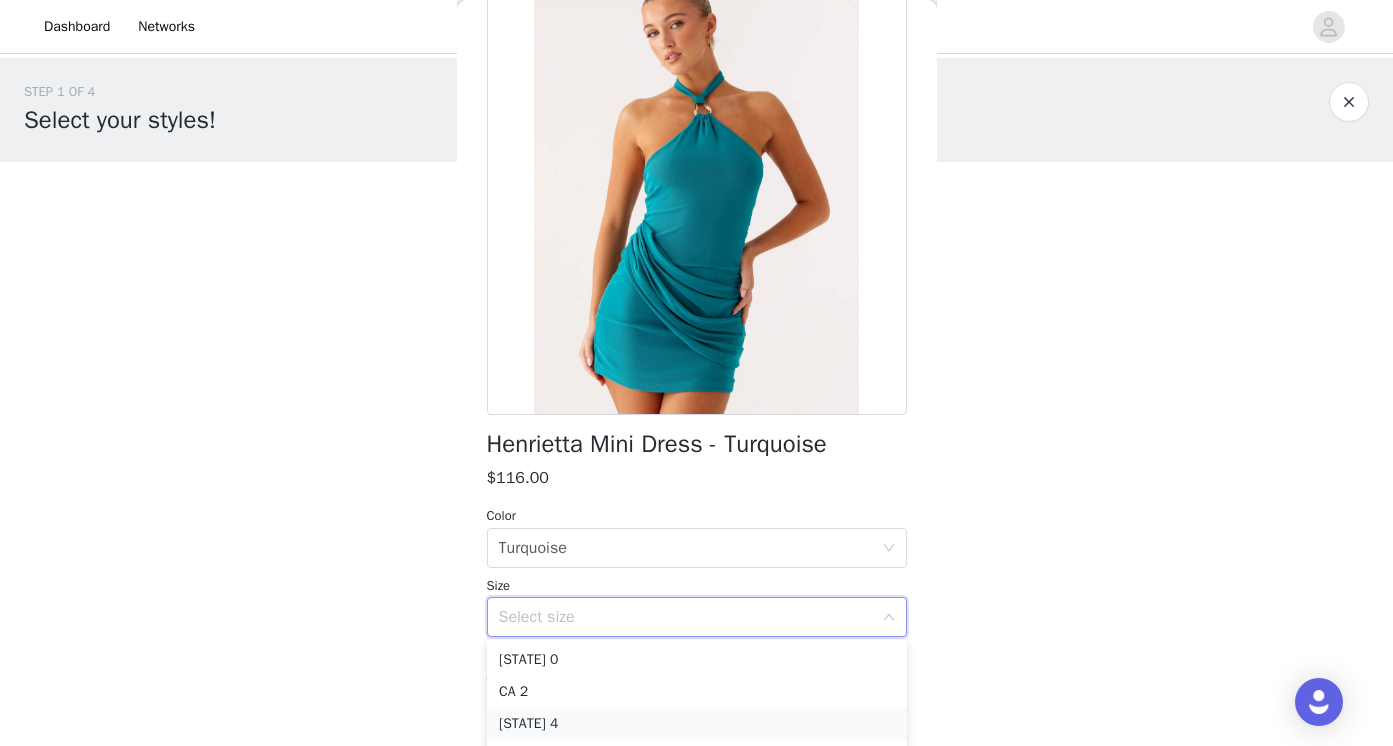 click on "[STATE] 4" at bounding box center [697, 724] 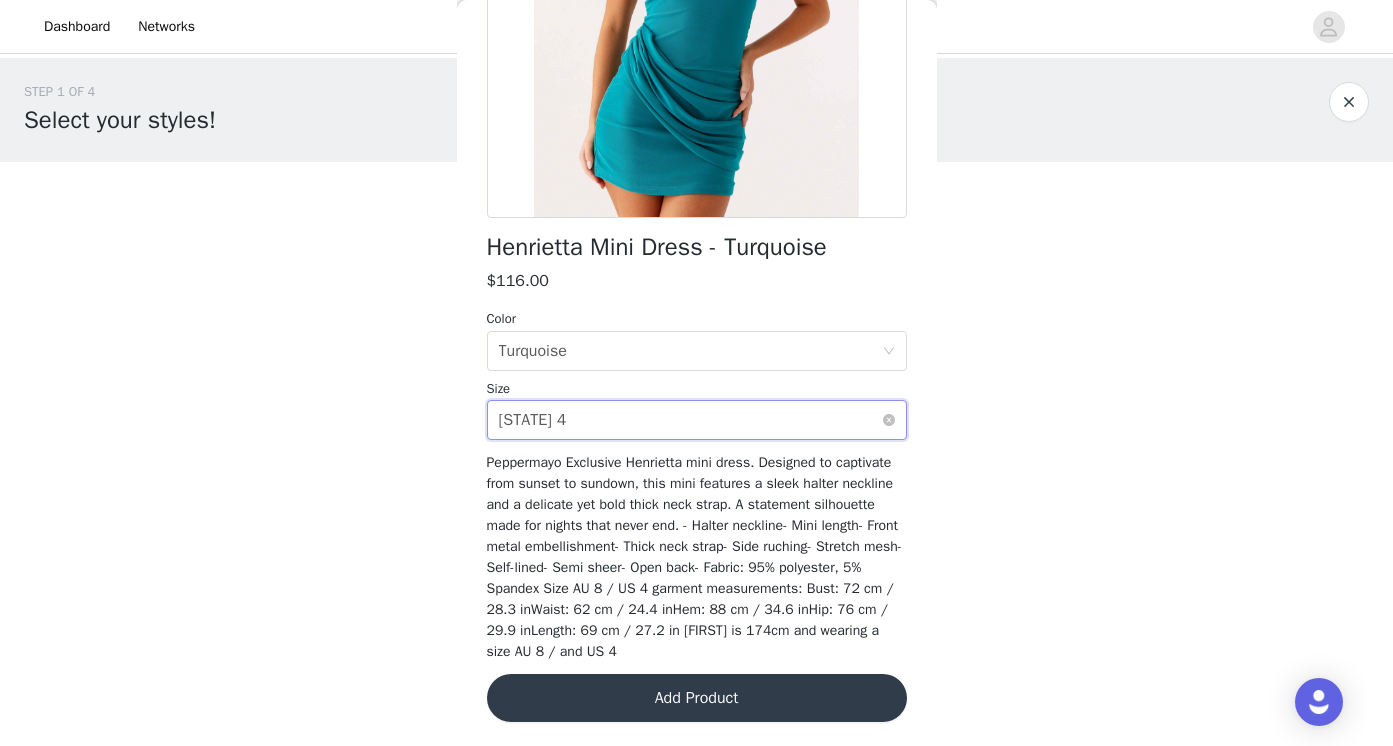 scroll, scrollTop: 331, scrollLeft: 0, axis: vertical 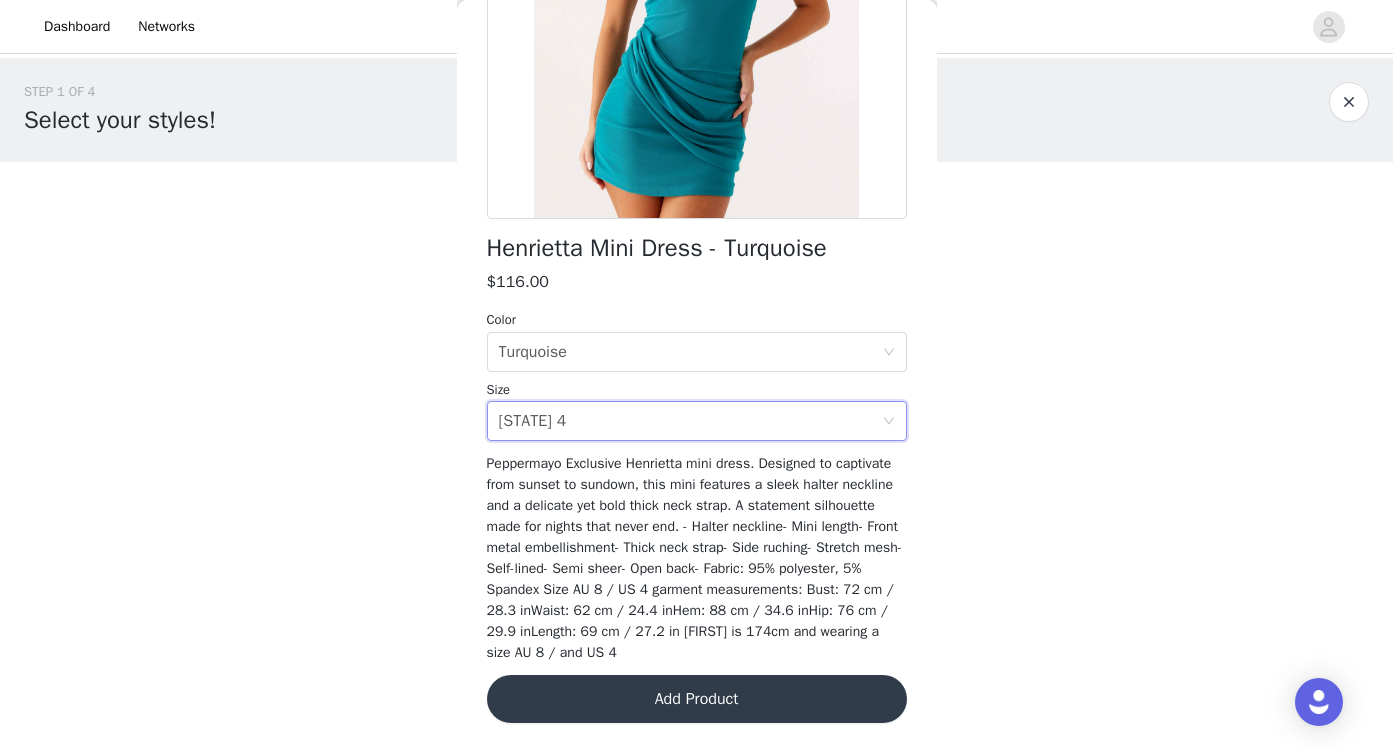 click on "Add Product" at bounding box center (697, 699) 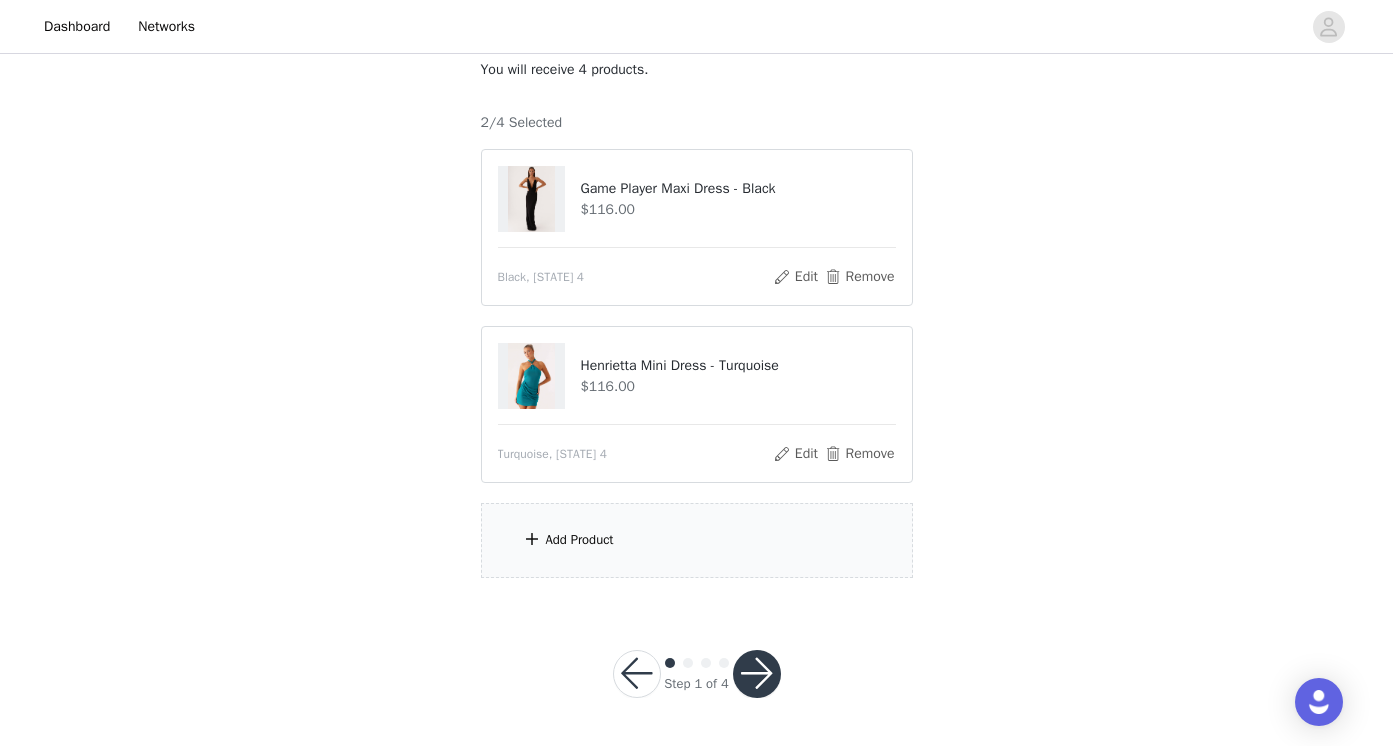 scroll, scrollTop: 126, scrollLeft: 0, axis: vertical 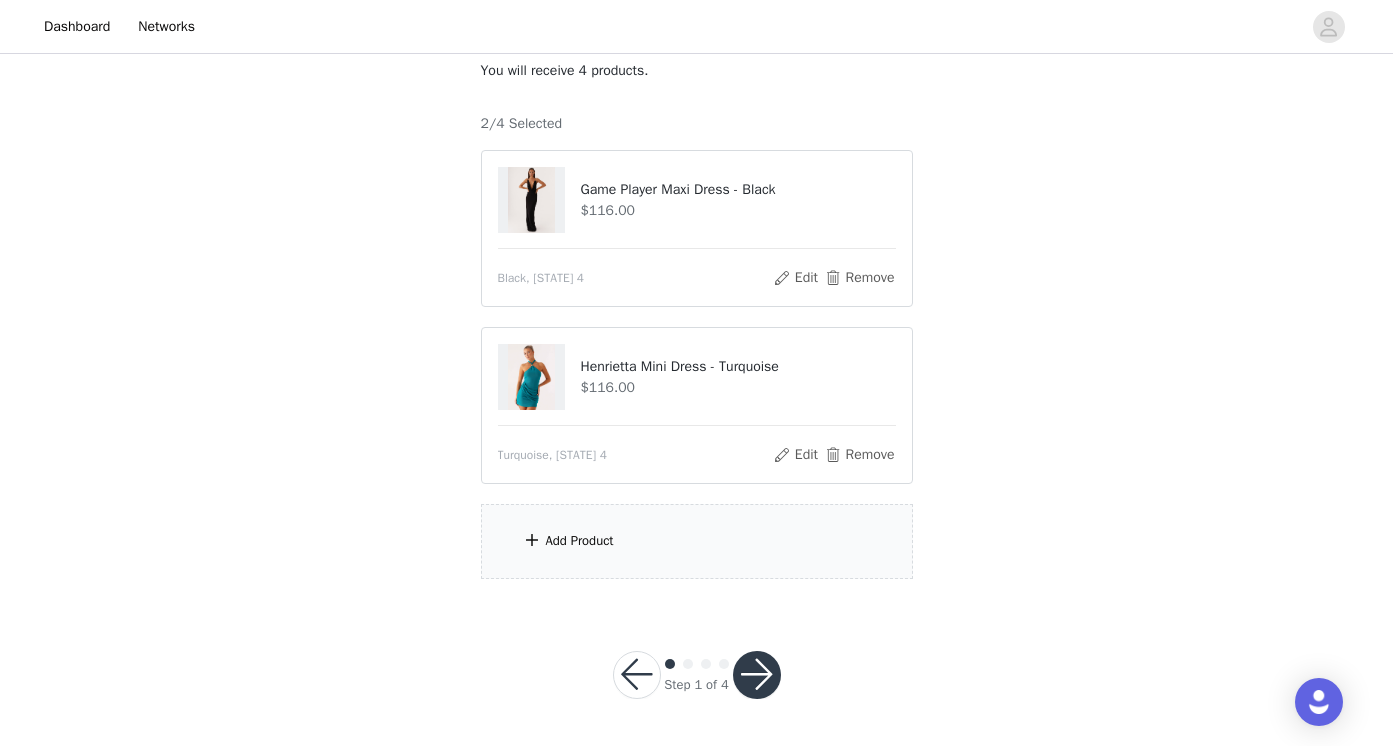 click on "Add Product" at bounding box center [697, 541] 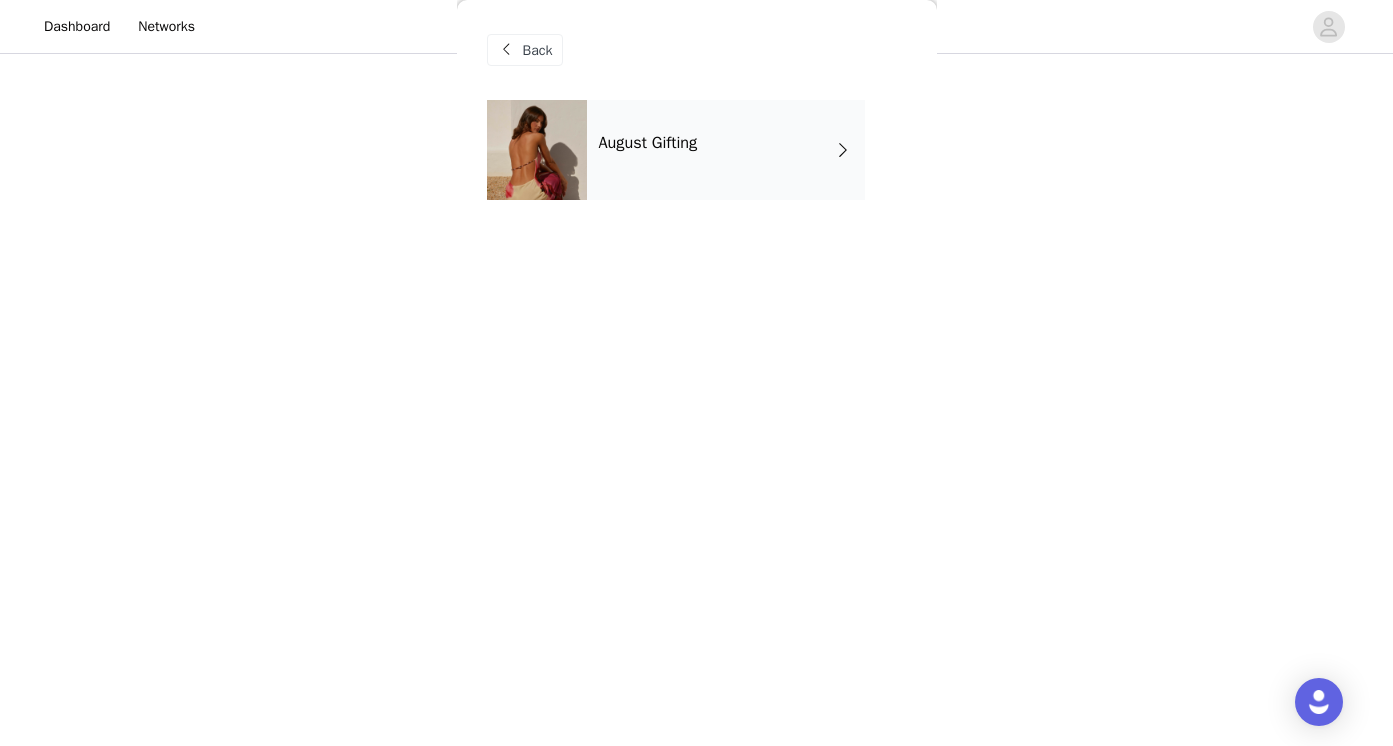 click on "August Gifting" at bounding box center (726, 150) 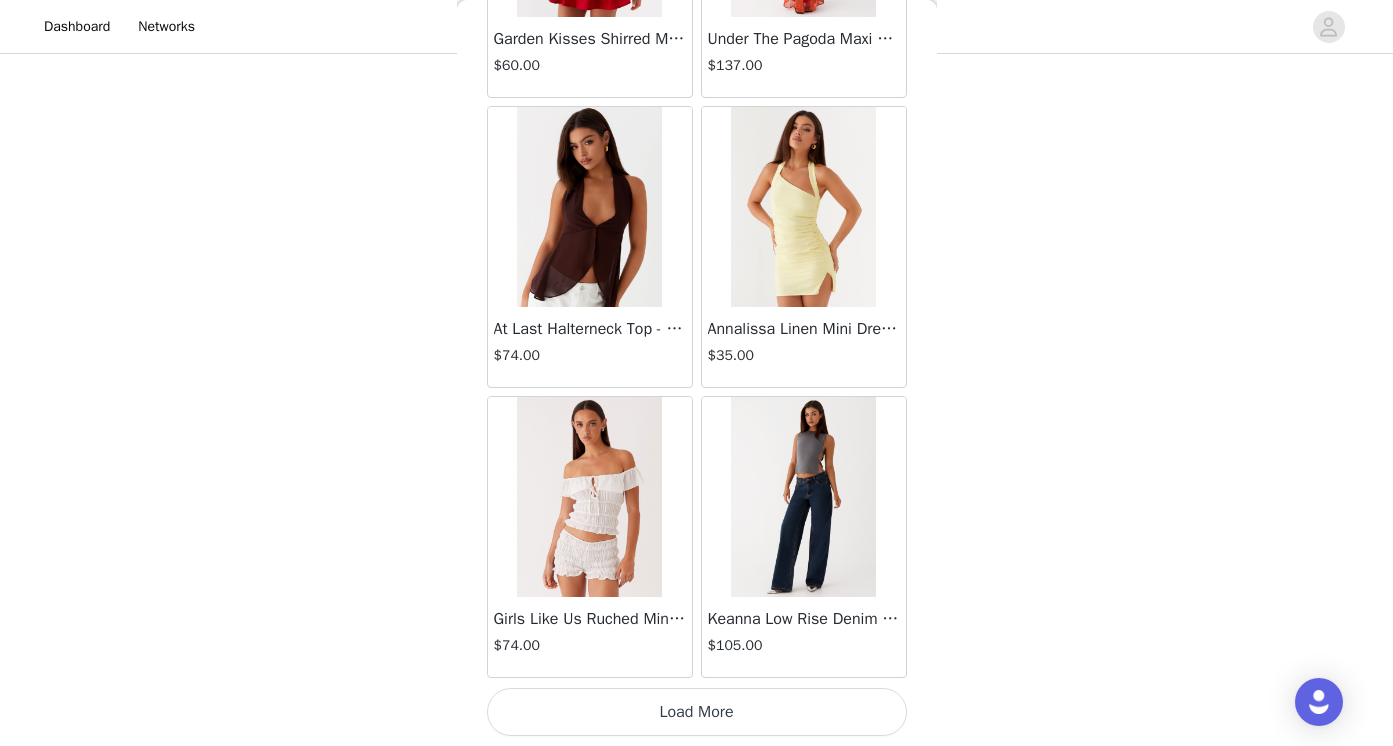 scroll, scrollTop: 2314, scrollLeft: 0, axis: vertical 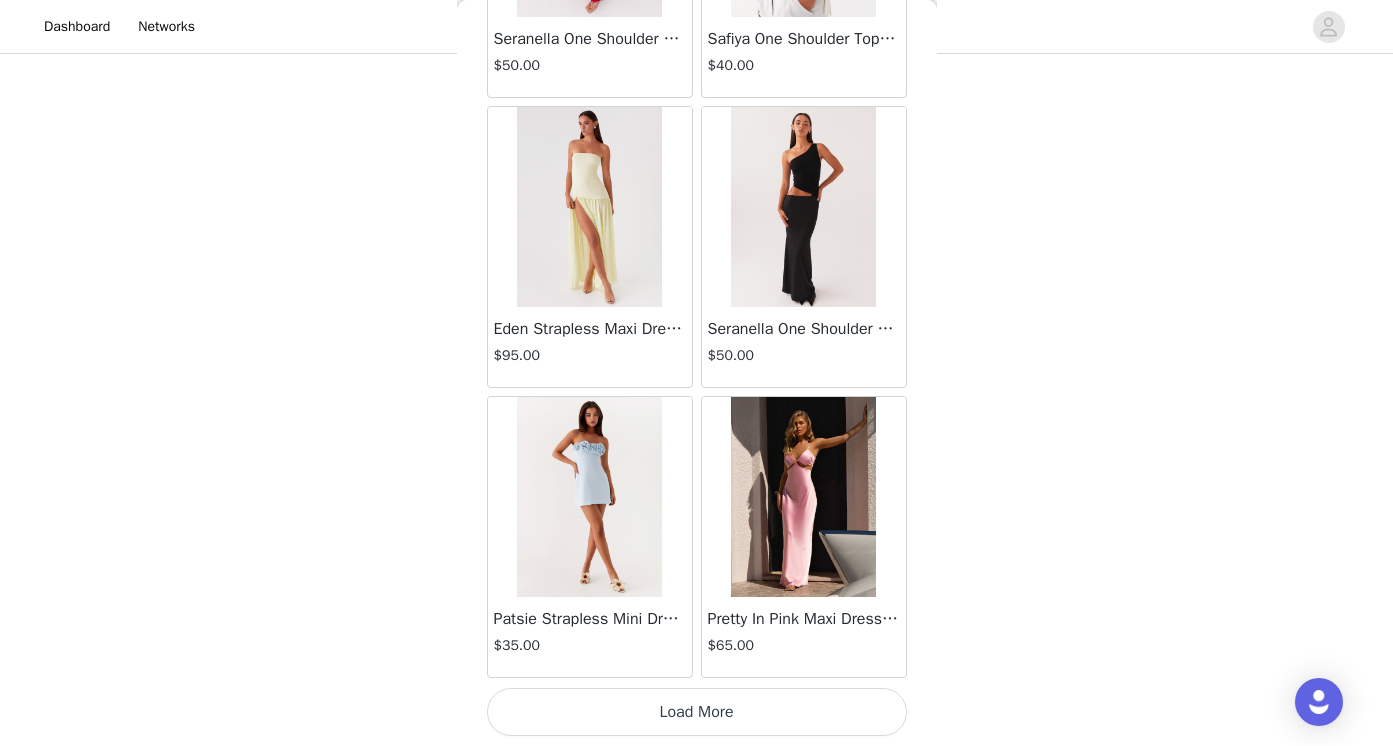 click on "Load More" at bounding box center (697, 712) 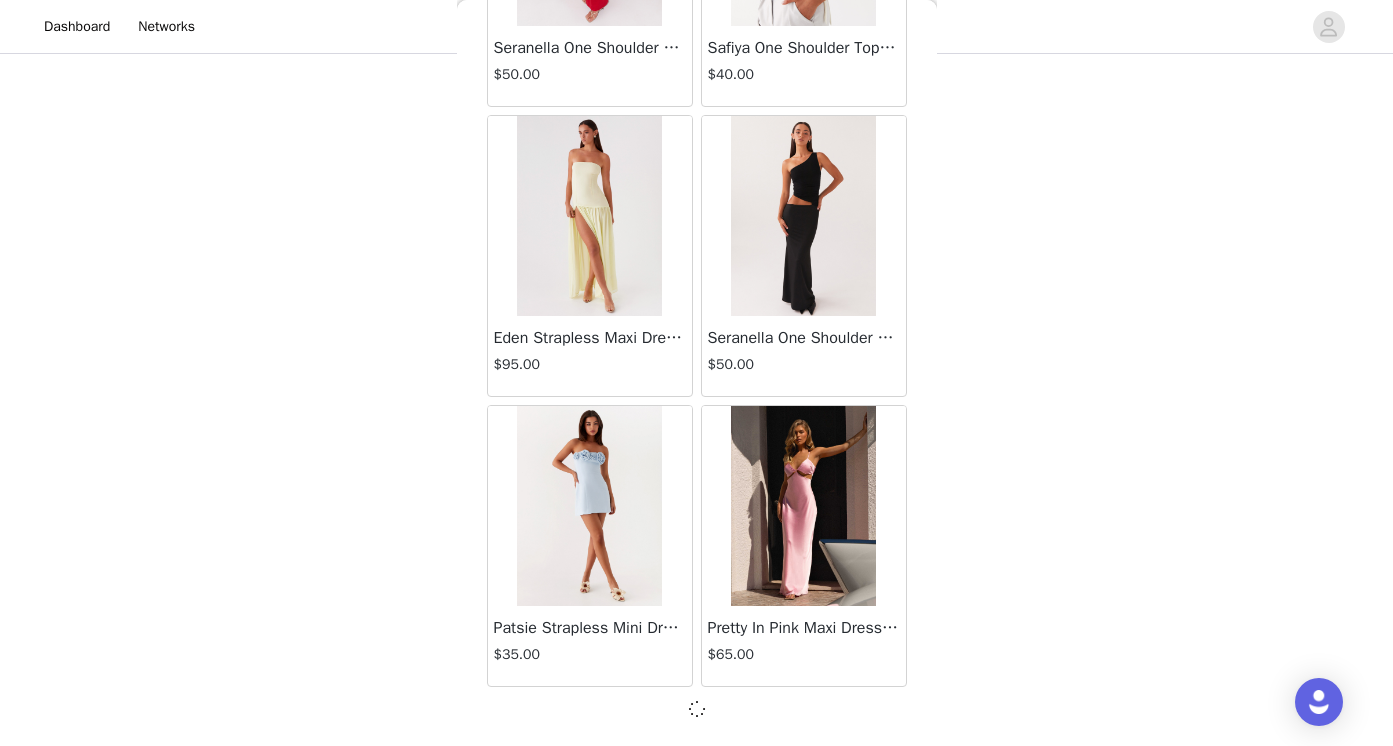 scroll, scrollTop: 5205, scrollLeft: 0, axis: vertical 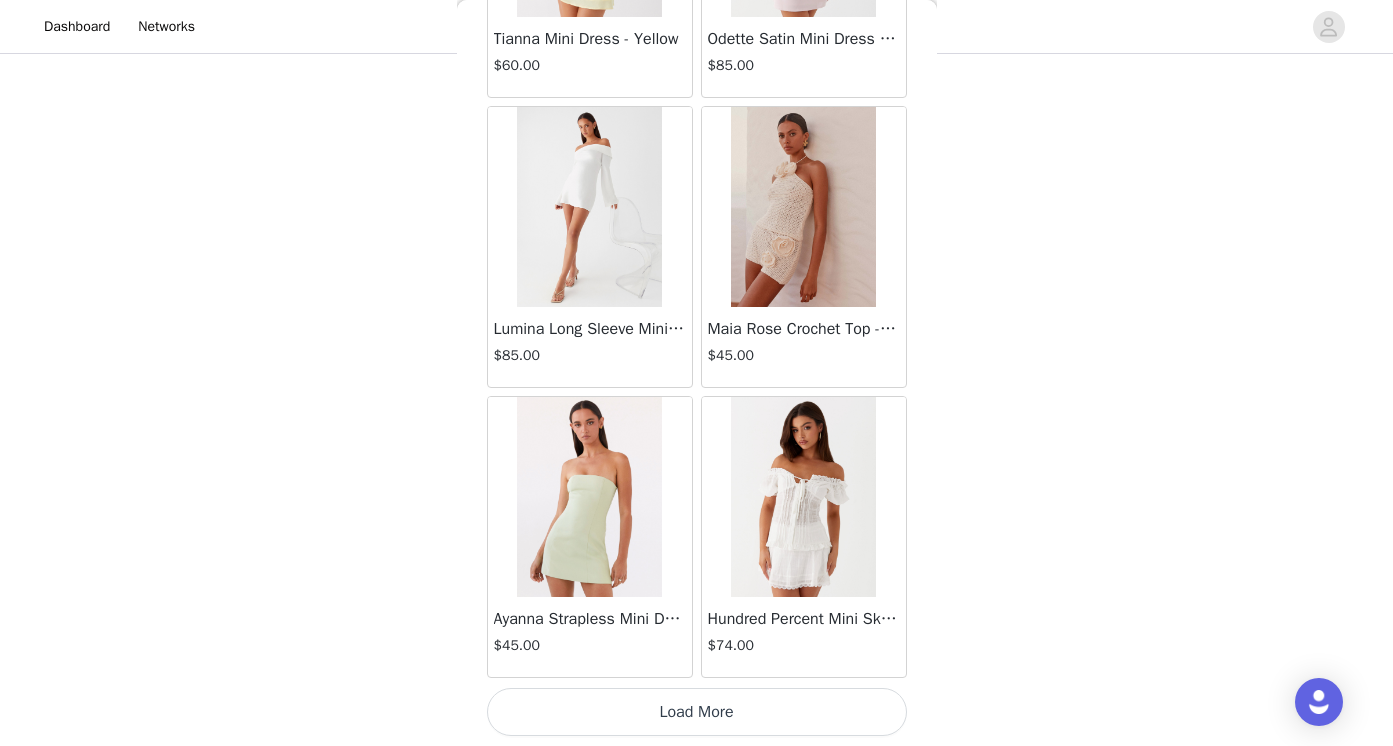 click on "Load More" at bounding box center (697, 712) 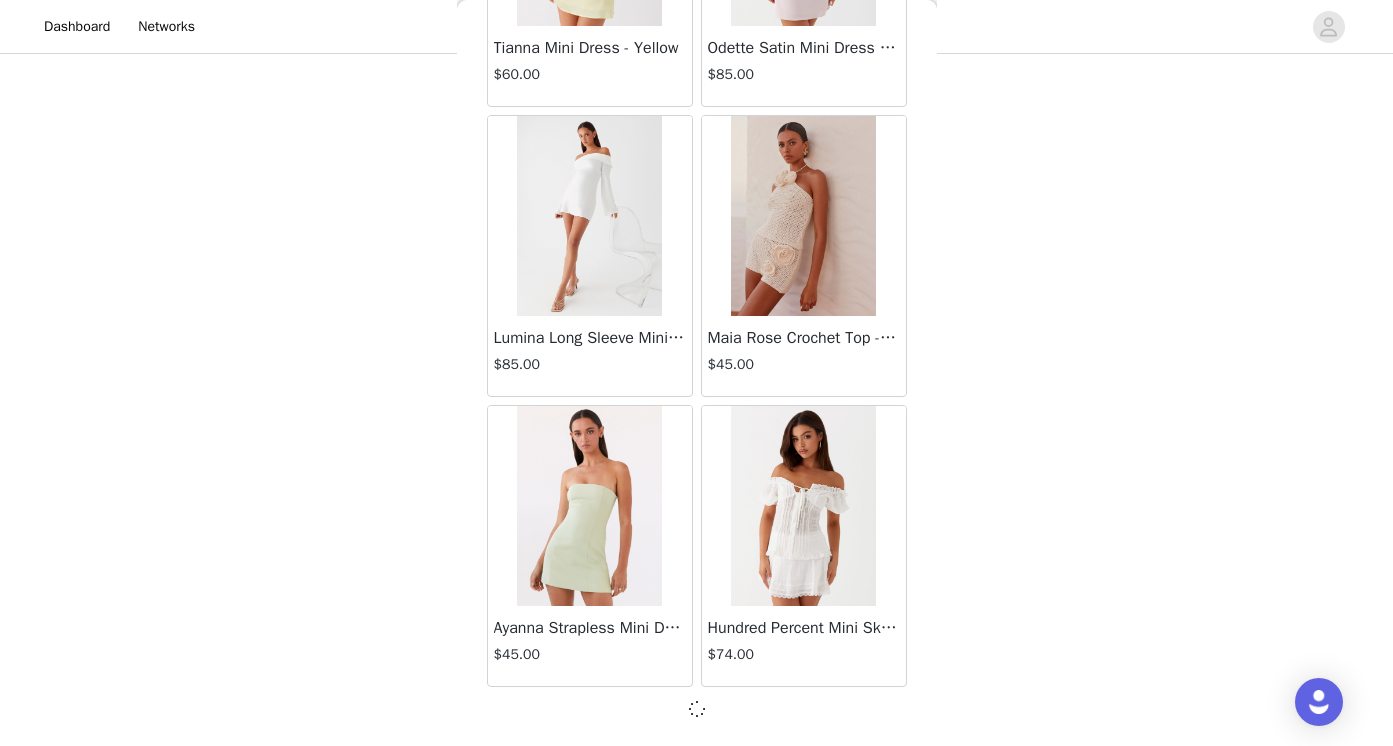 scroll, scrollTop: 8105, scrollLeft: 0, axis: vertical 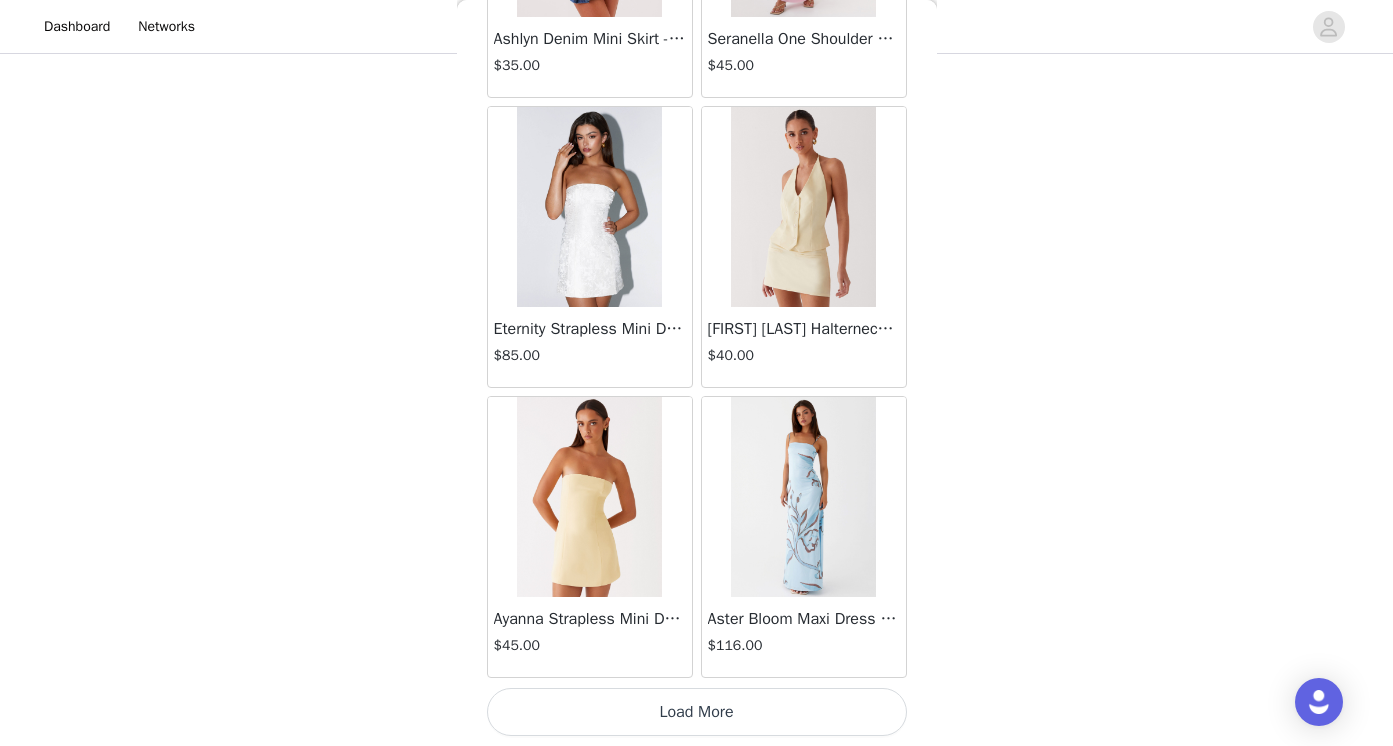 click on "Load More" at bounding box center (697, 712) 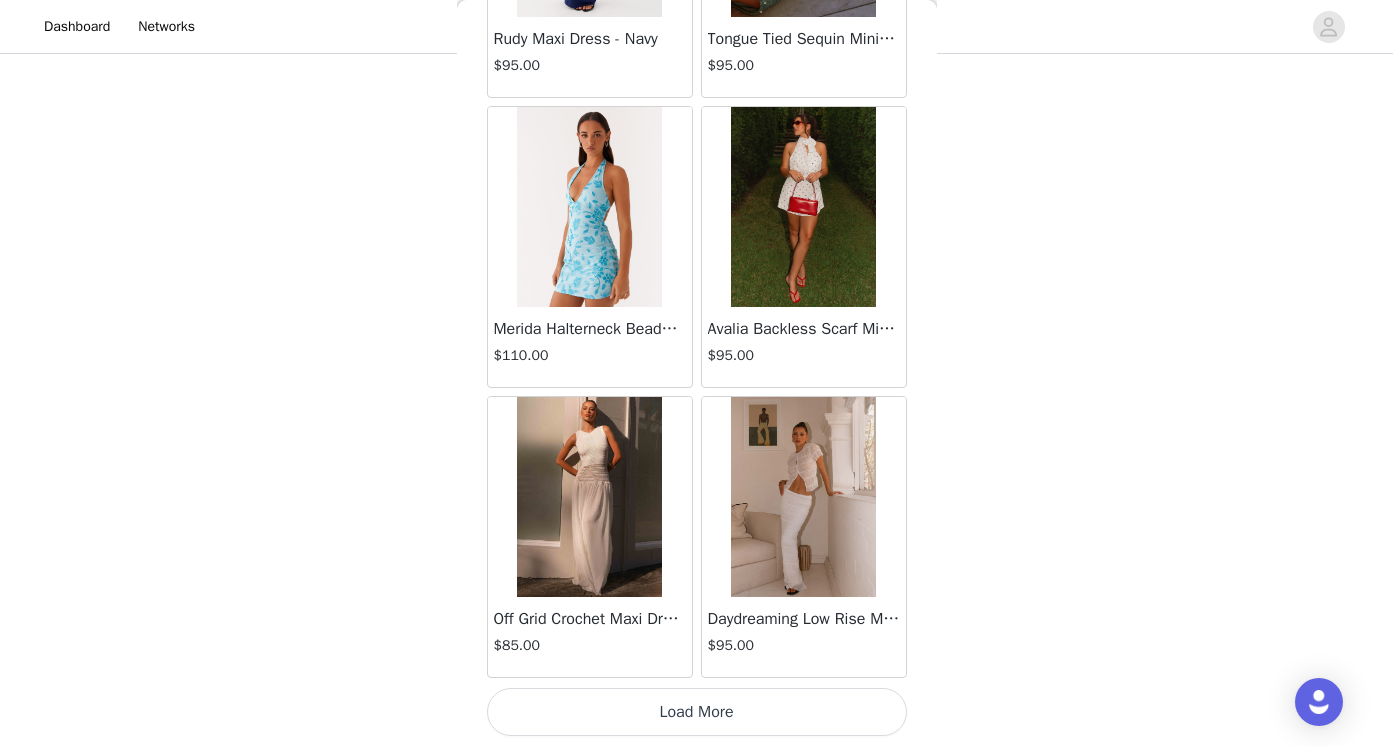 click on "Load More" at bounding box center [697, 712] 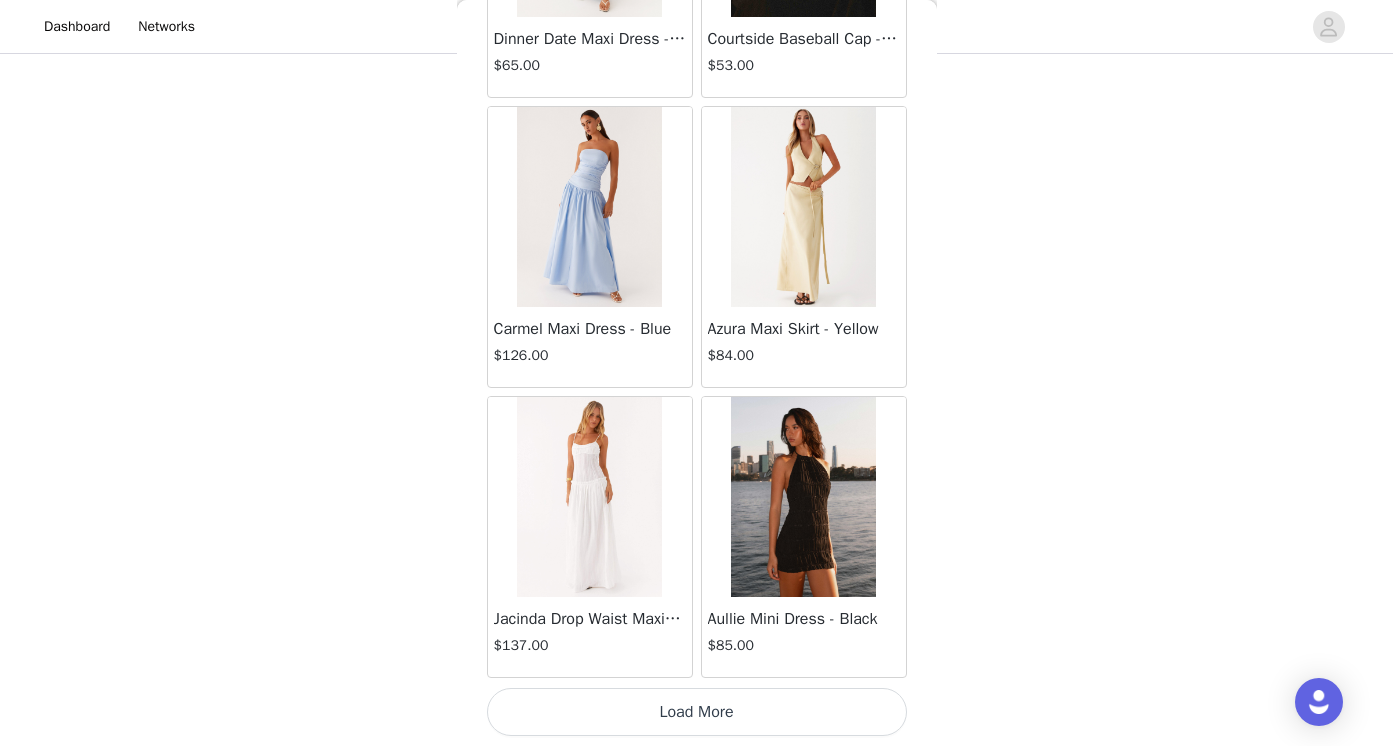 click on "Load More" at bounding box center (697, 712) 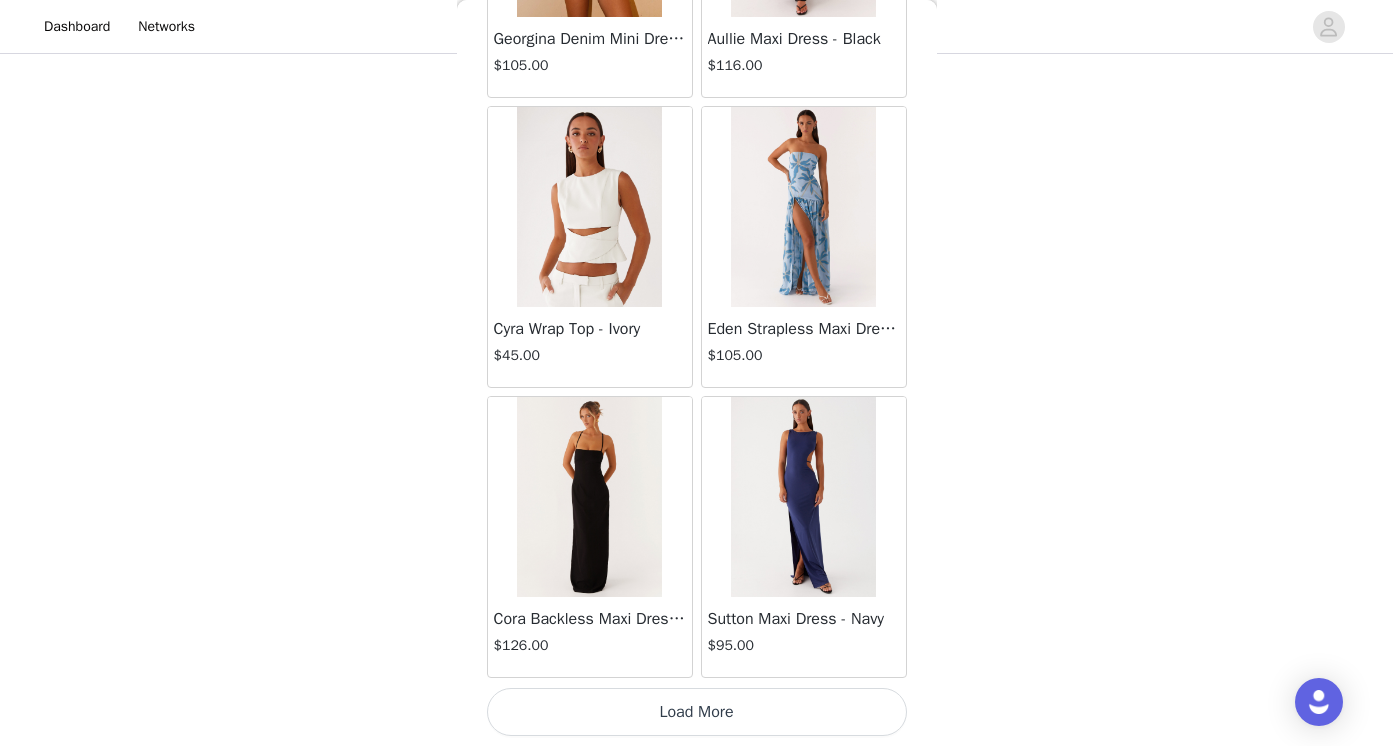 scroll, scrollTop: 19714, scrollLeft: 0, axis: vertical 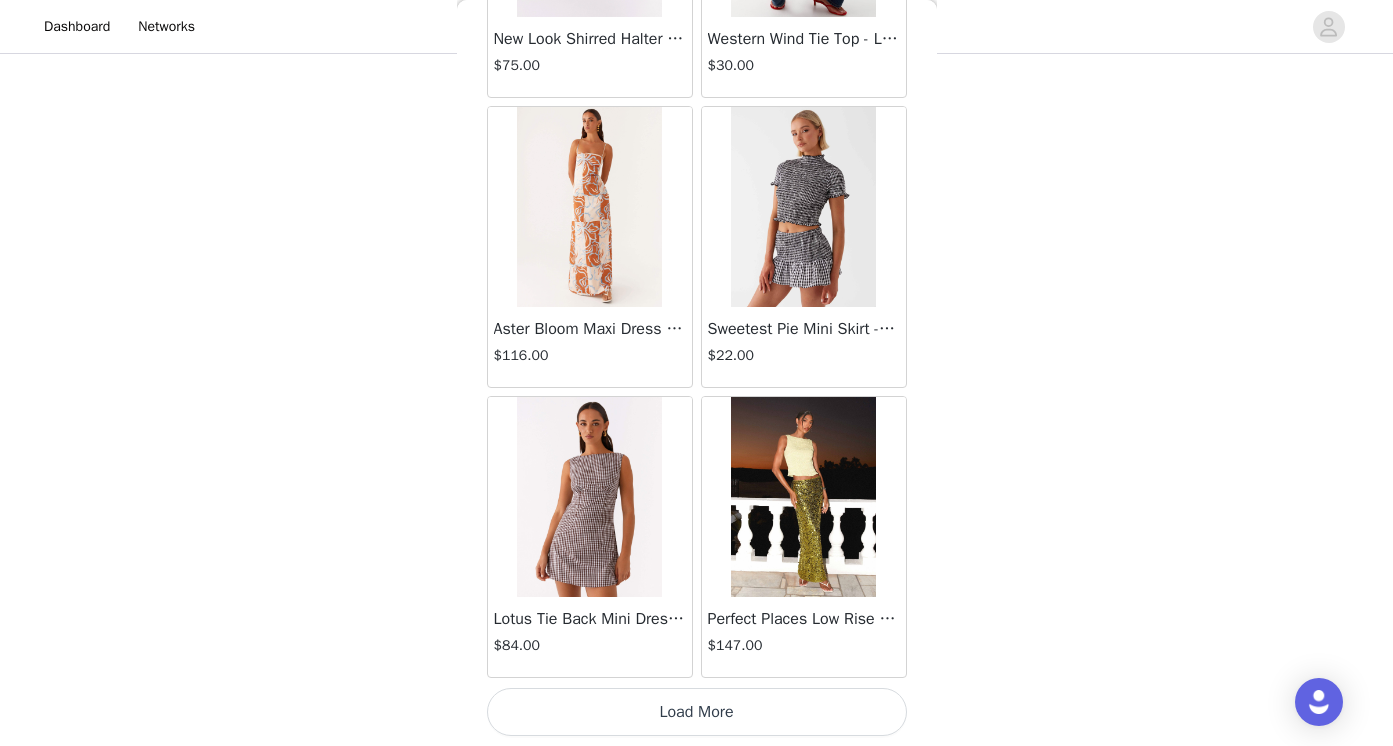 click on "Load More" at bounding box center [697, 712] 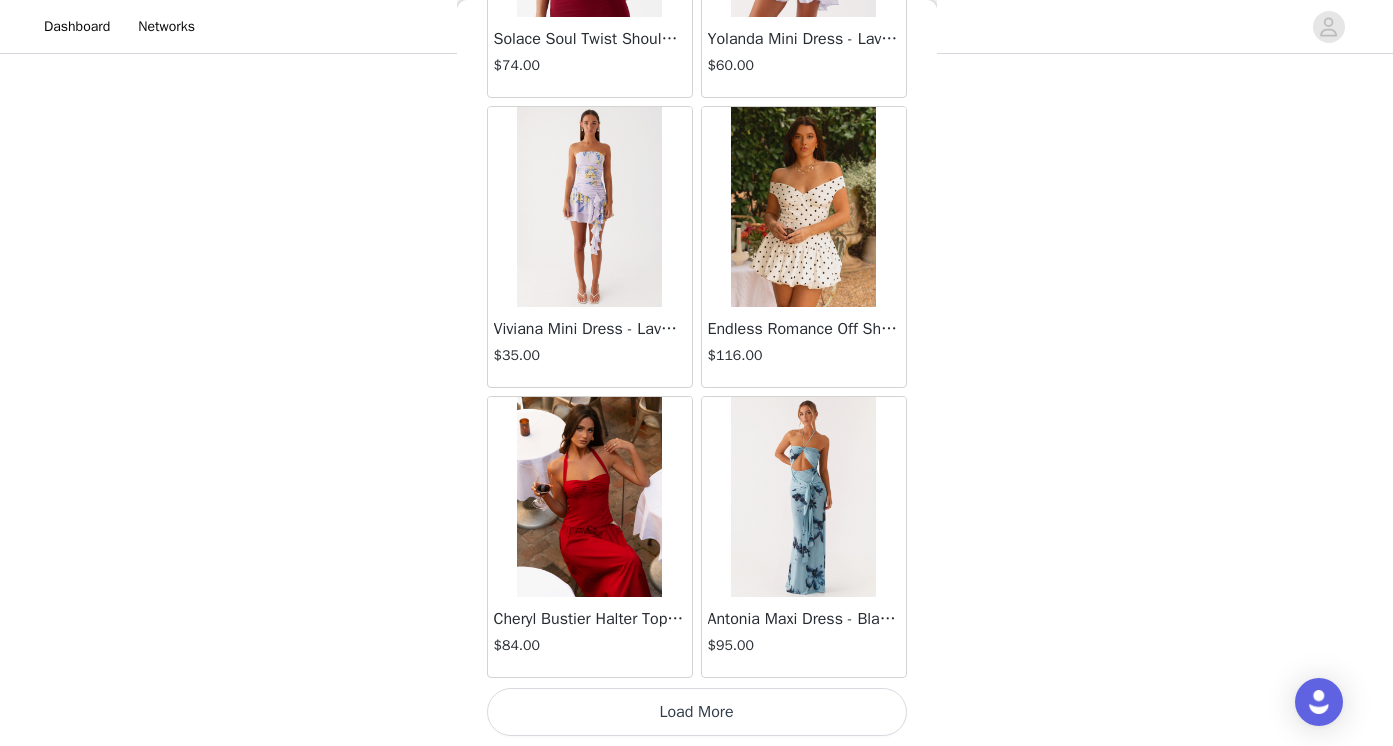 click on "Load More" at bounding box center [697, 712] 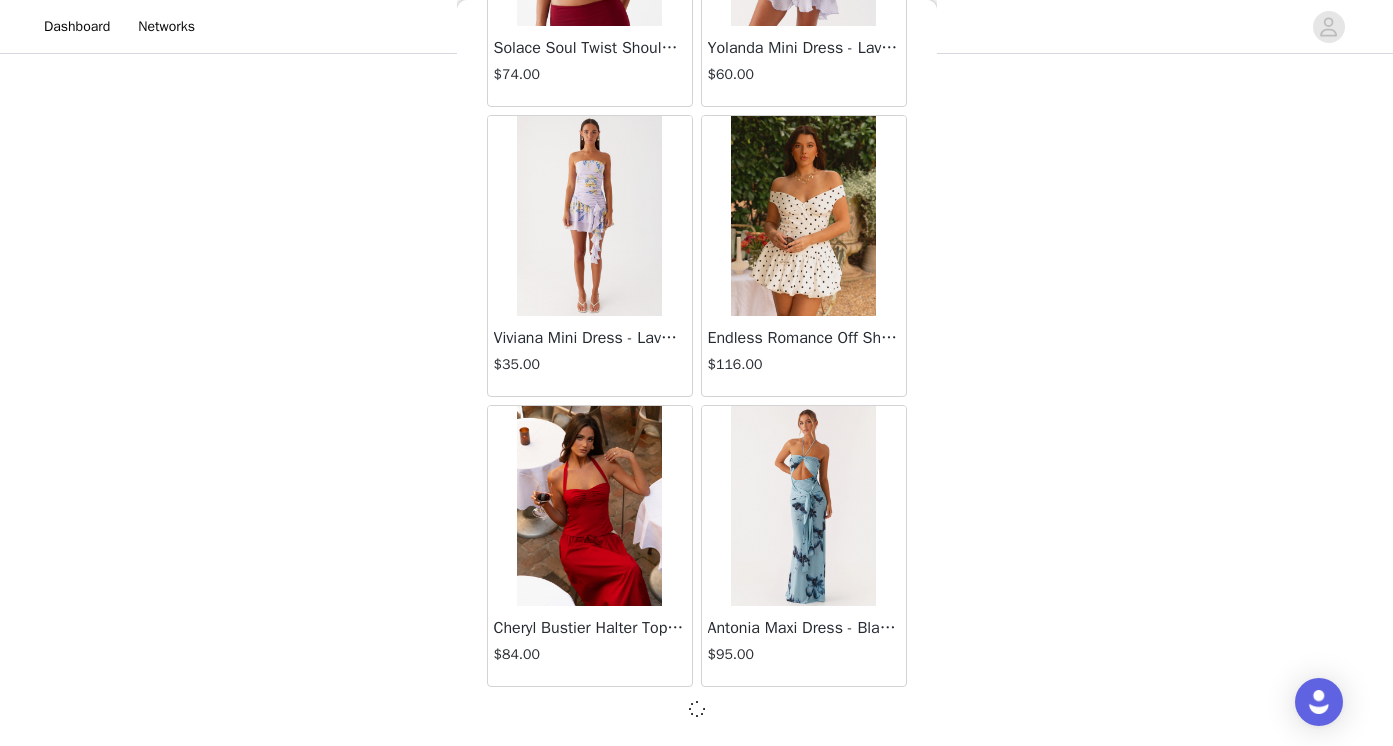 scroll, scrollTop: 25505, scrollLeft: 0, axis: vertical 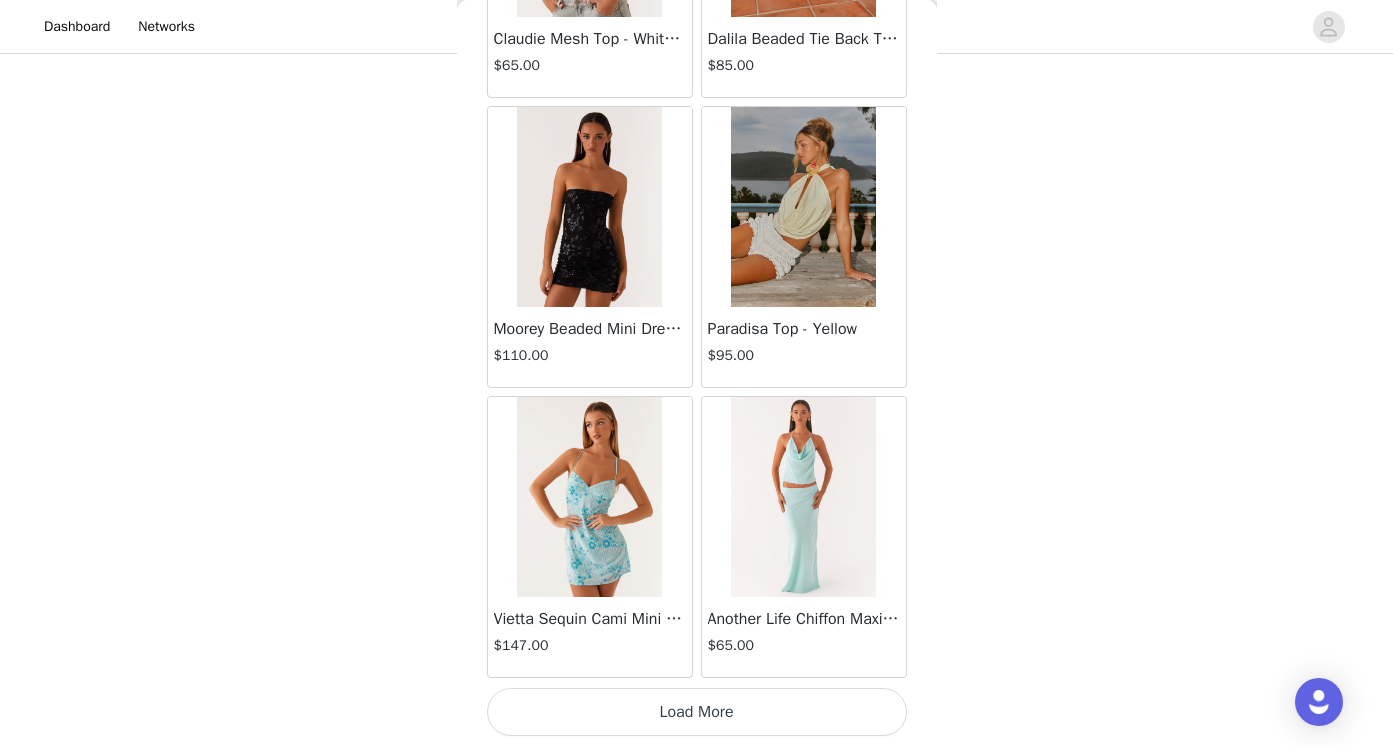 click on "Load More" at bounding box center (697, 712) 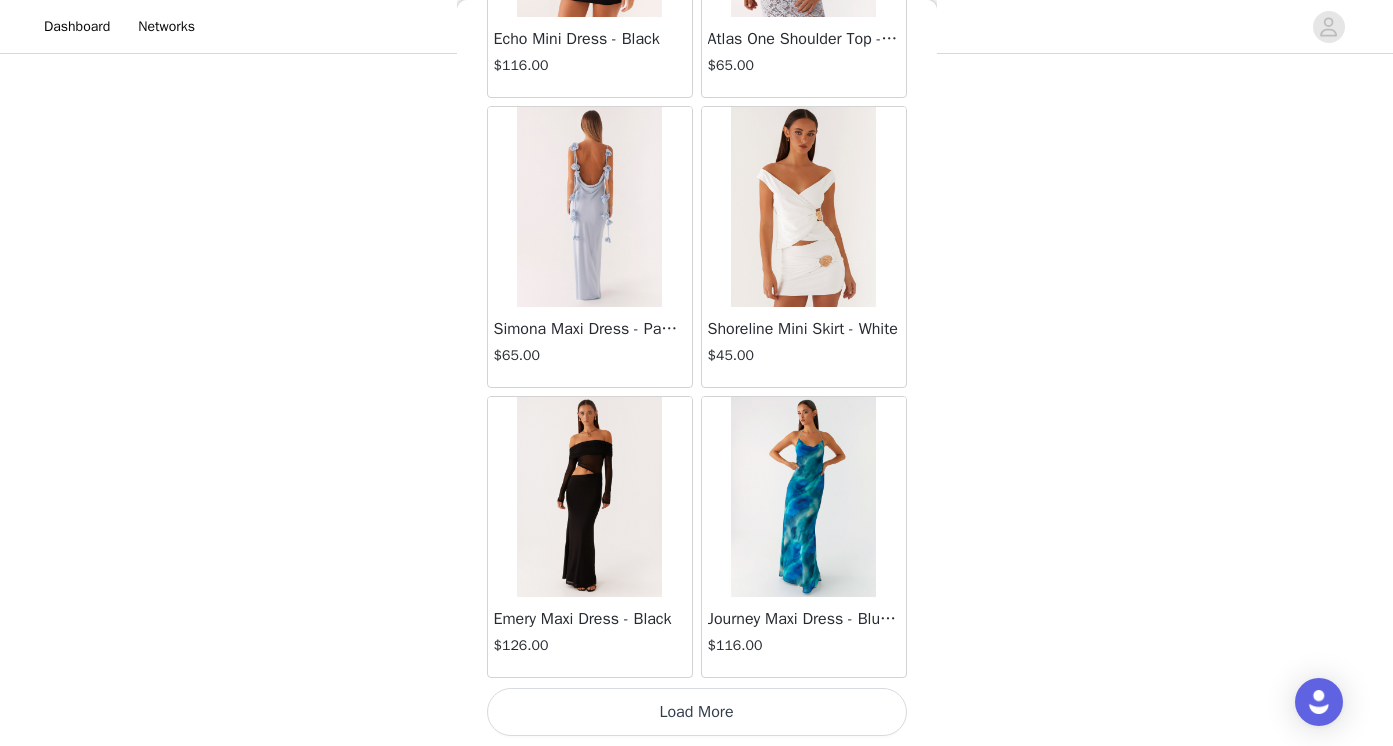 click on "Load More" at bounding box center (697, 712) 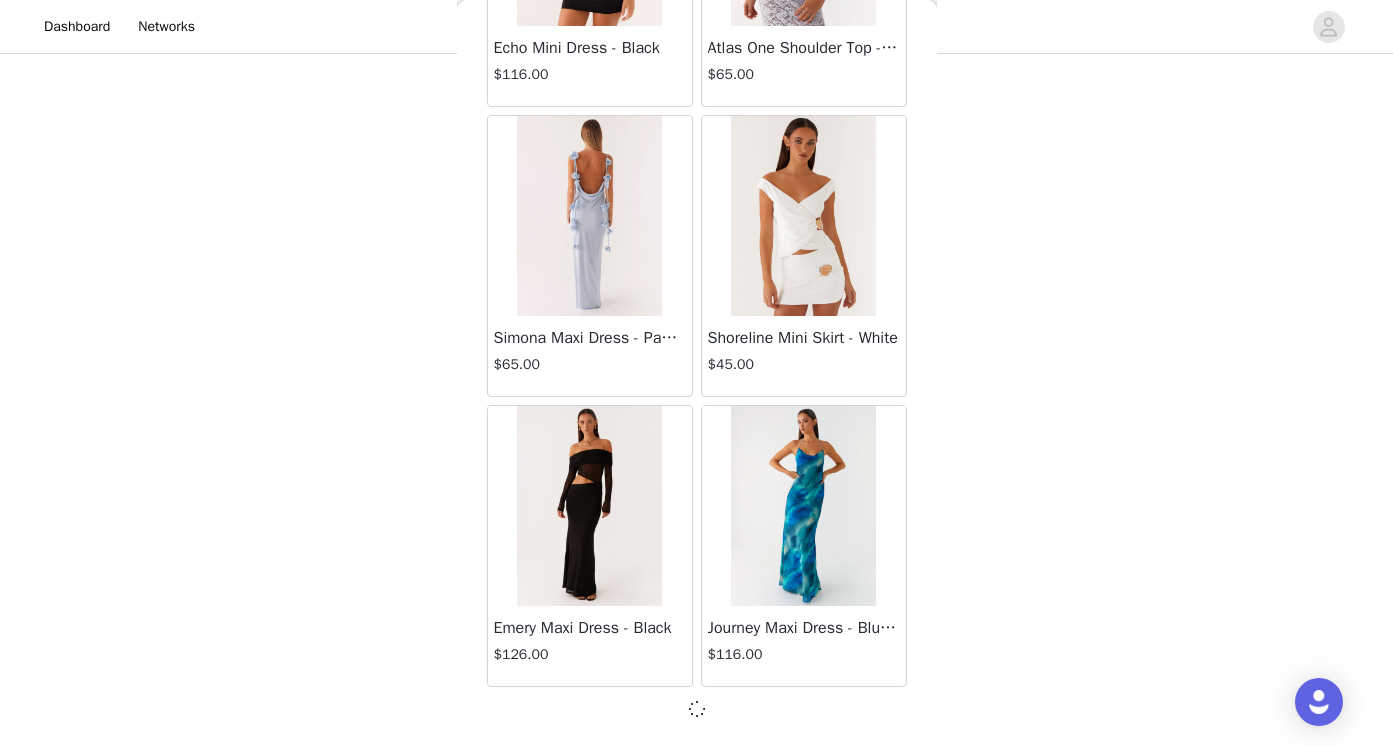 scroll, scrollTop: 31305, scrollLeft: 0, axis: vertical 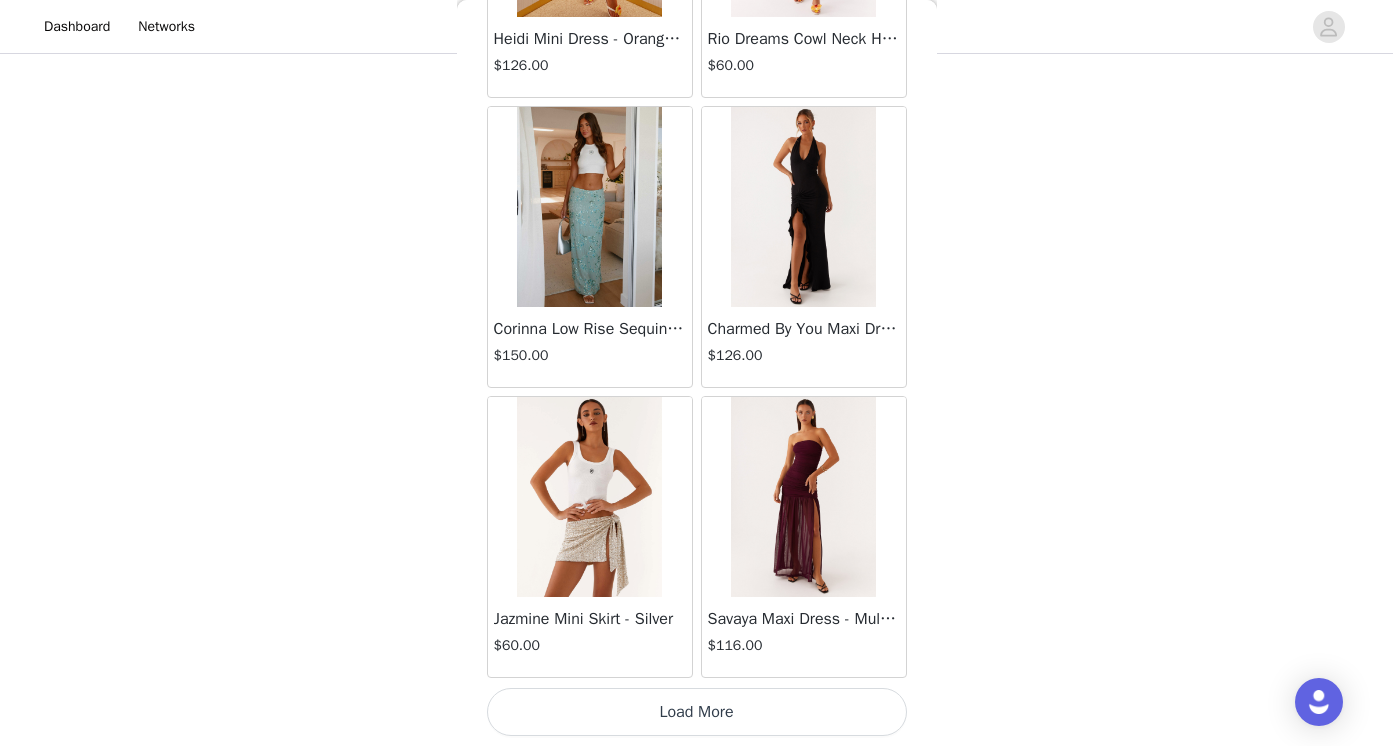 click on "Load More" at bounding box center [697, 712] 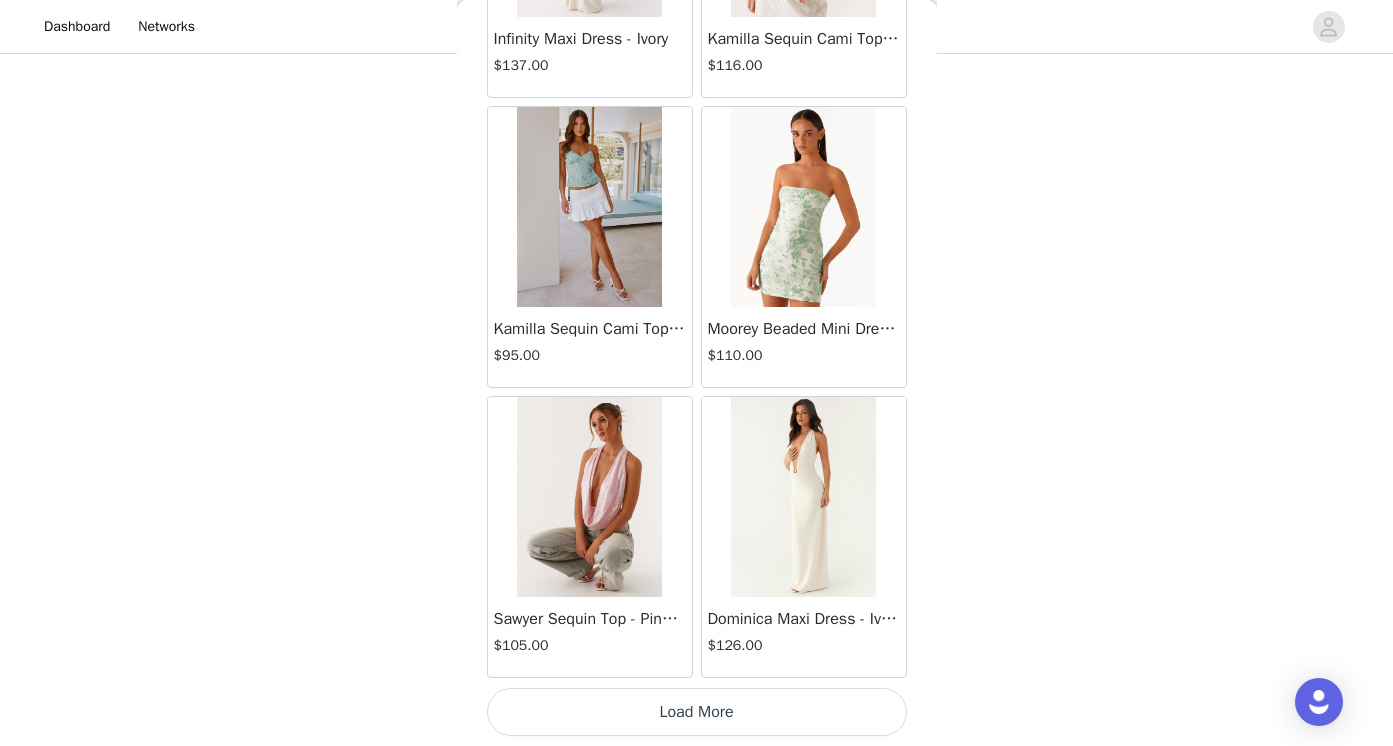 click on "Load More" at bounding box center [697, 712] 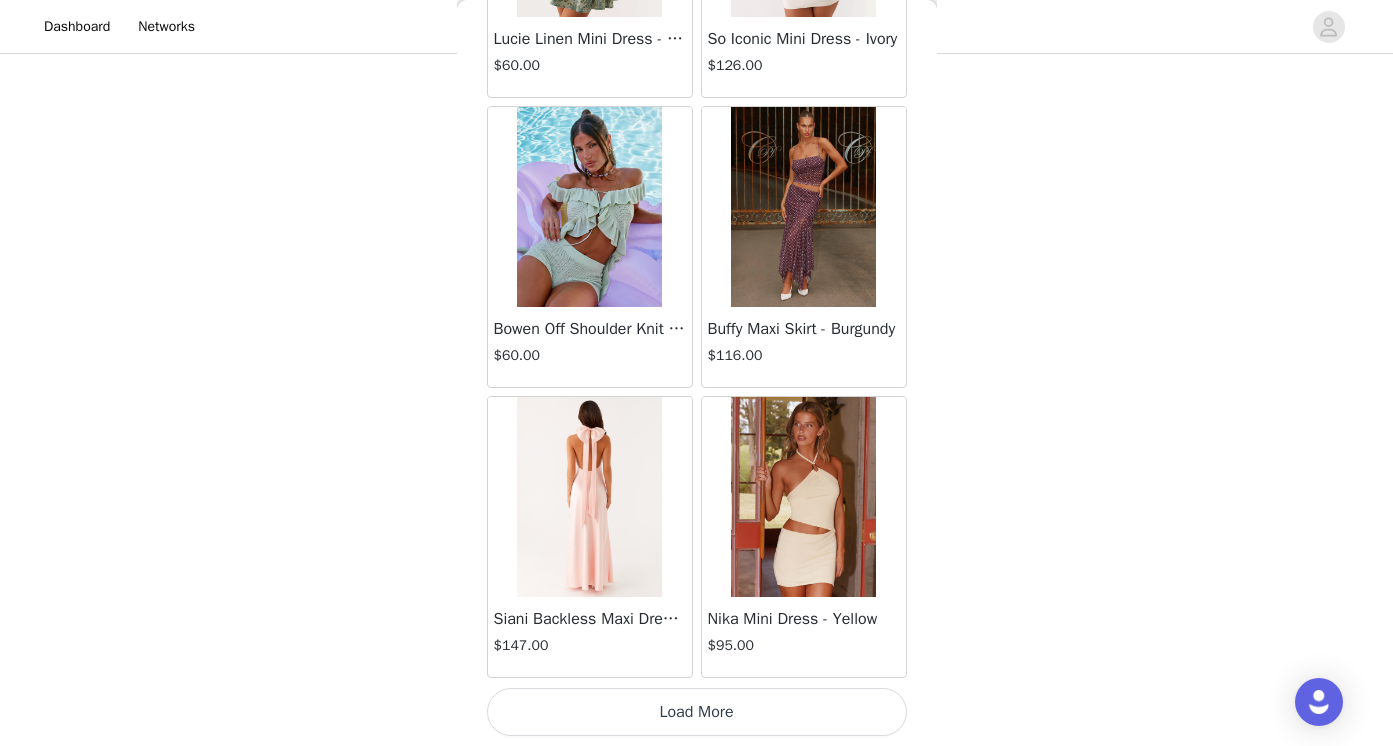 click on "Load More" at bounding box center (697, 712) 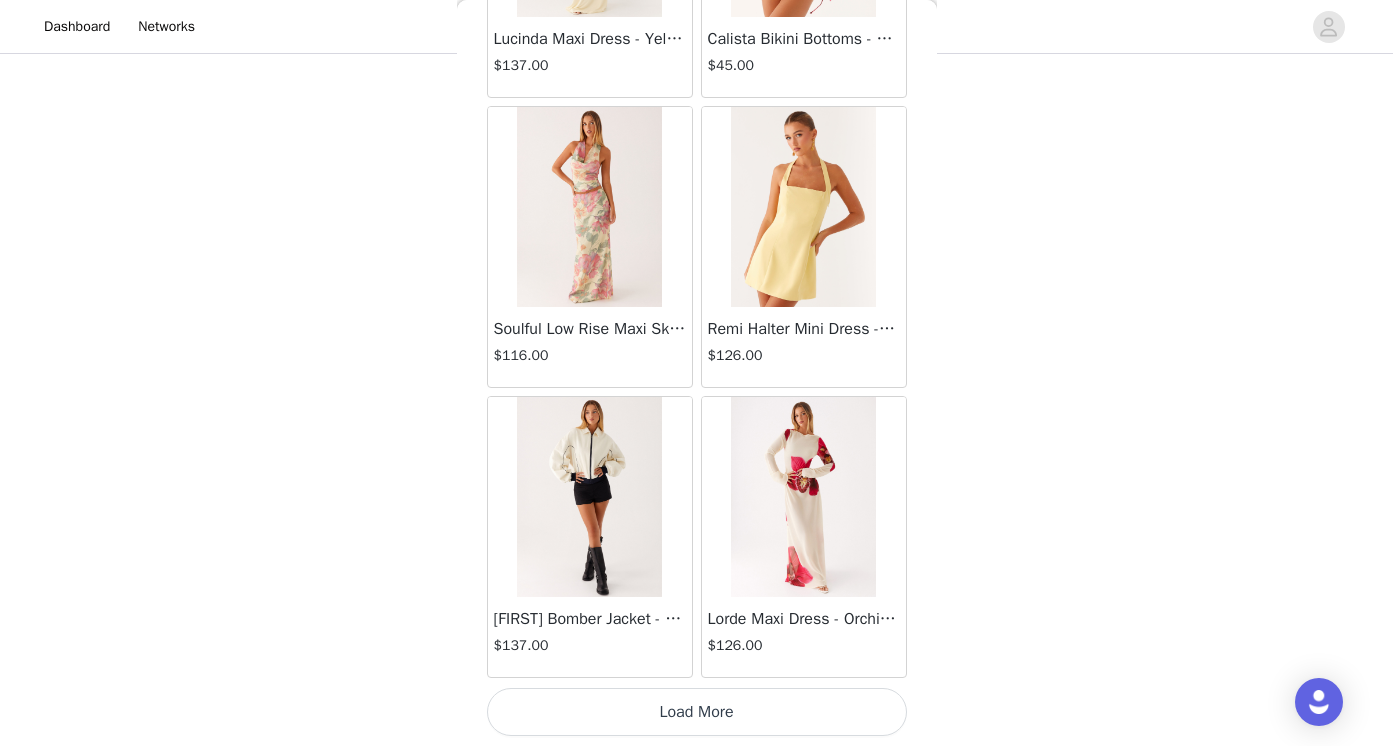 click on "Load More" at bounding box center [697, 712] 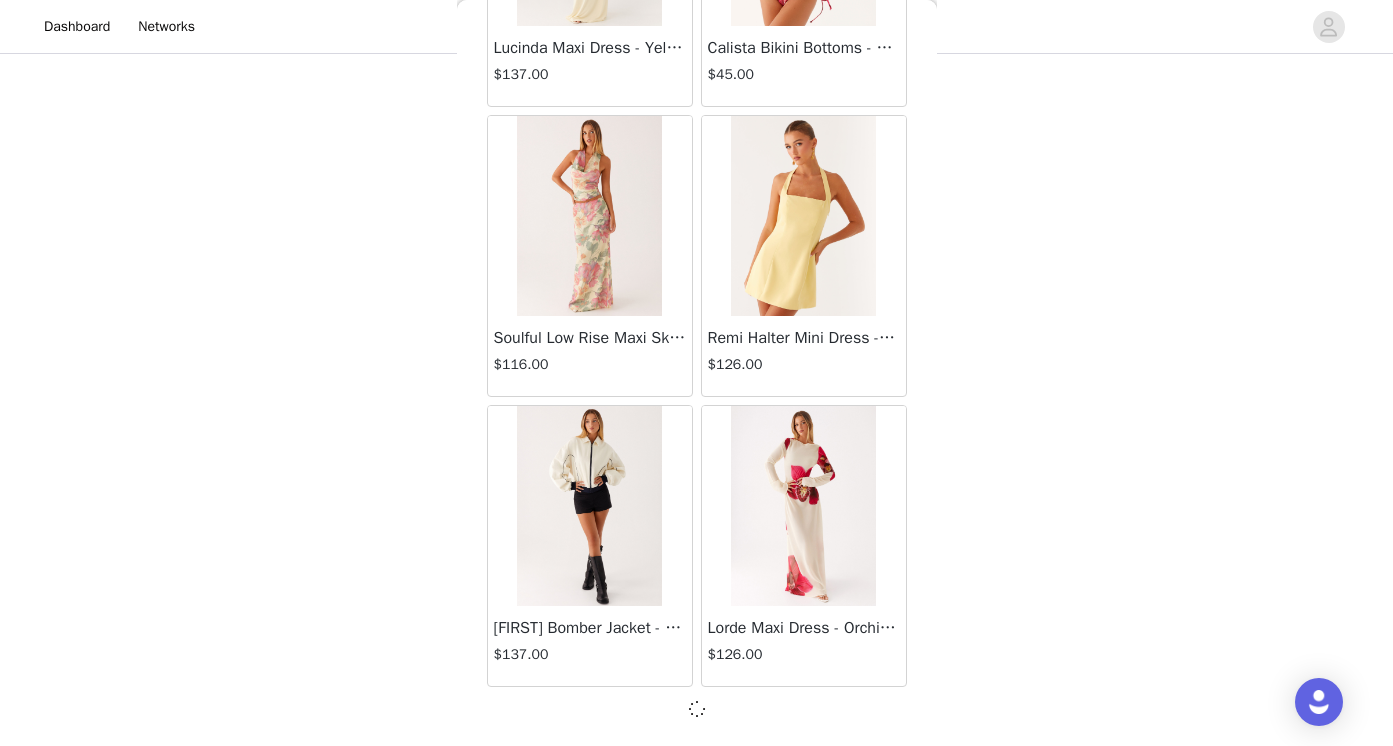 scroll, scrollTop: 42905, scrollLeft: 0, axis: vertical 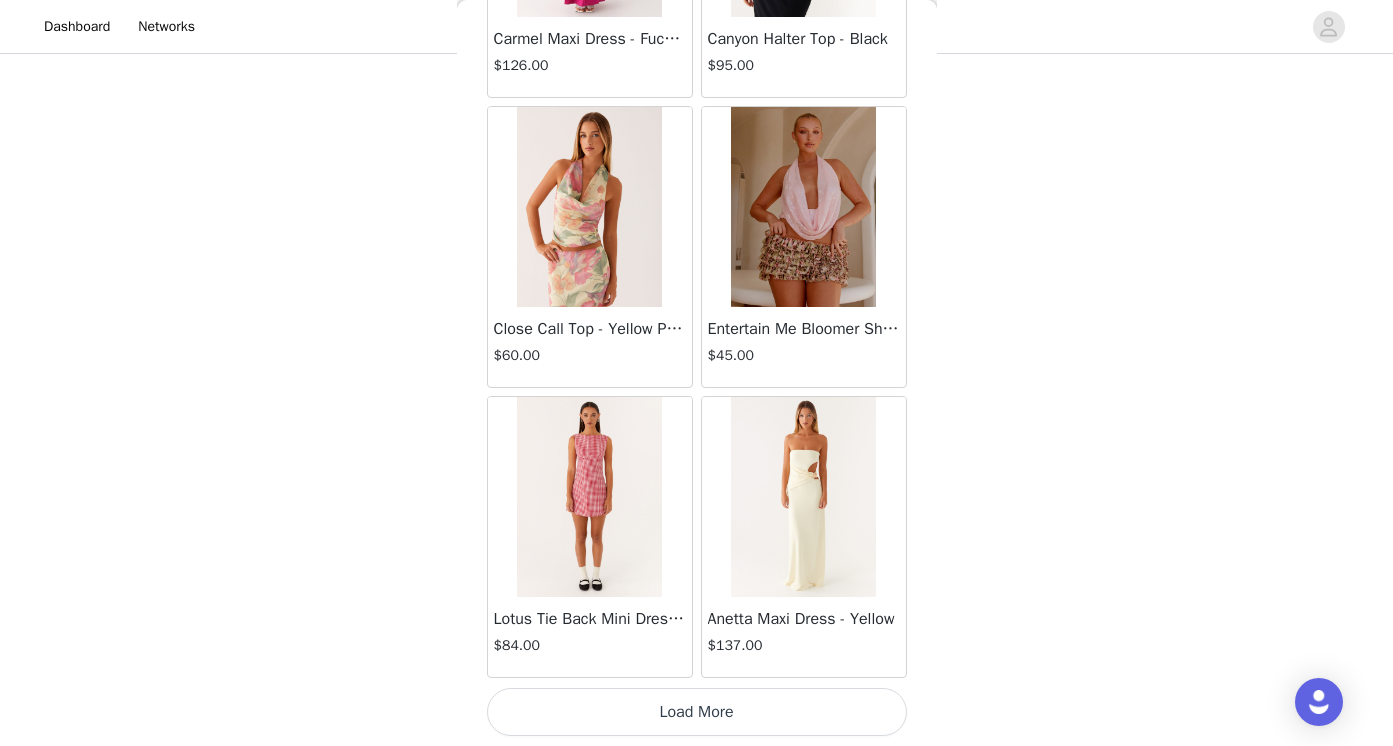 click on "Load More" at bounding box center (697, 712) 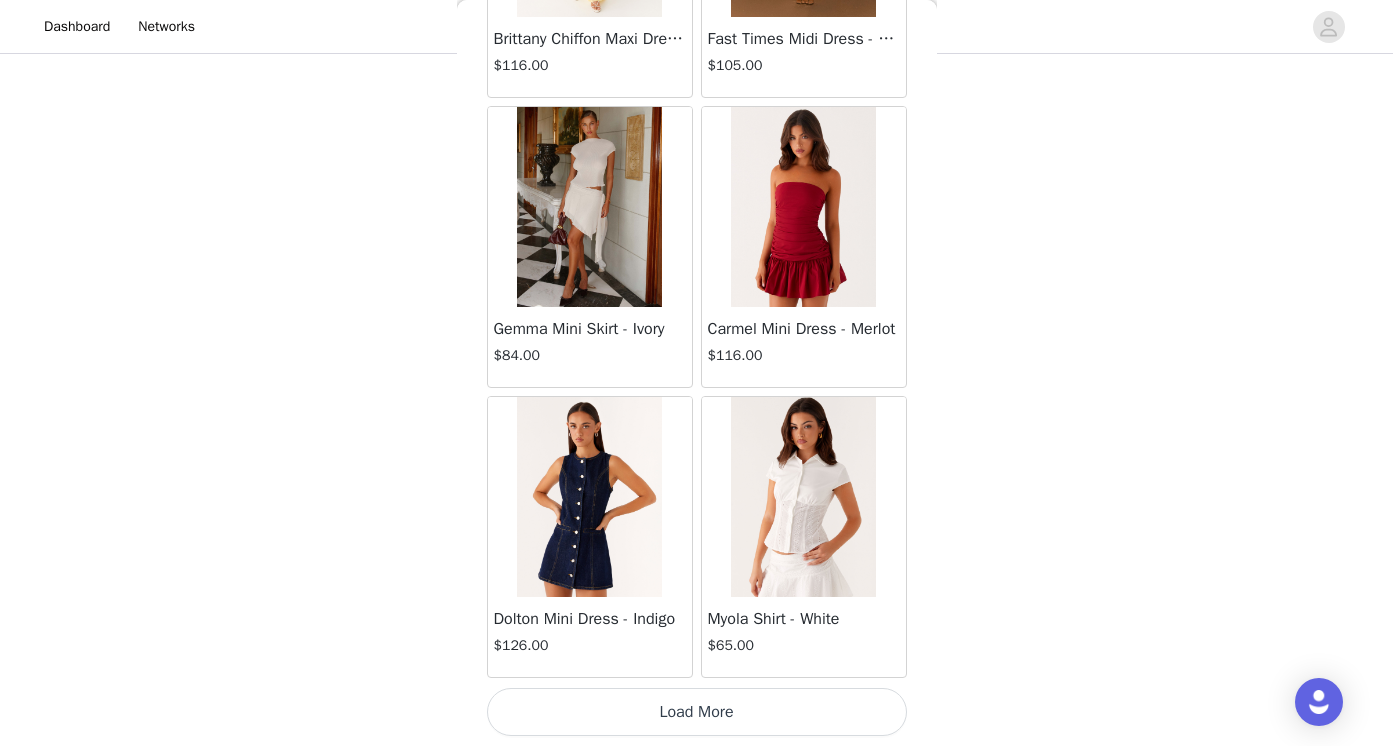 click on "Load More" at bounding box center (697, 712) 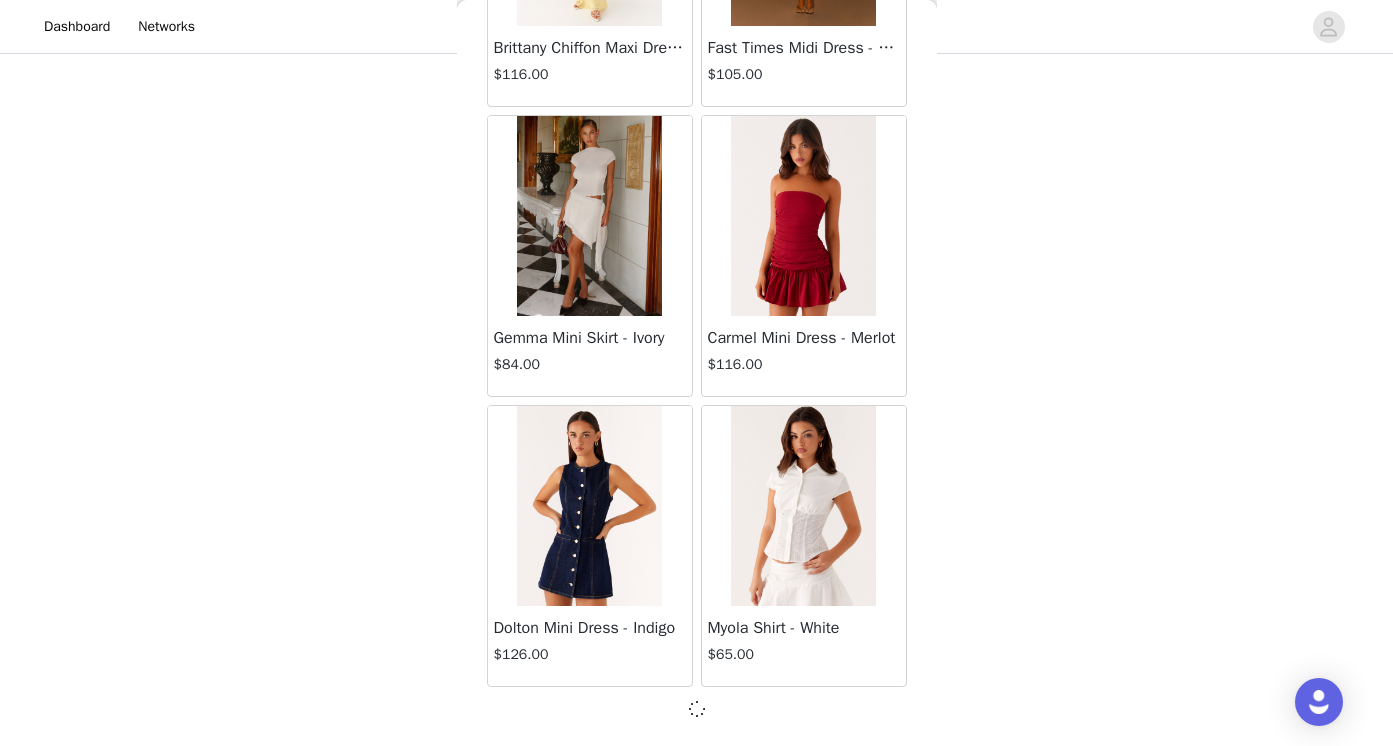 scroll, scrollTop: 48705, scrollLeft: 0, axis: vertical 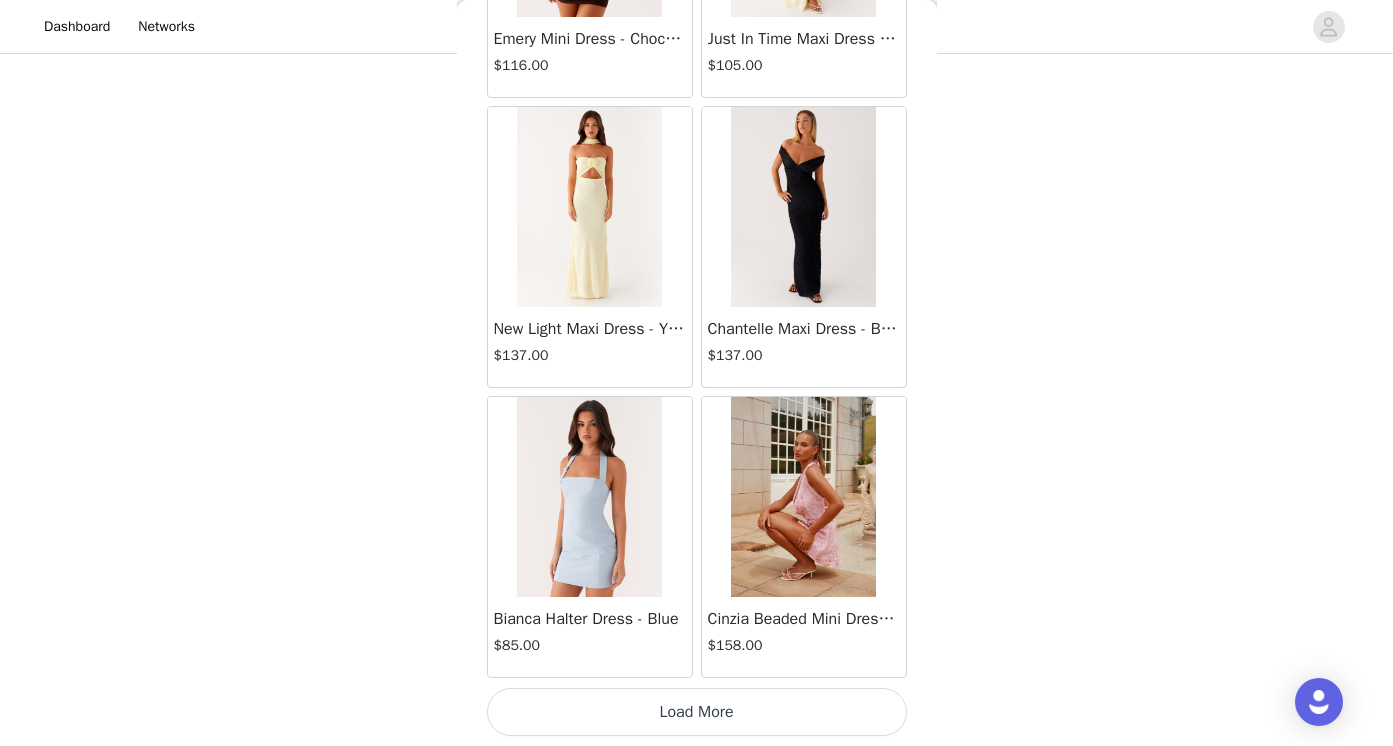 click on "Load More" at bounding box center [697, 712] 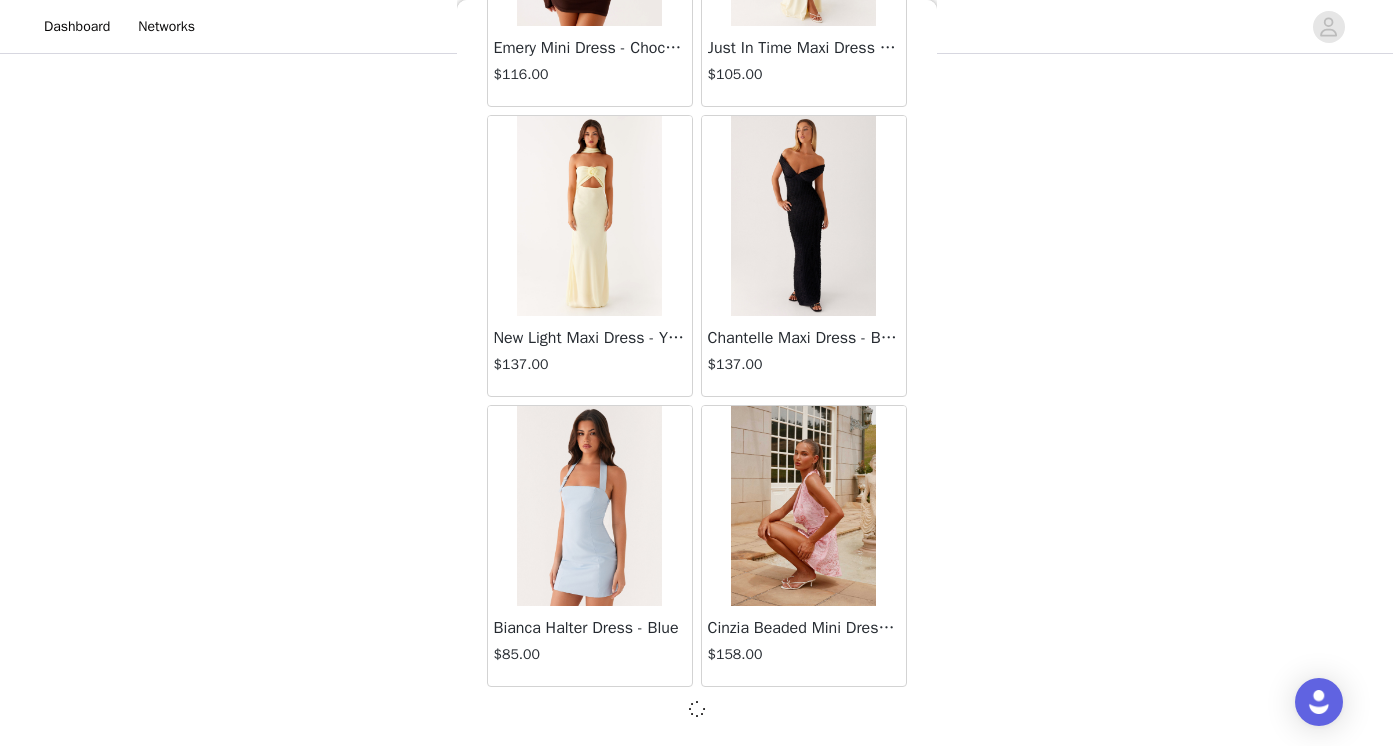 scroll, scrollTop: 51605, scrollLeft: 0, axis: vertical 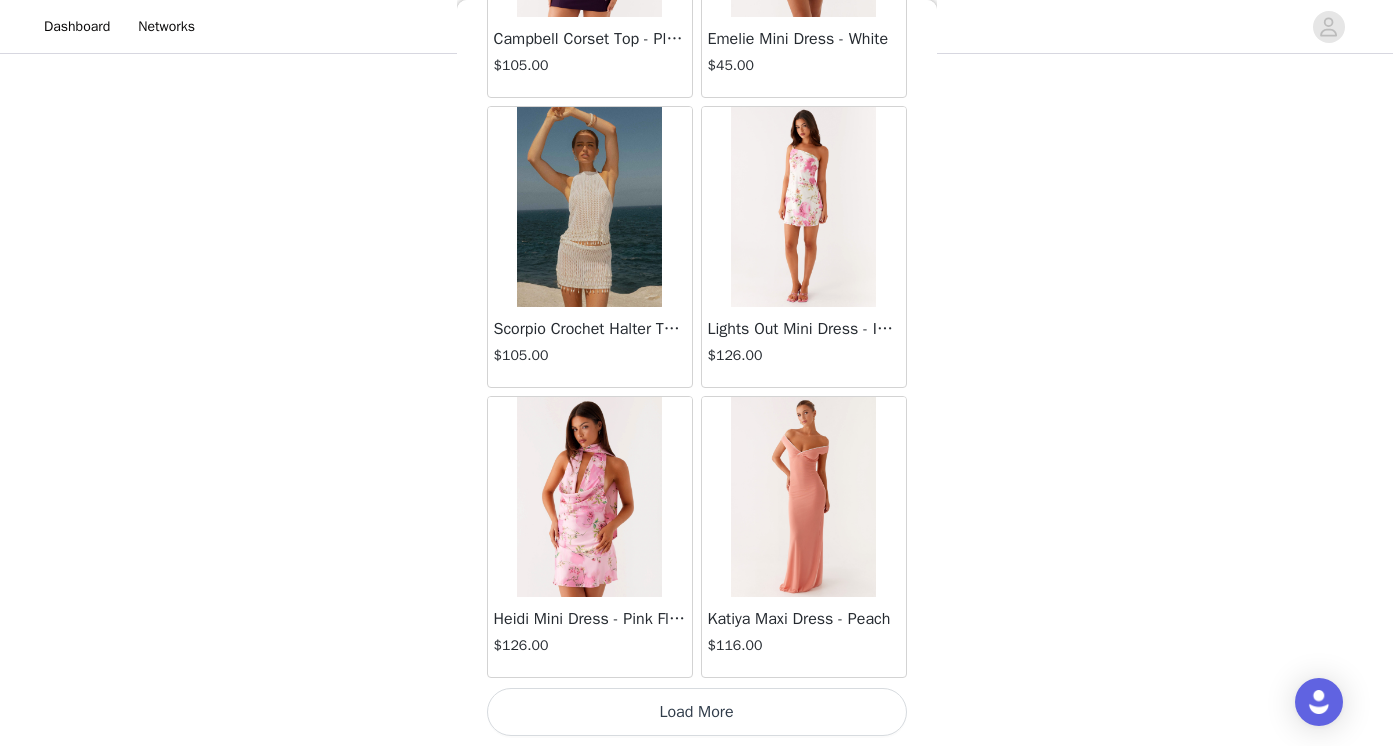 click on "Load More" at bounding box center [697, 712] 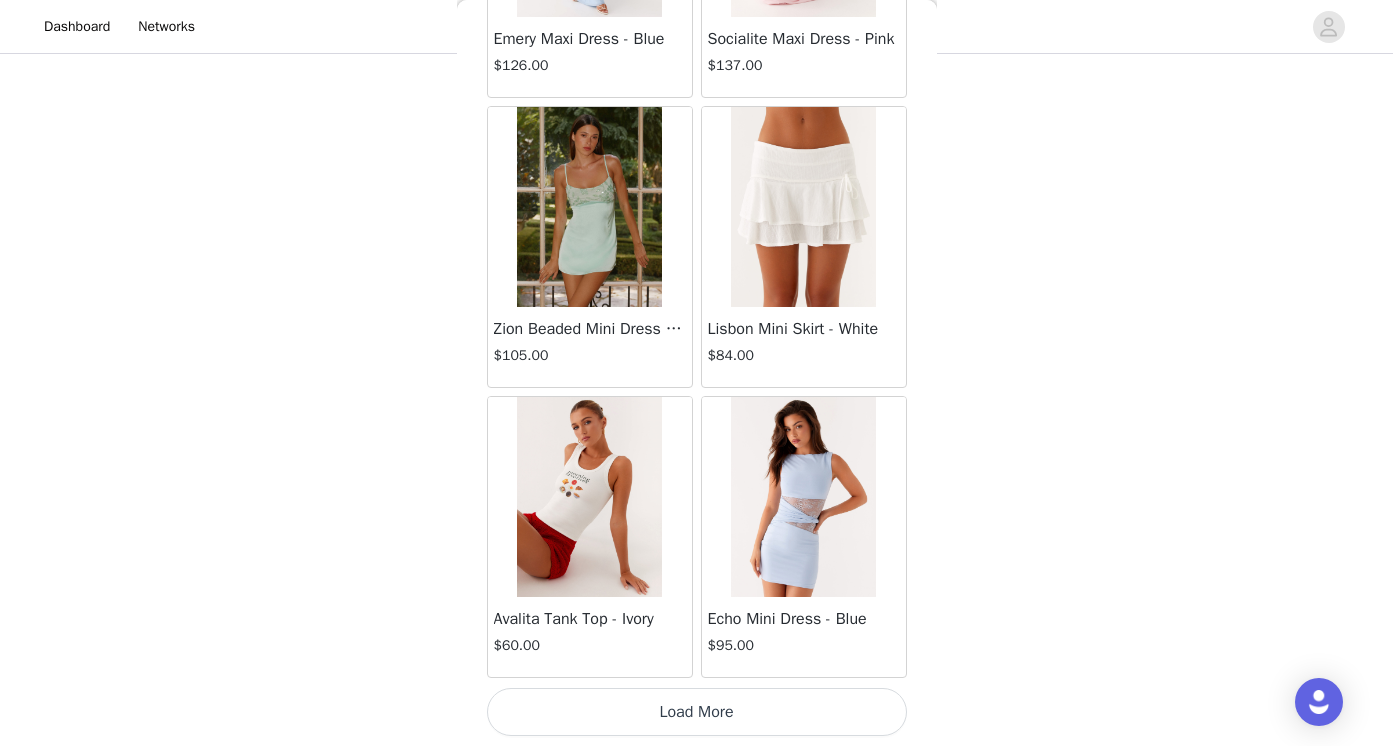 click on "Load More" at bounding box center [697, 712] 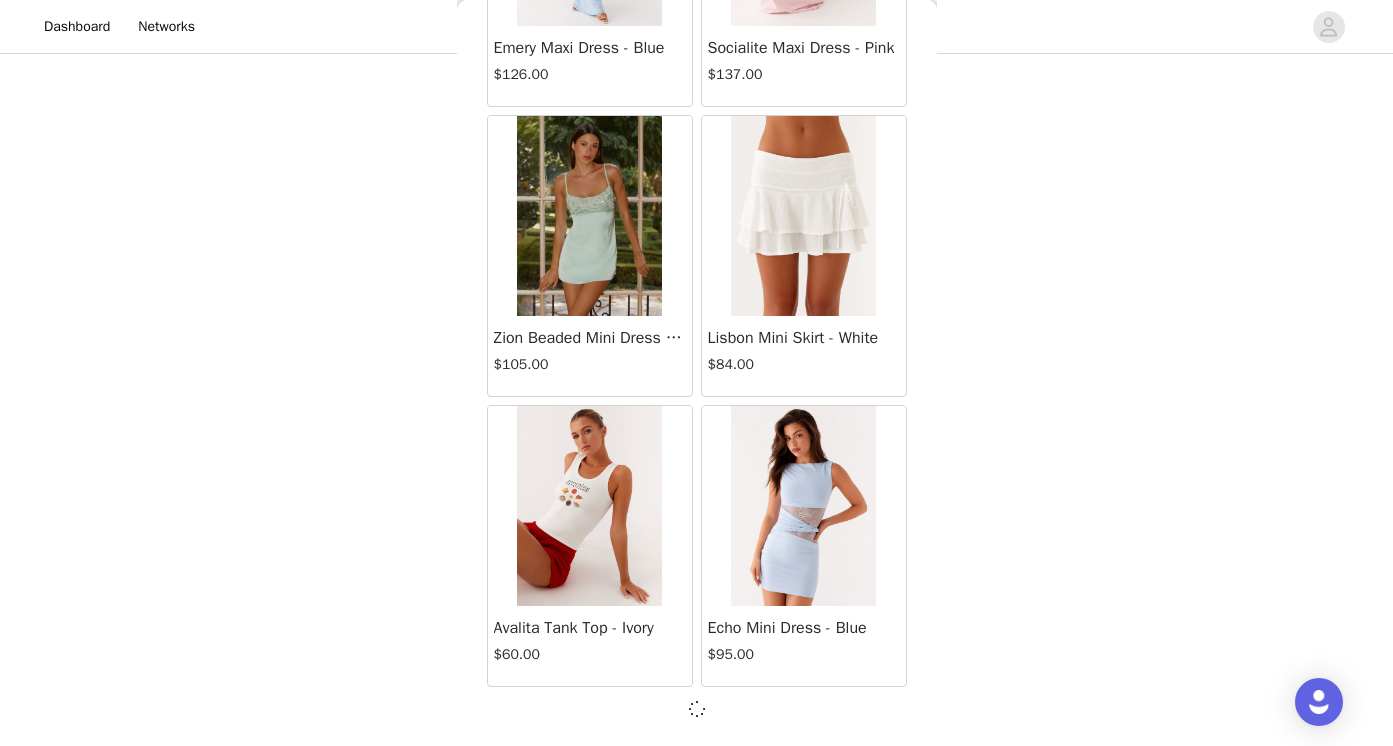 scroll, scrollTop: 57405, scrollLeft: 0, axis: vertical 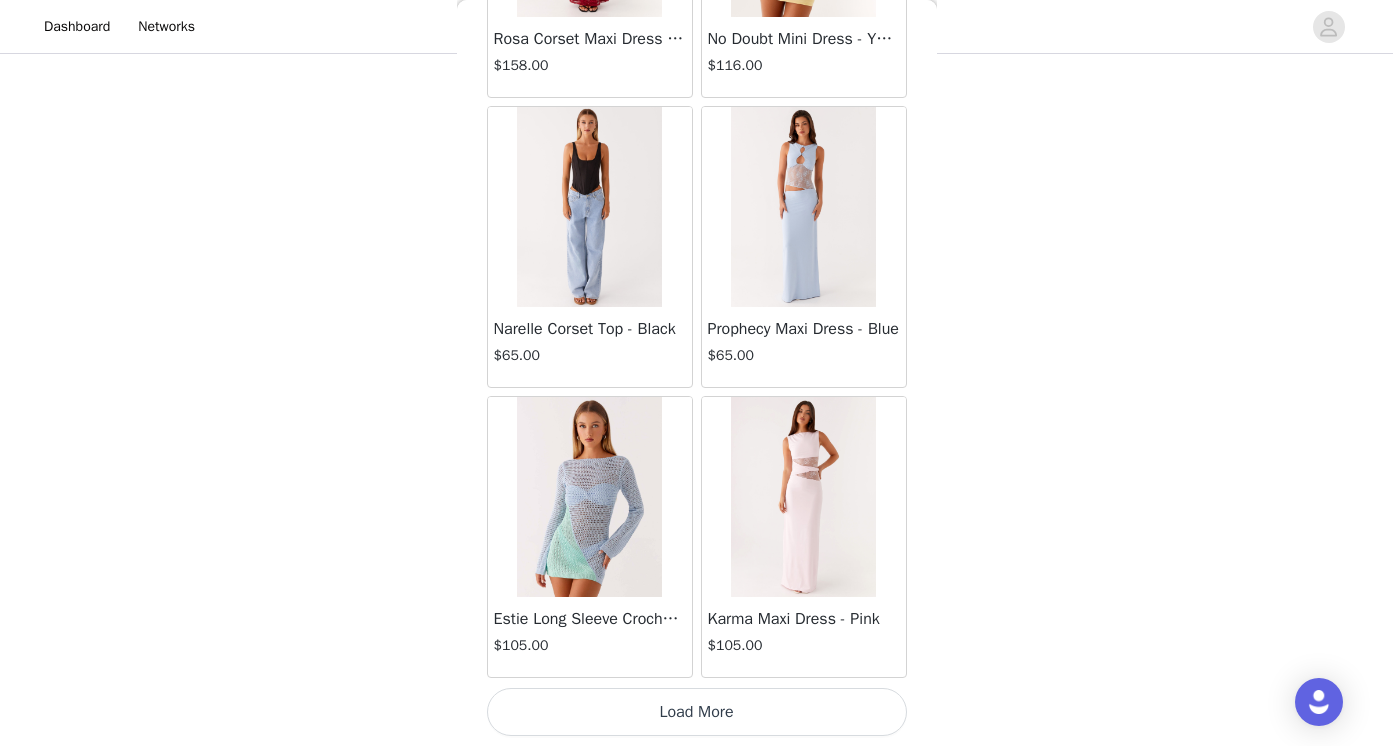 click on "Load More" at bounding box center [697, 712] 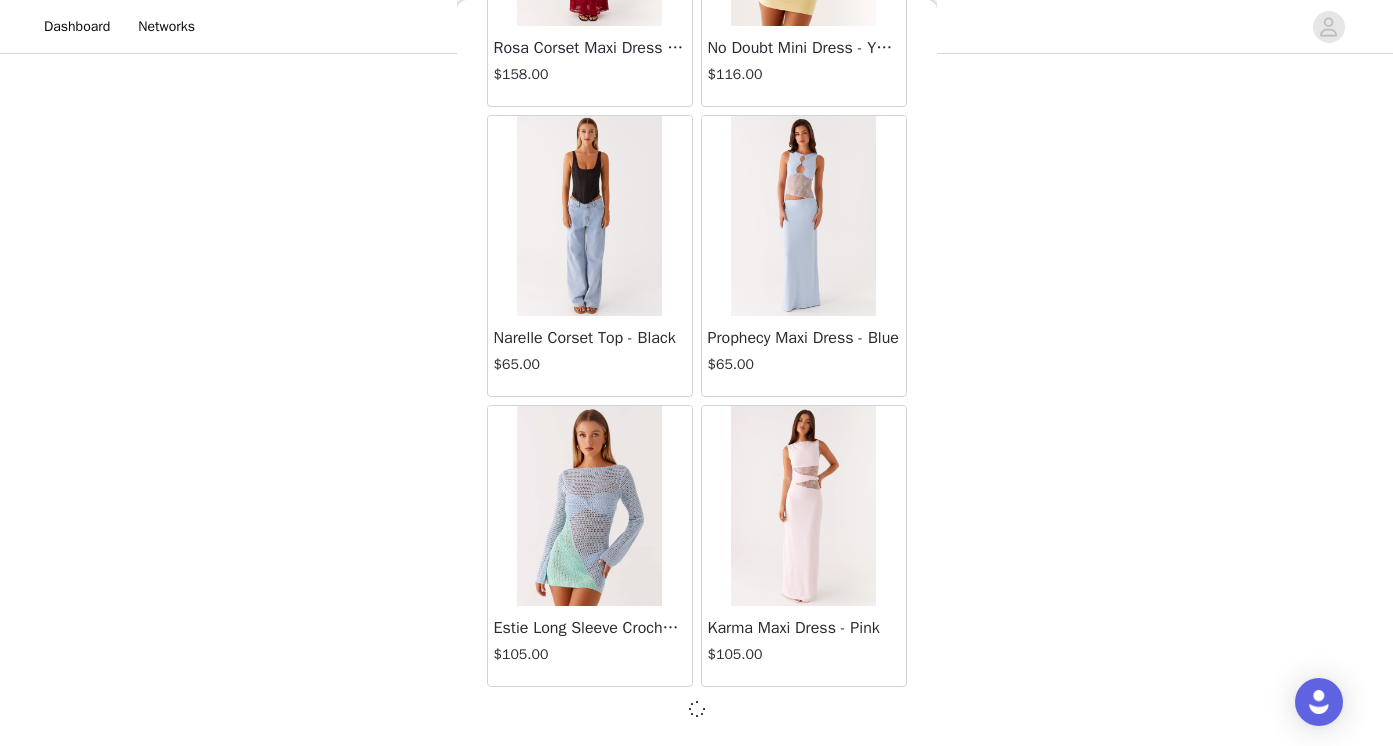 scroll, scrollTop: 60305, scrollLeft: 0, axis: vertical 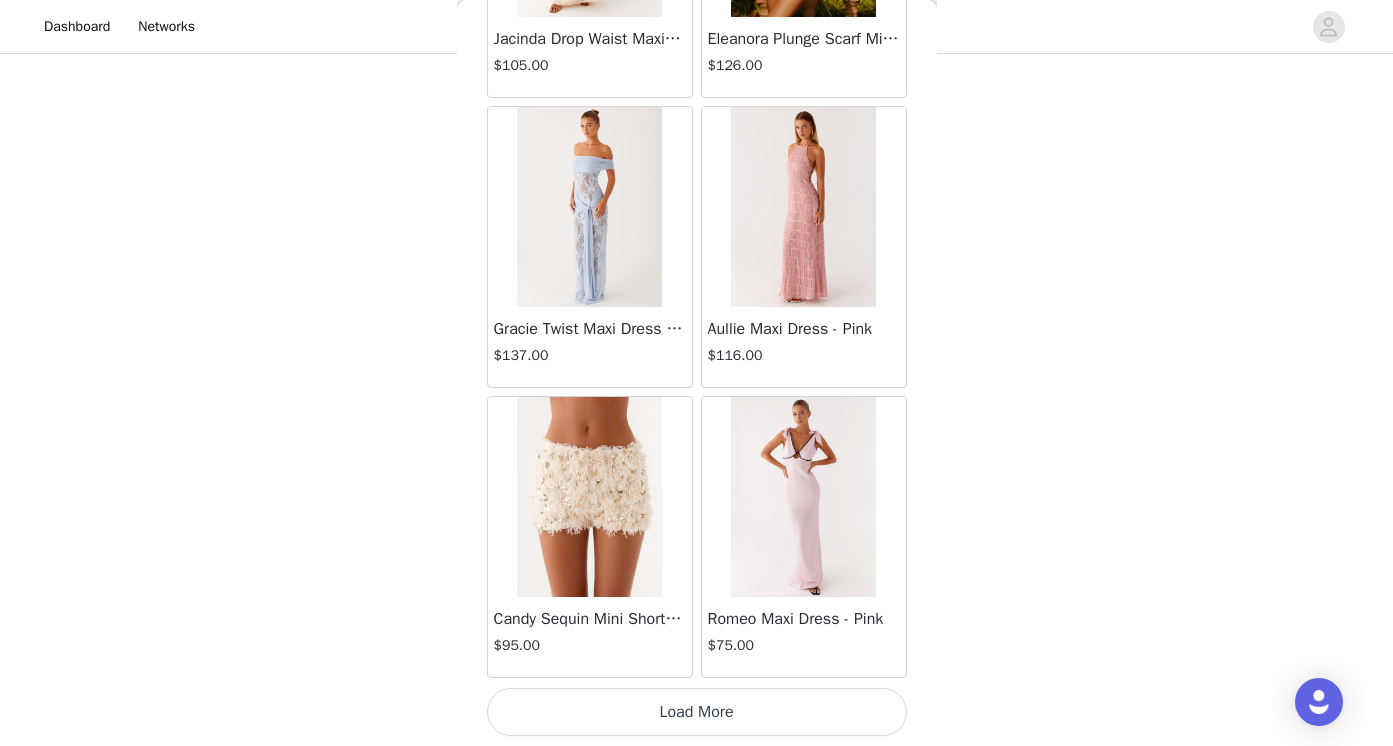 click on "Load More" at bounding box center [697, 712] 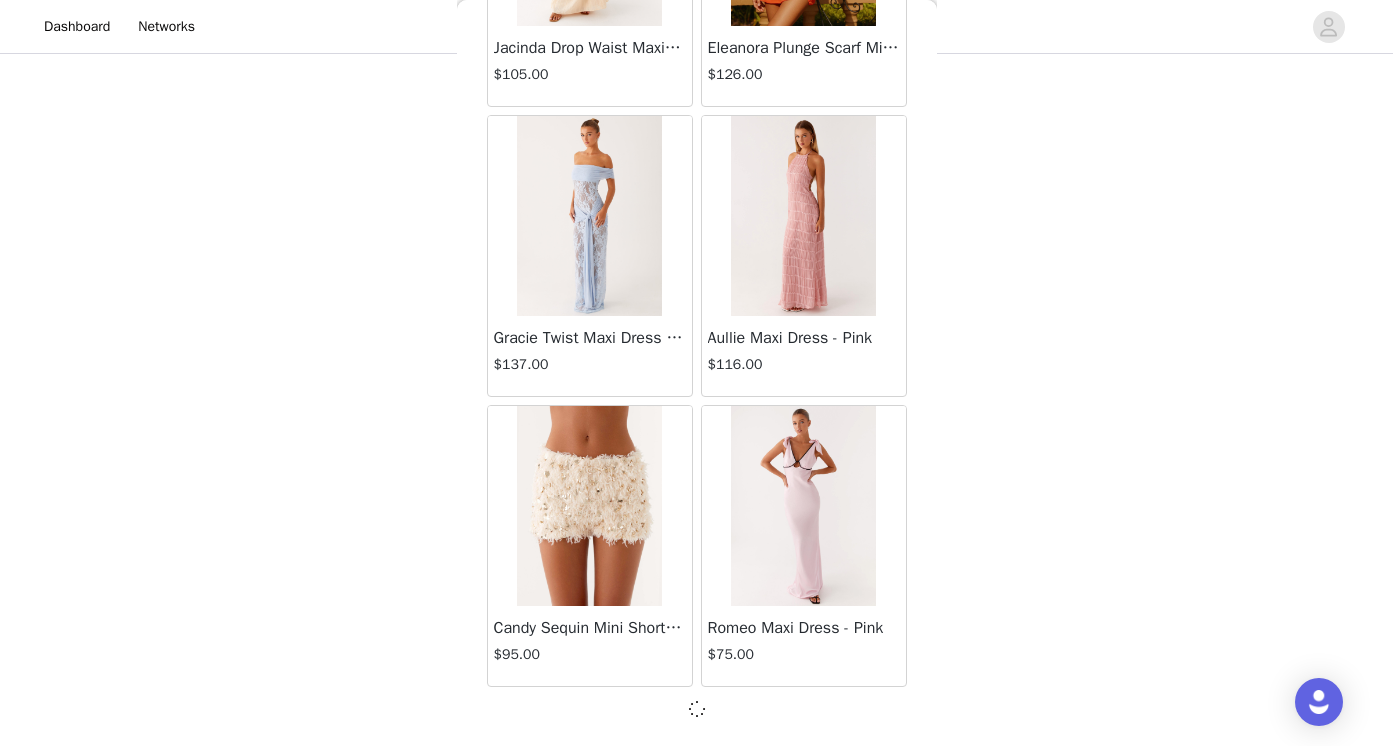 scroll, scrollTop: 63205, scrollLeft: 0, axis: vertical 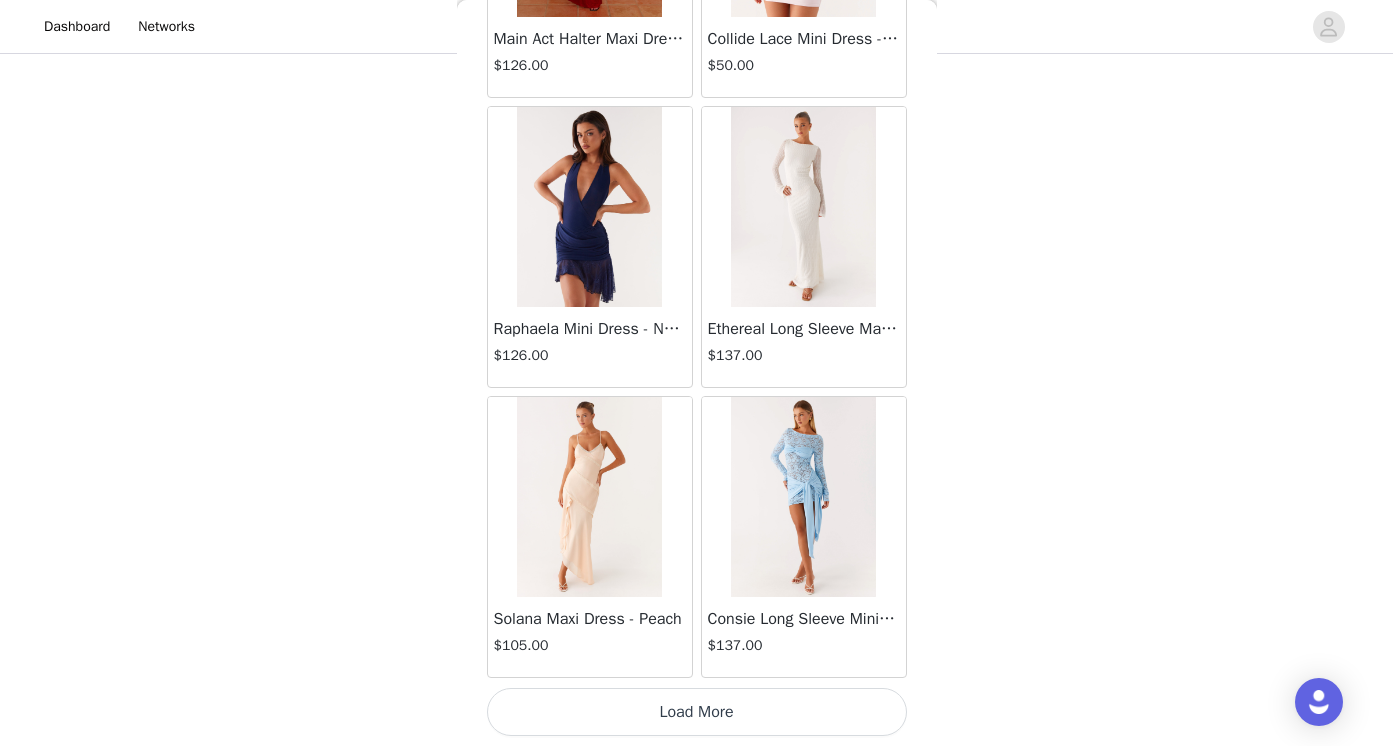 click on "Load More" at bounding box center (697, 712) 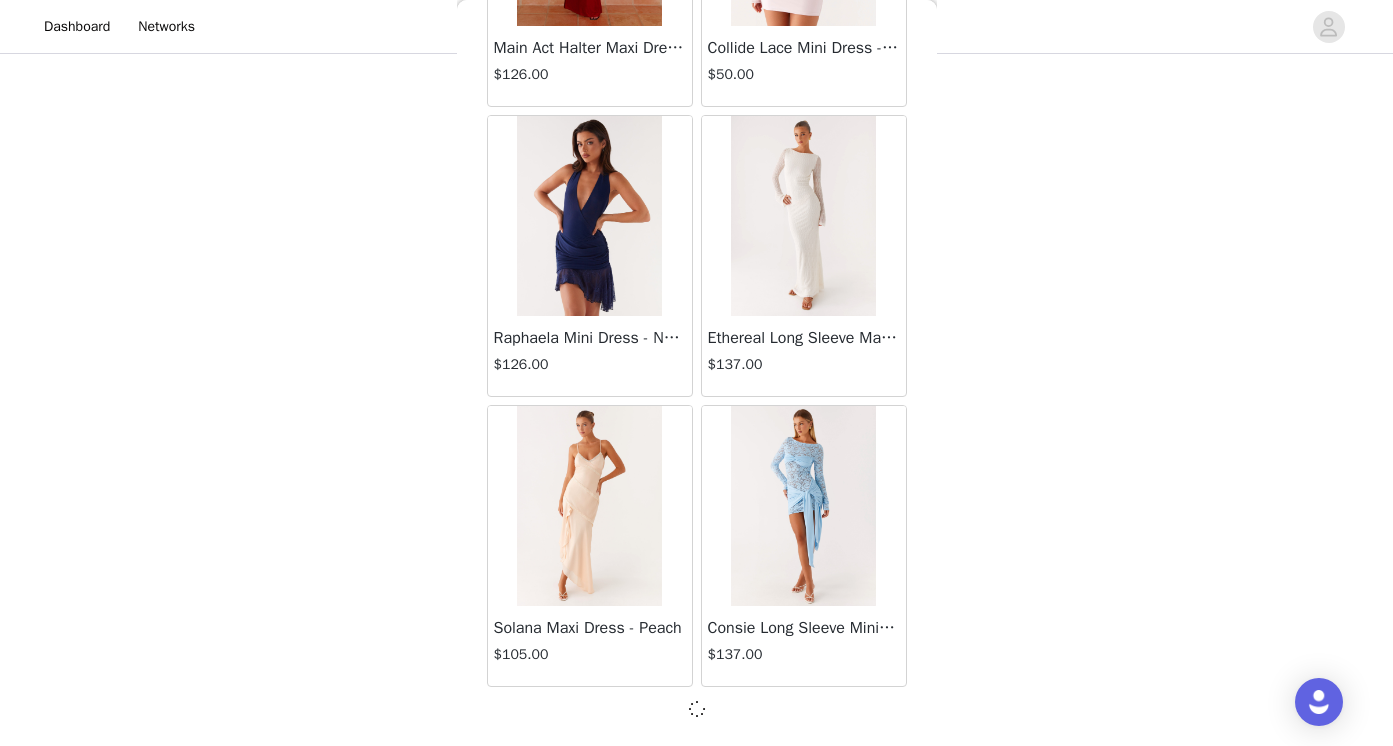 scroll, scrollTop: 66105, scrollLeft: 0, axis: vertical 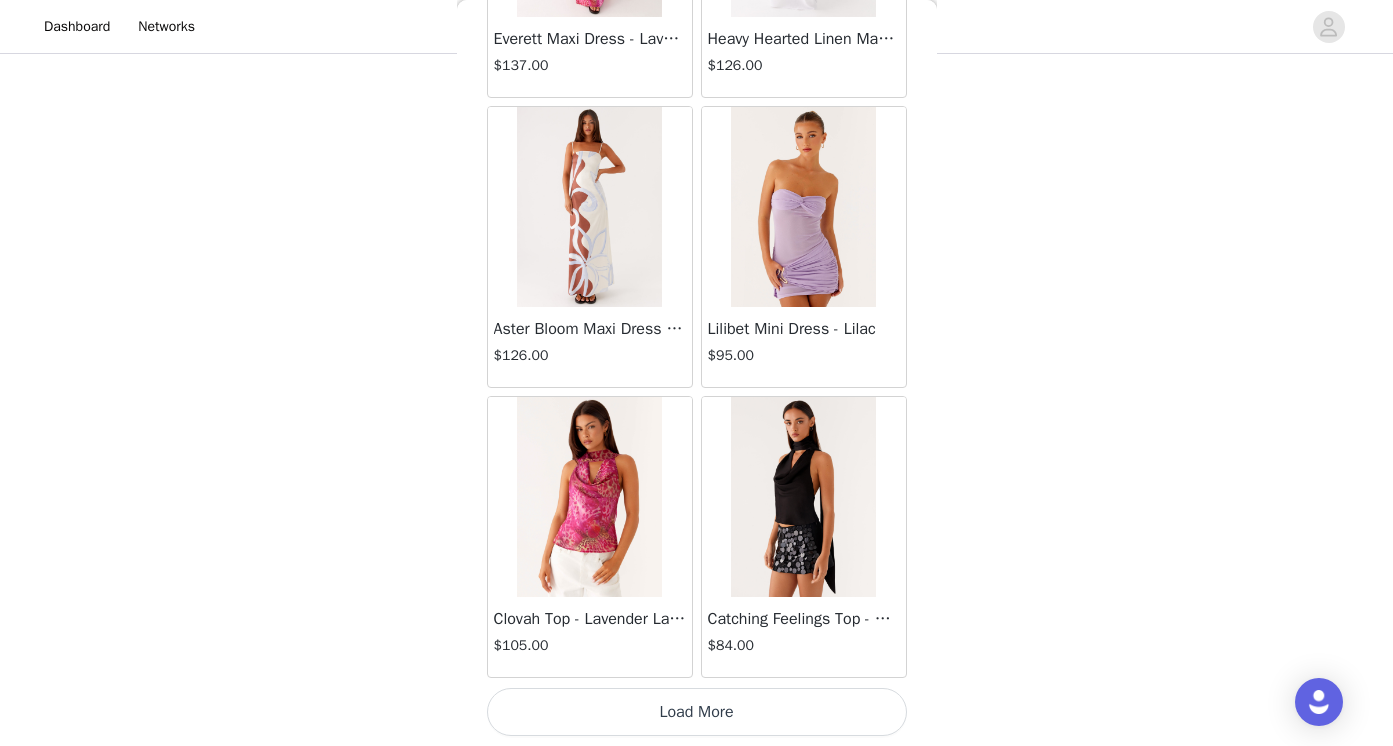 click on "Load More" at bounding box center [697, 712] 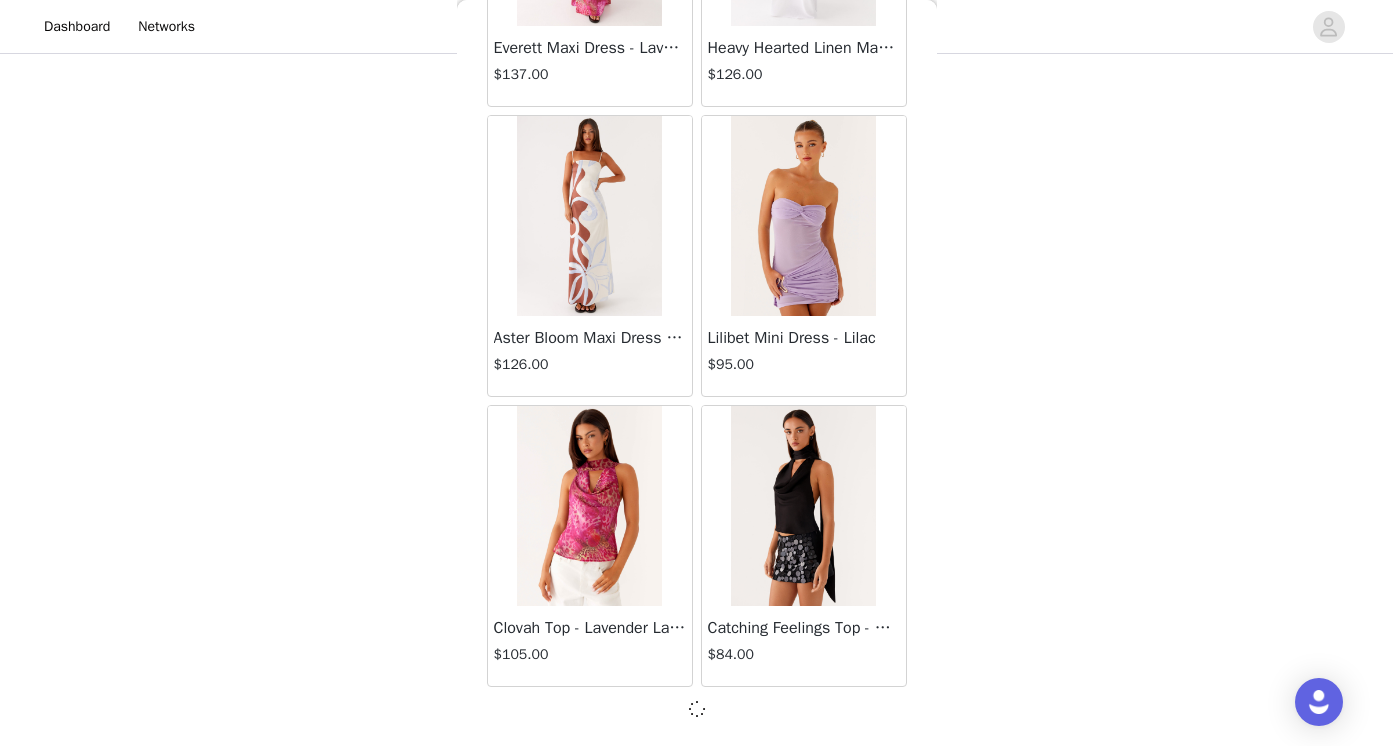scroll, scrollTop: 69005, scrollLeft: 0, axis: vertical 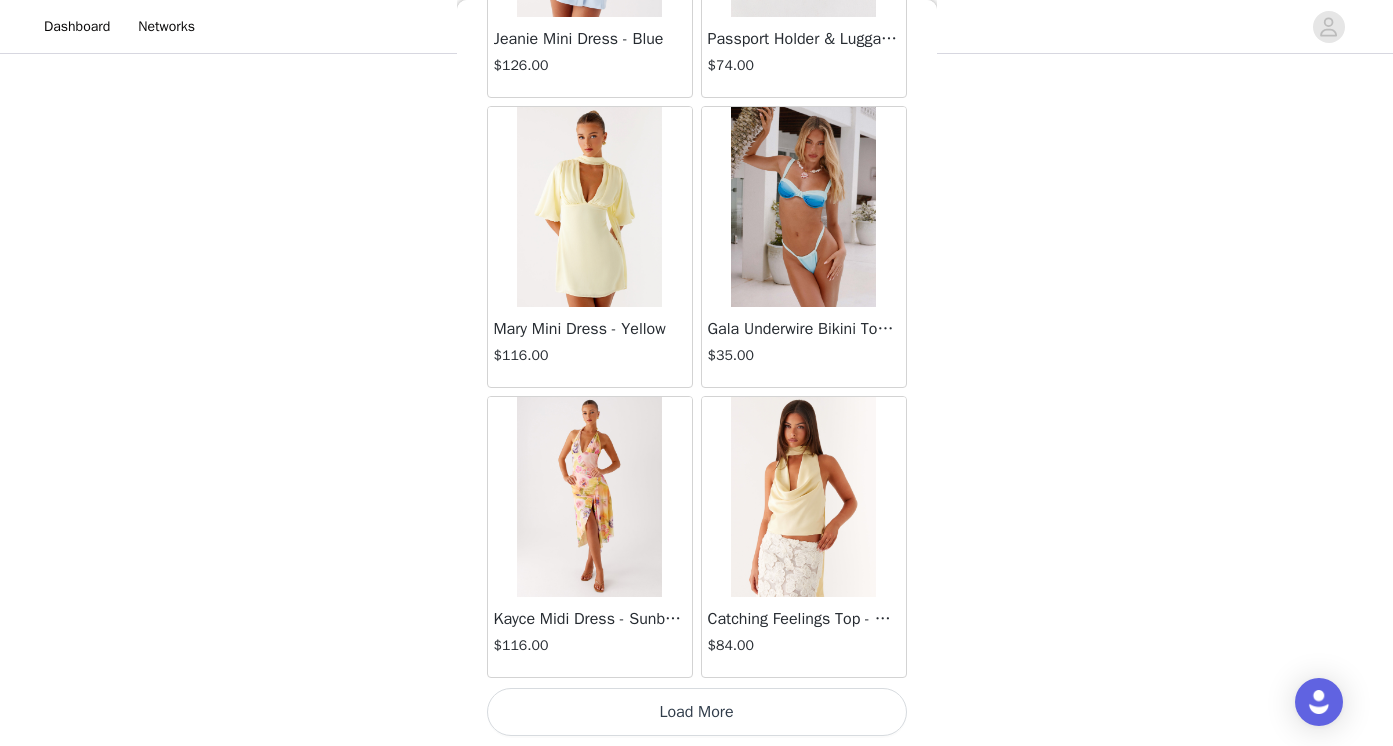 click on "Load More" at bounding box center (697, 712) 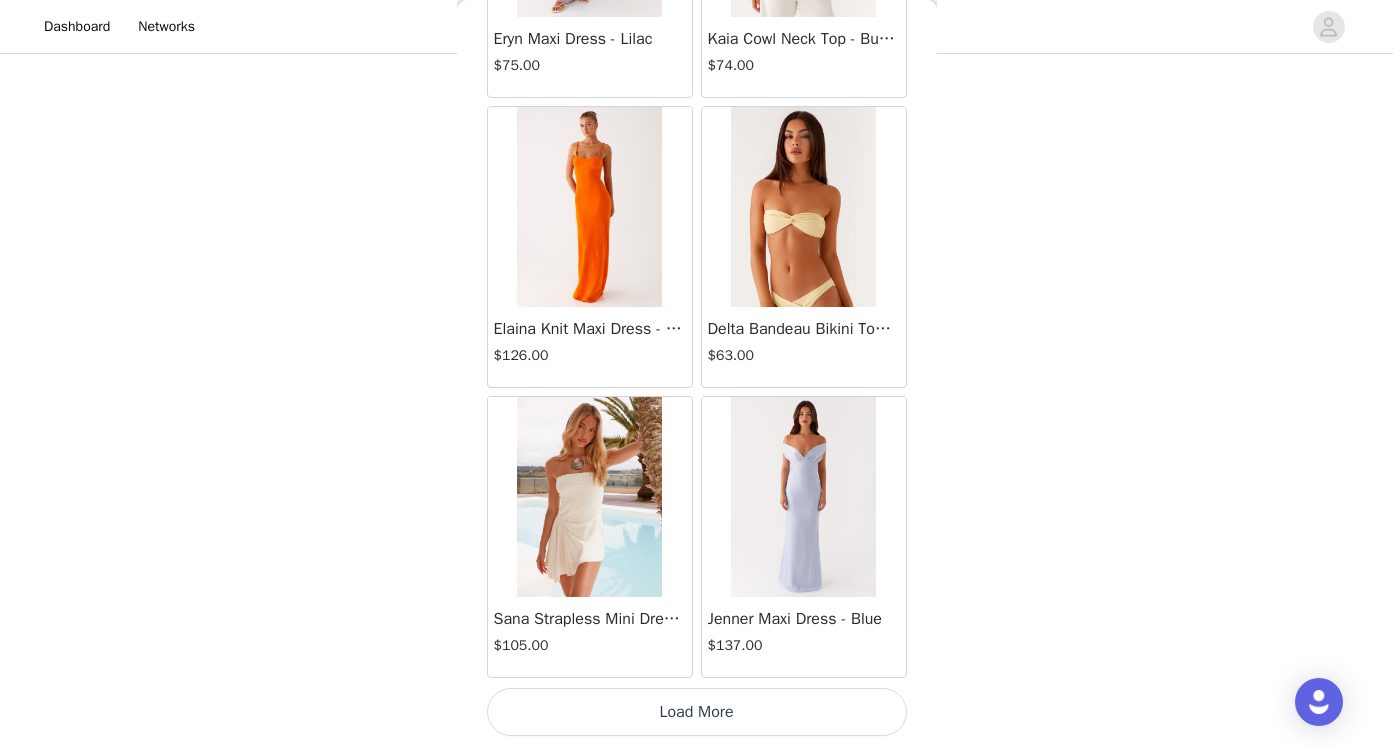 click on "Load More" at bounding box center [697, 712] 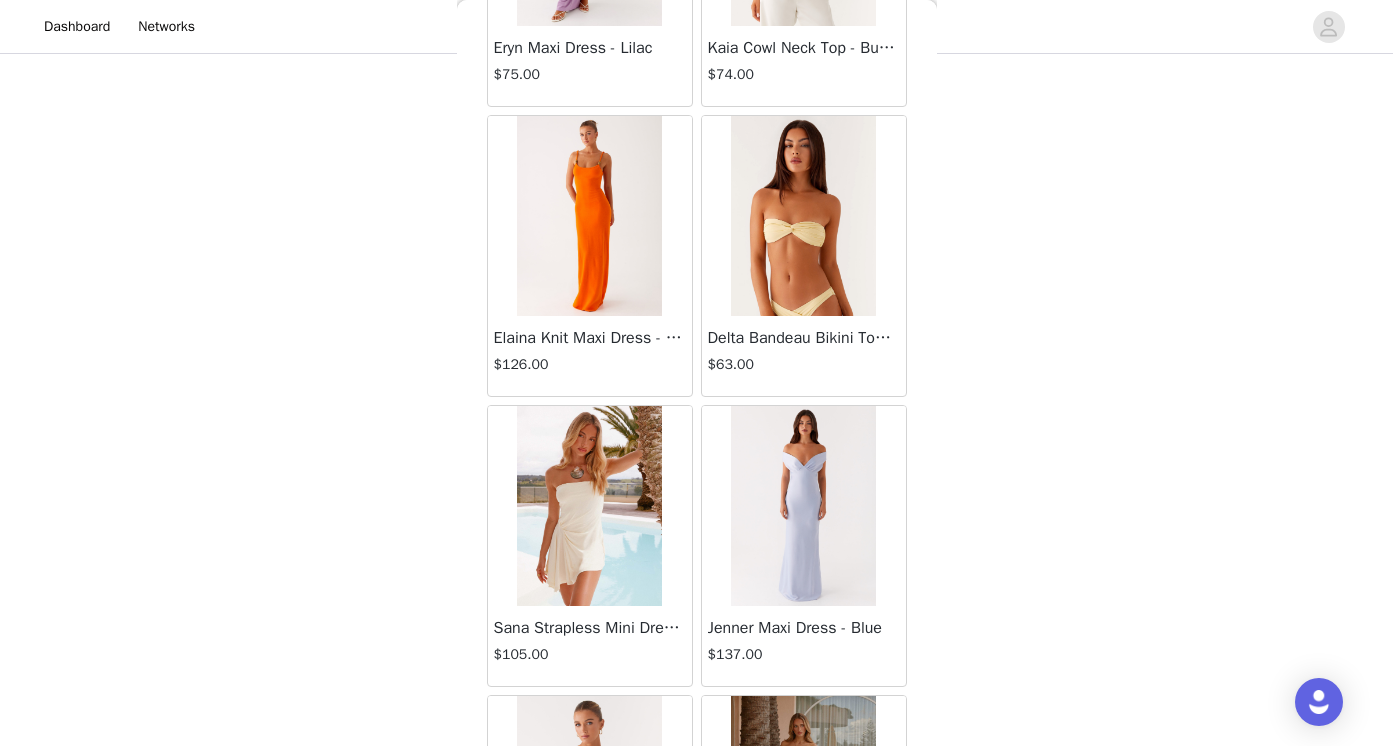 scroll, scrollTop: 126, scrollLeft: 0, axis: vertical 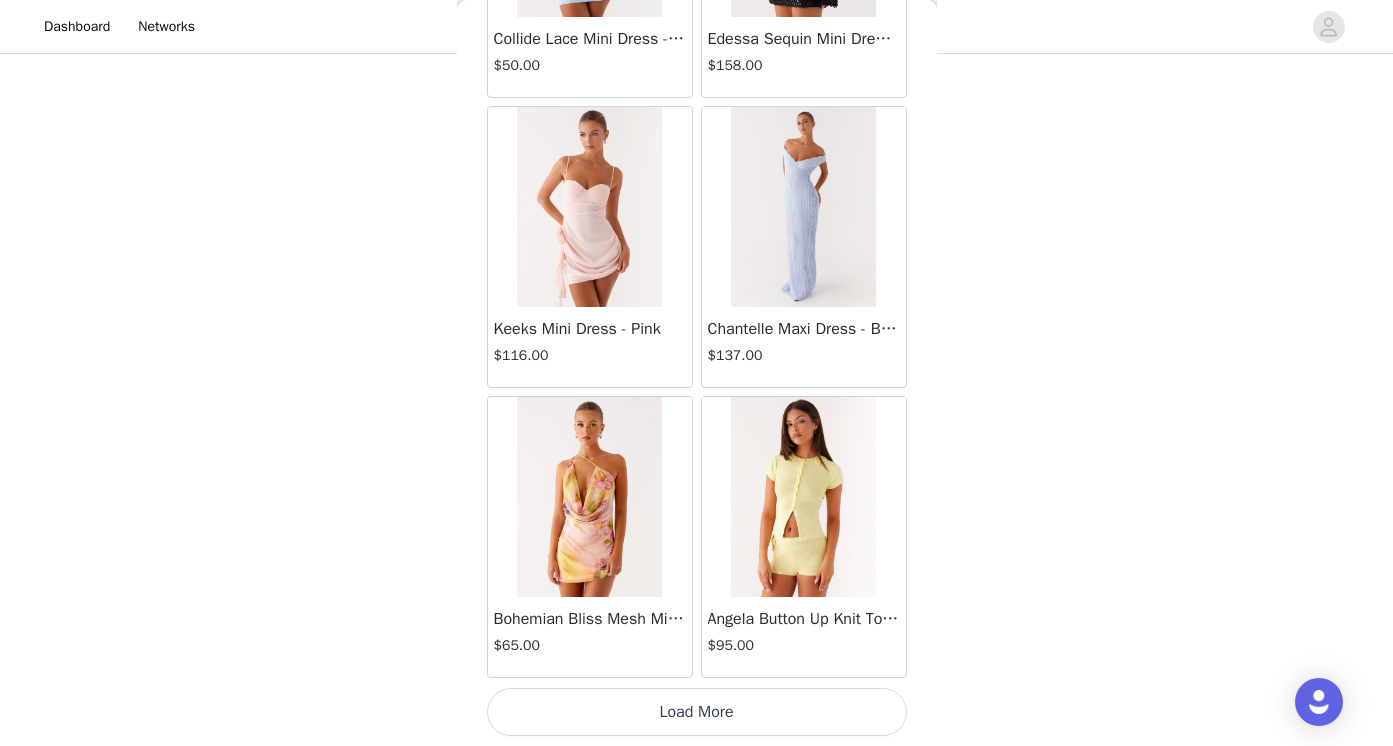 click on "Load More" at bounding box center [697, 712] 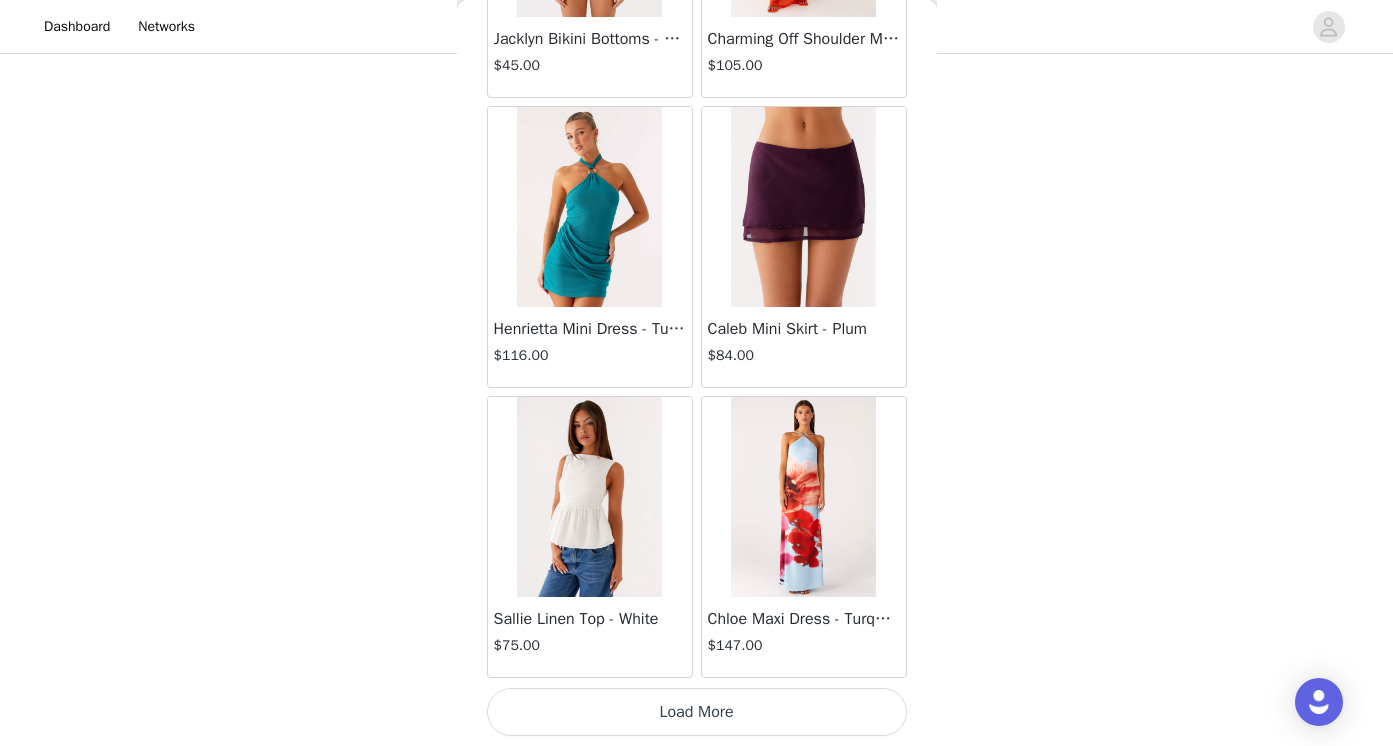 click on "Load More" at bounding box center (697, 712) 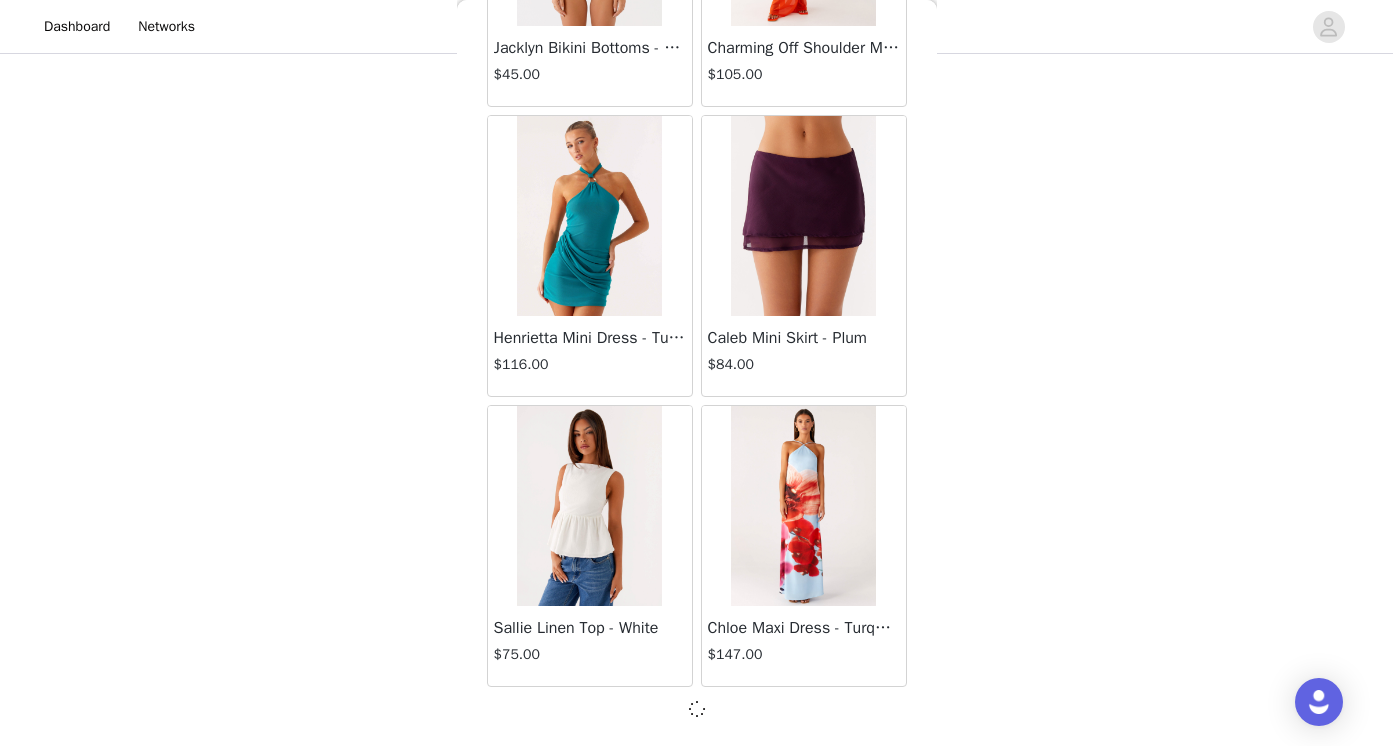 scroll, scrollTop: 80605, scrollLeft: 0, axis: vertical 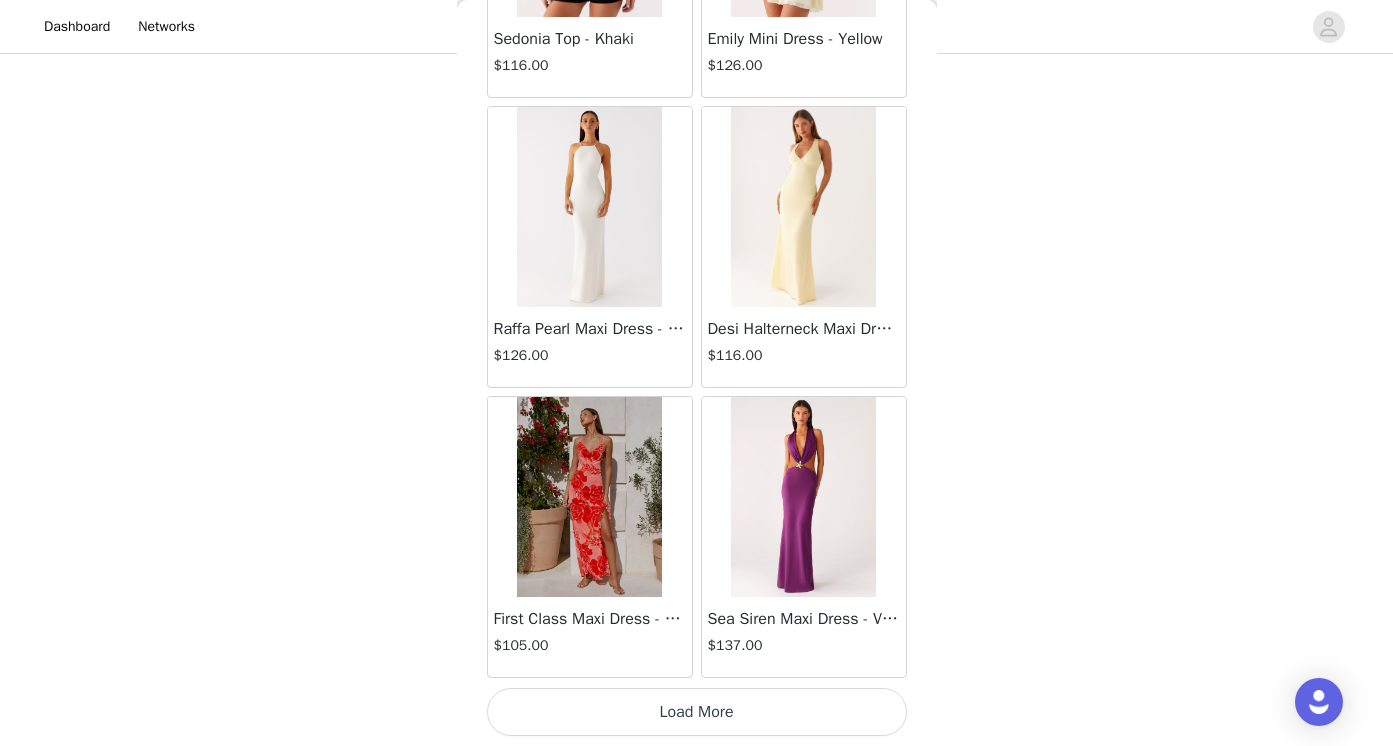 click on "Load More" at bounding box center (697, 712) 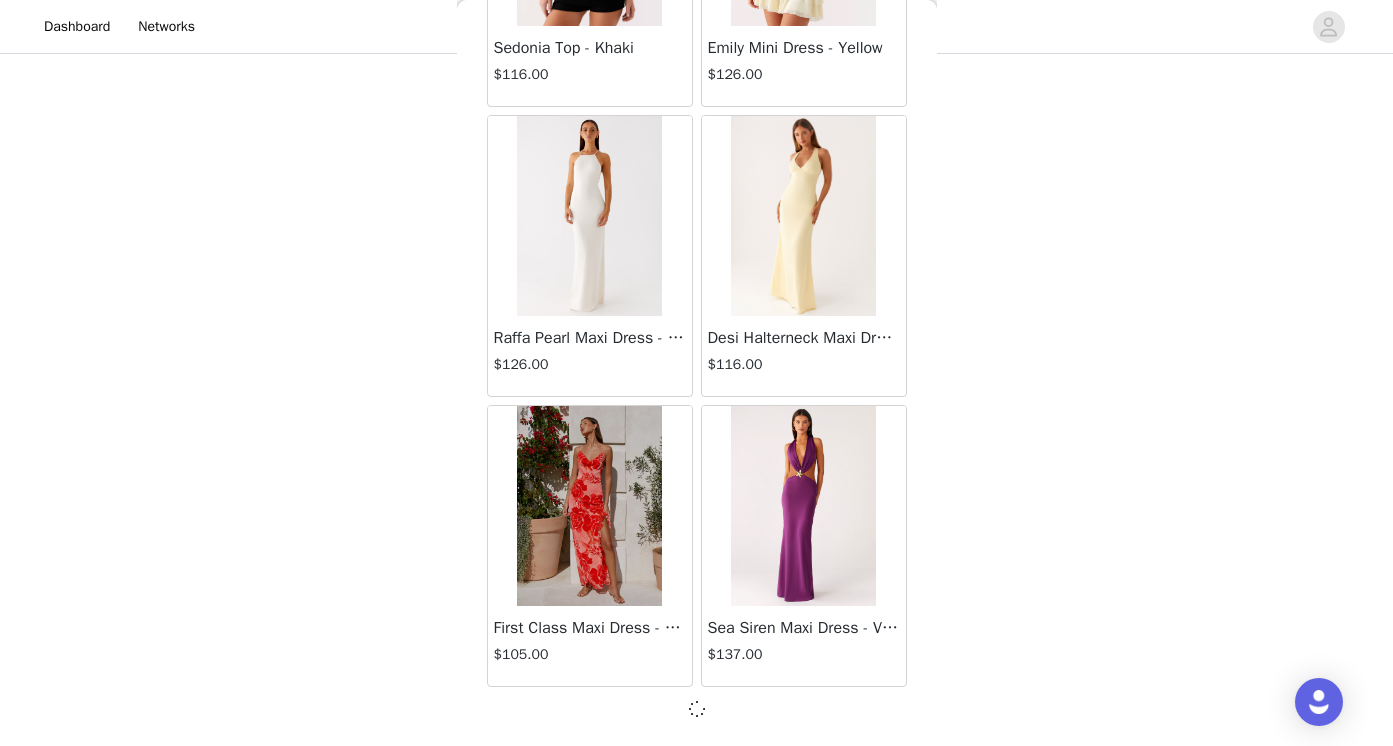 scroll, scrollTop: 83505, scrollLeft: 0, axis: vertical 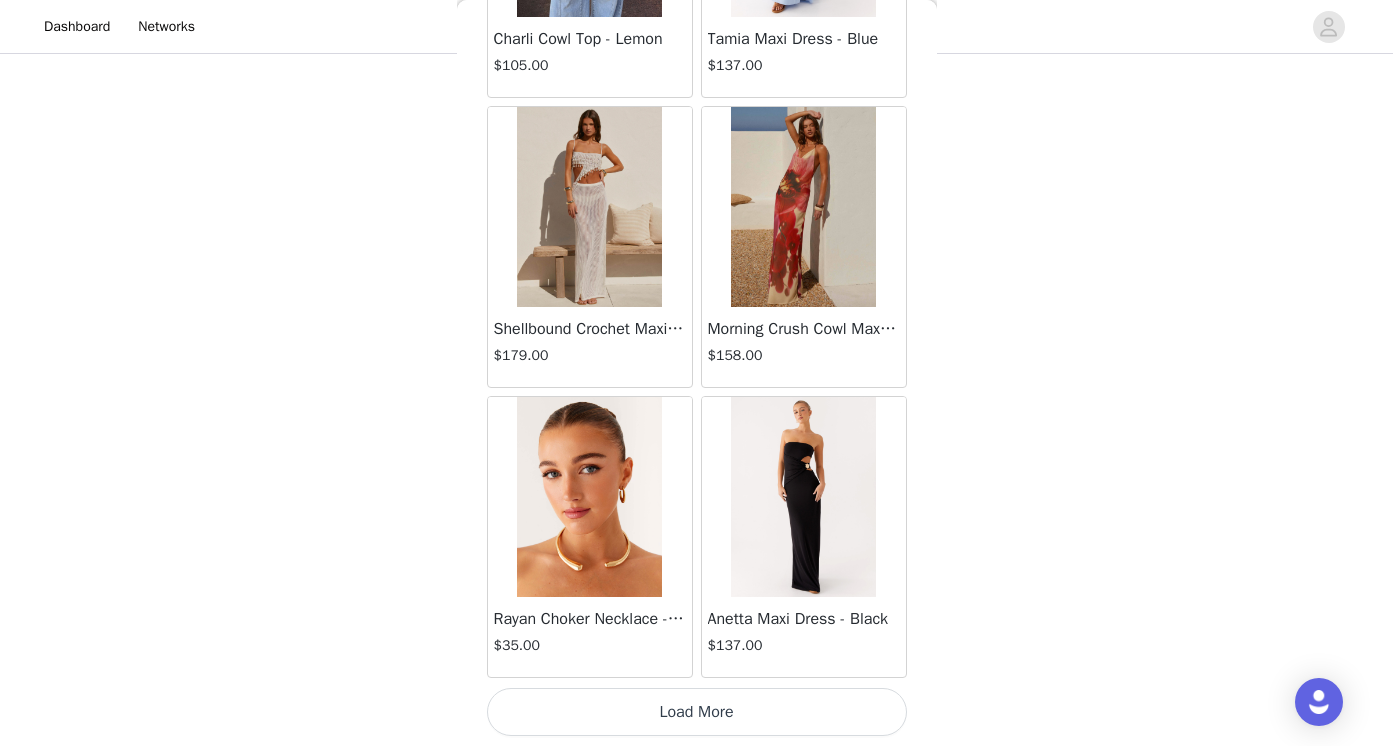 click on "Load More" at bounding box center [697, 712] 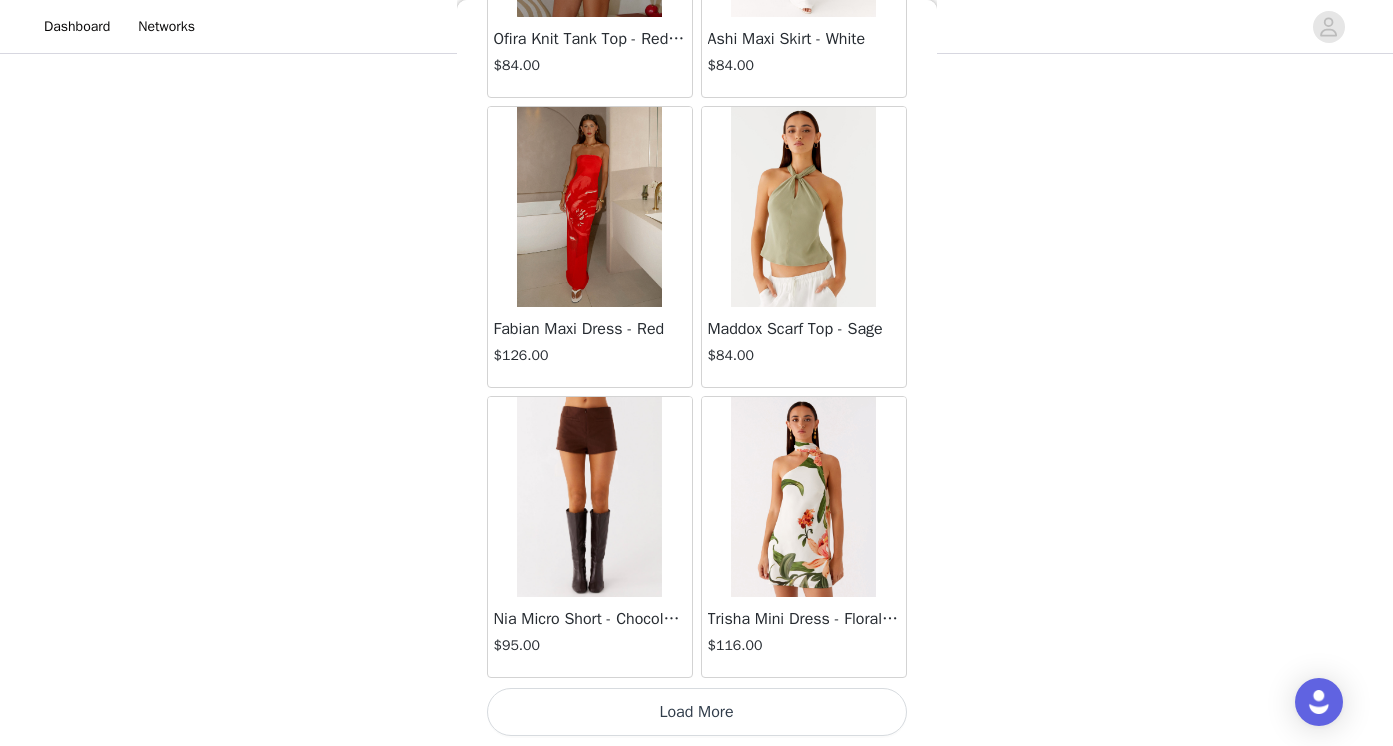 click on "Load More" at bounding box center (697, 712) 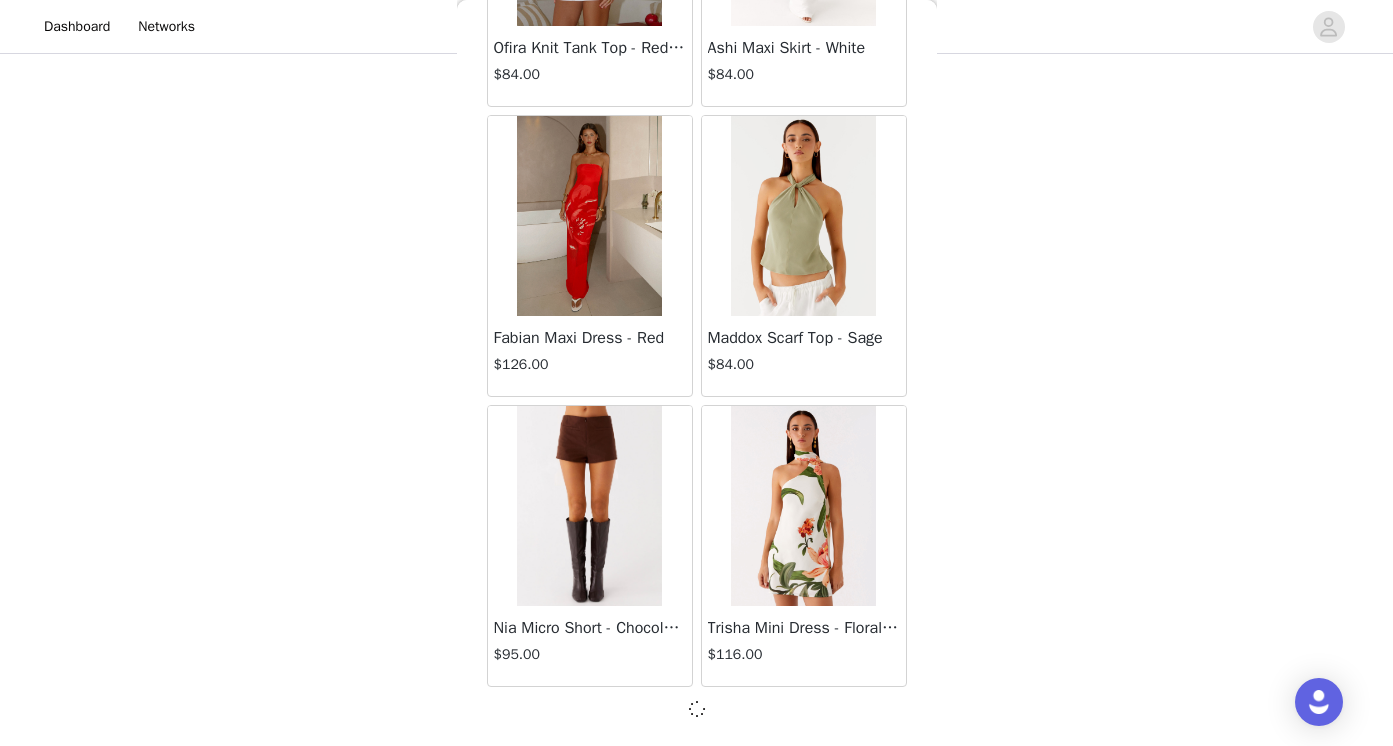 scroll, scrollTop: 89305, scrollLeft: 0, axis: vertical 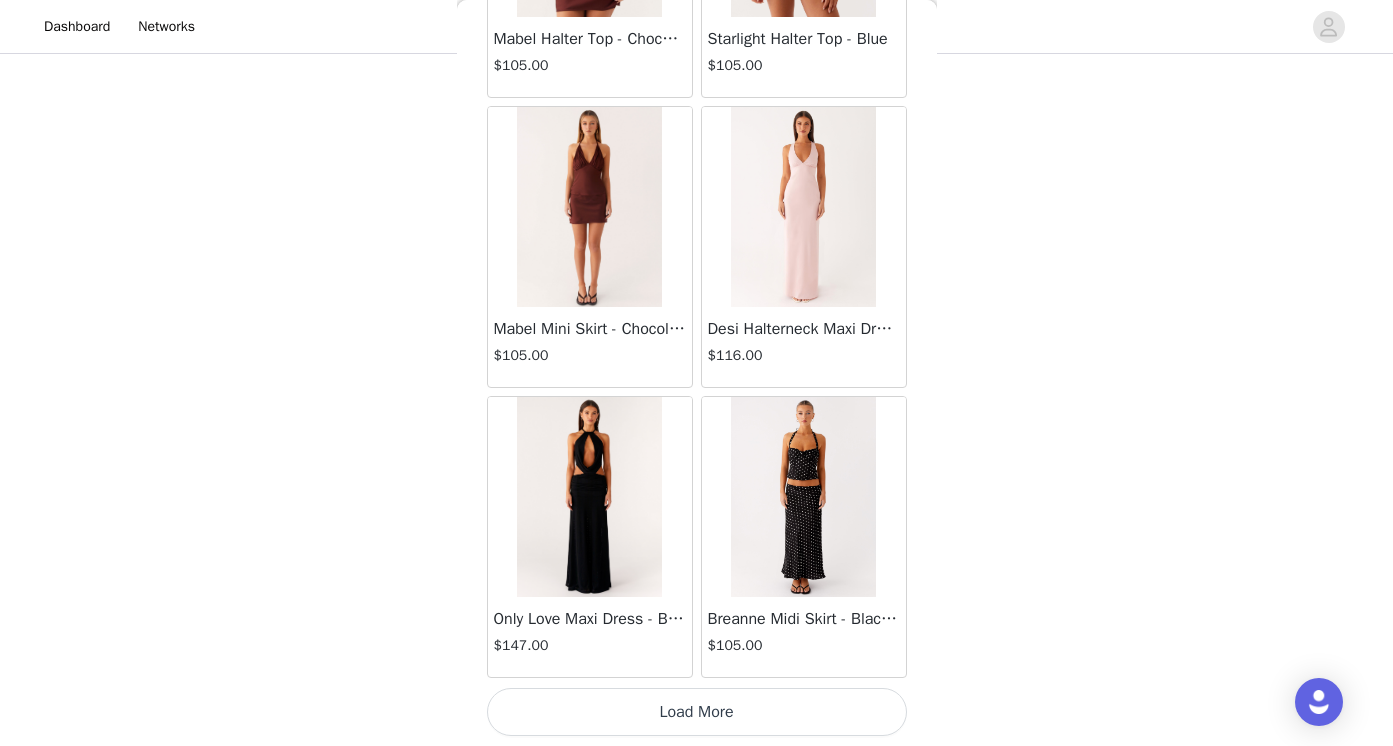 click on "Load More" at bounding box center (697, 712) 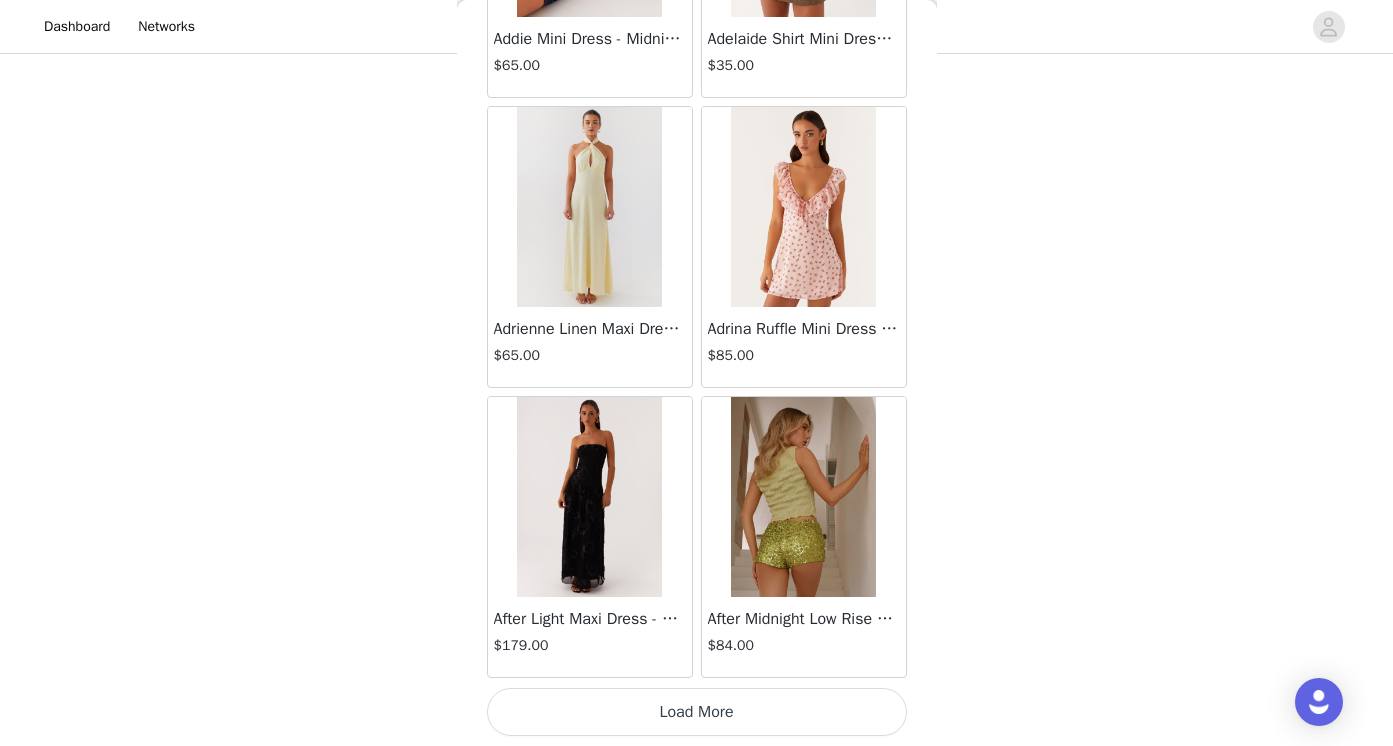 scroll, scrollTop: 95114, scrollLeft: 0, axis: vertical 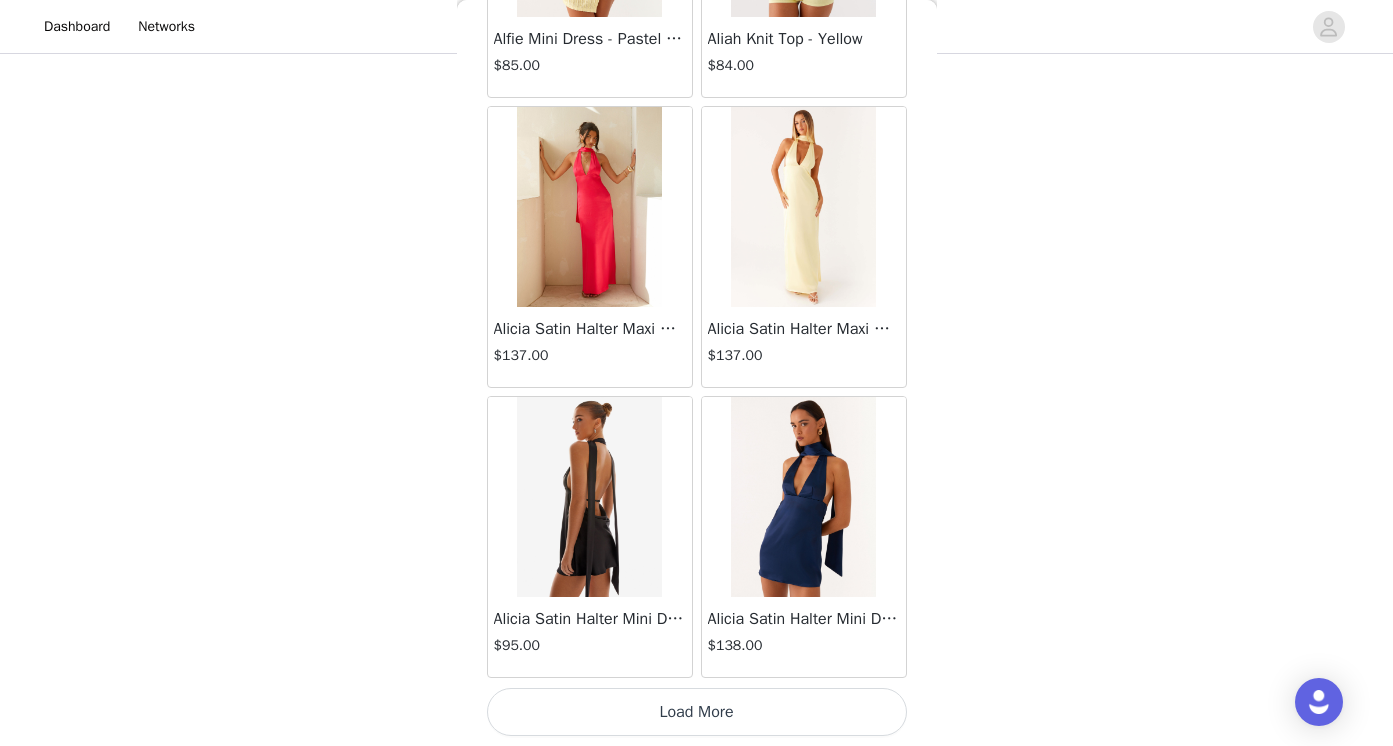 click on "Load More" at bounding box center (697, 712) 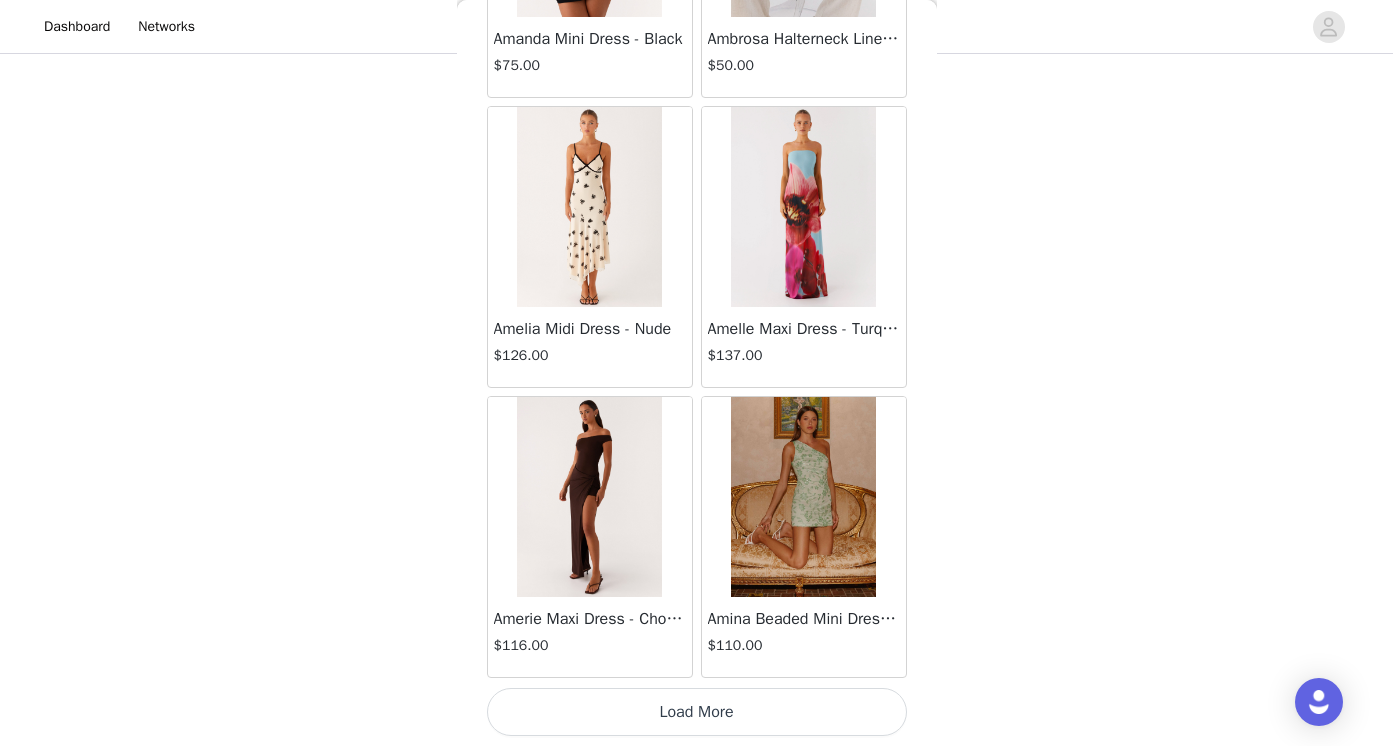 click on "Load More" at bounding box center (697, 712) 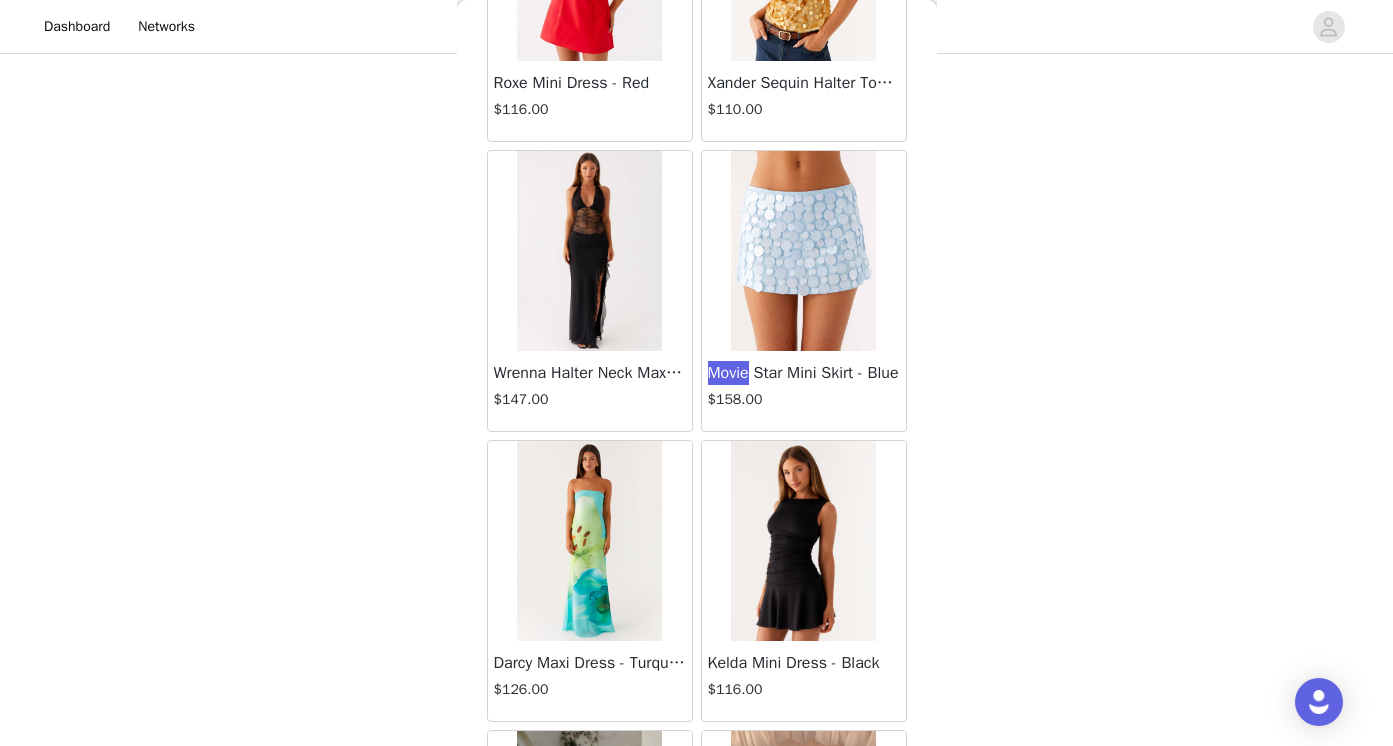 scroll, scrollTop: 81440, scrollLeft: 0, axis: vertical 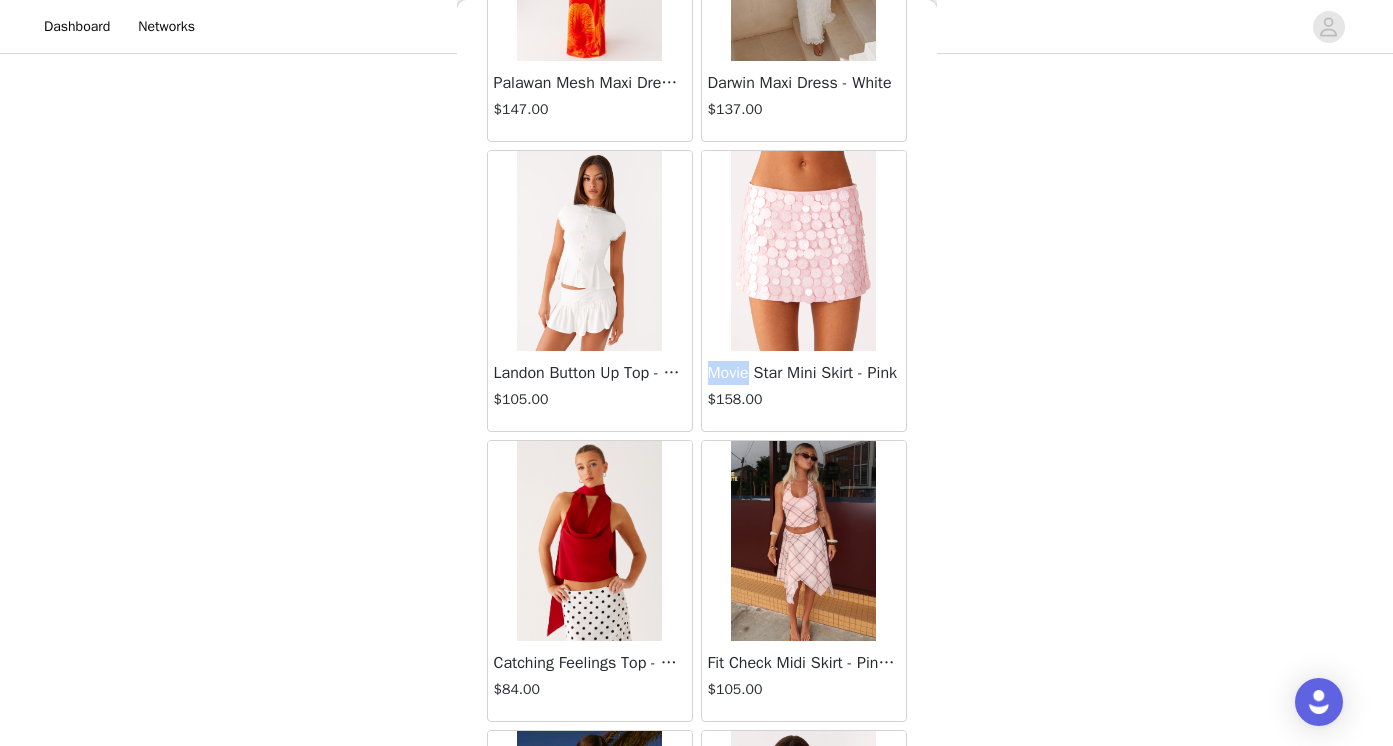 click at bounding box center (803, 251) 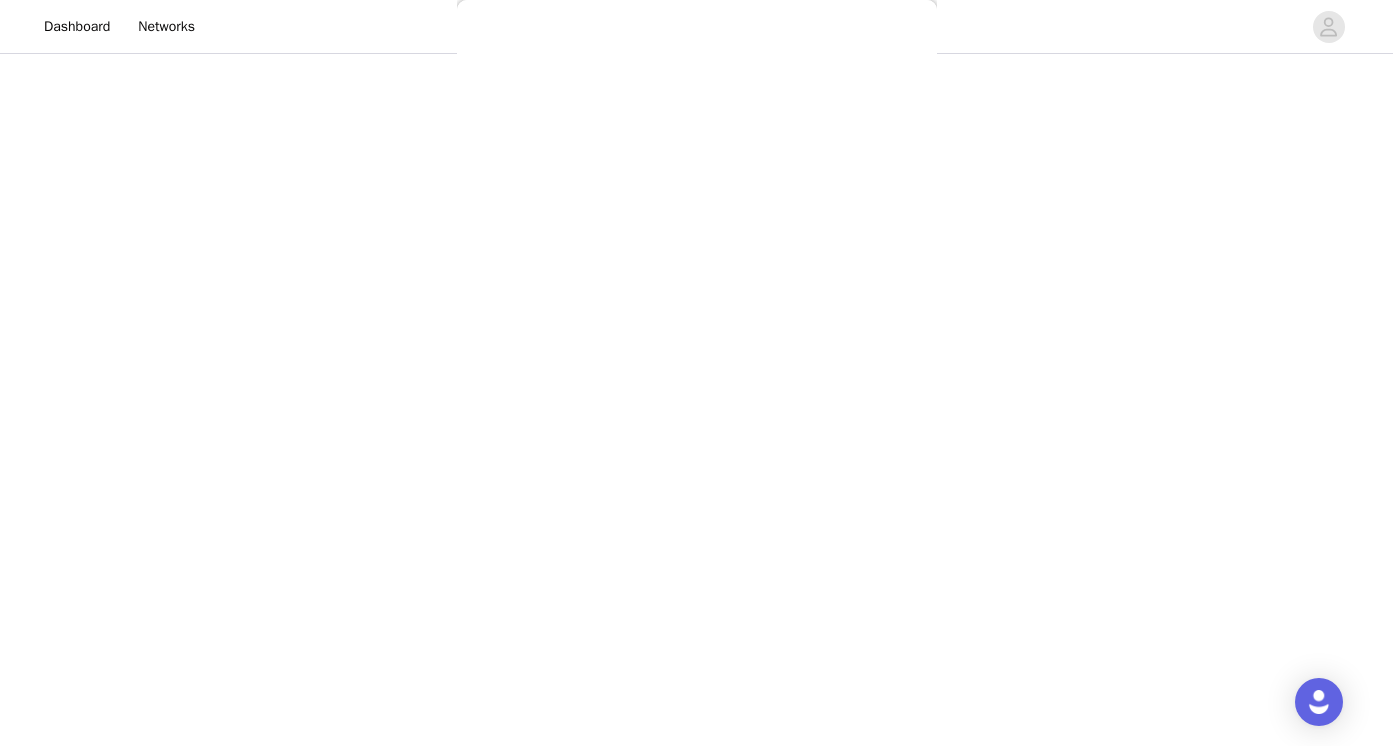scroll, scrollTop: 310, scrollLeft: 0, axis: vertical 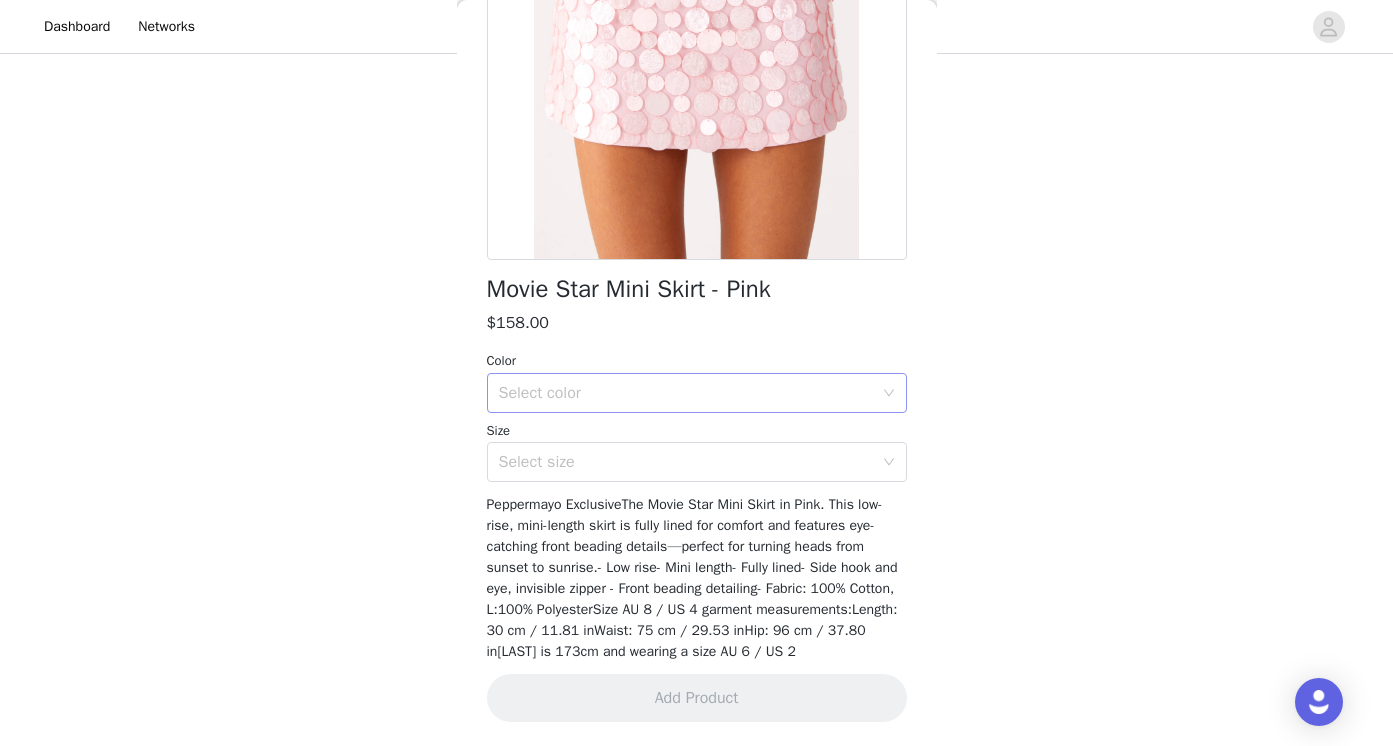 click on "Select color" at bounding box center [686, 393] 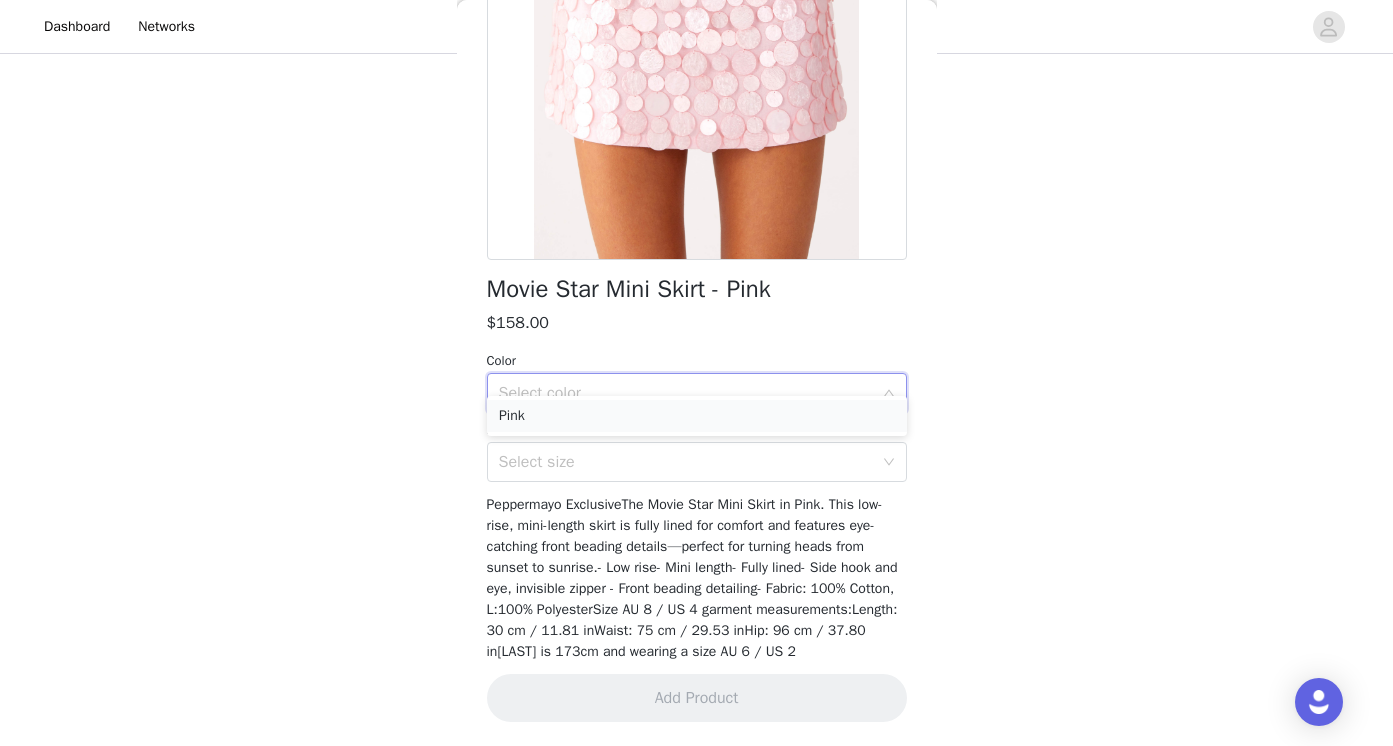 click on "Pink" at bounding box center (697, 416) 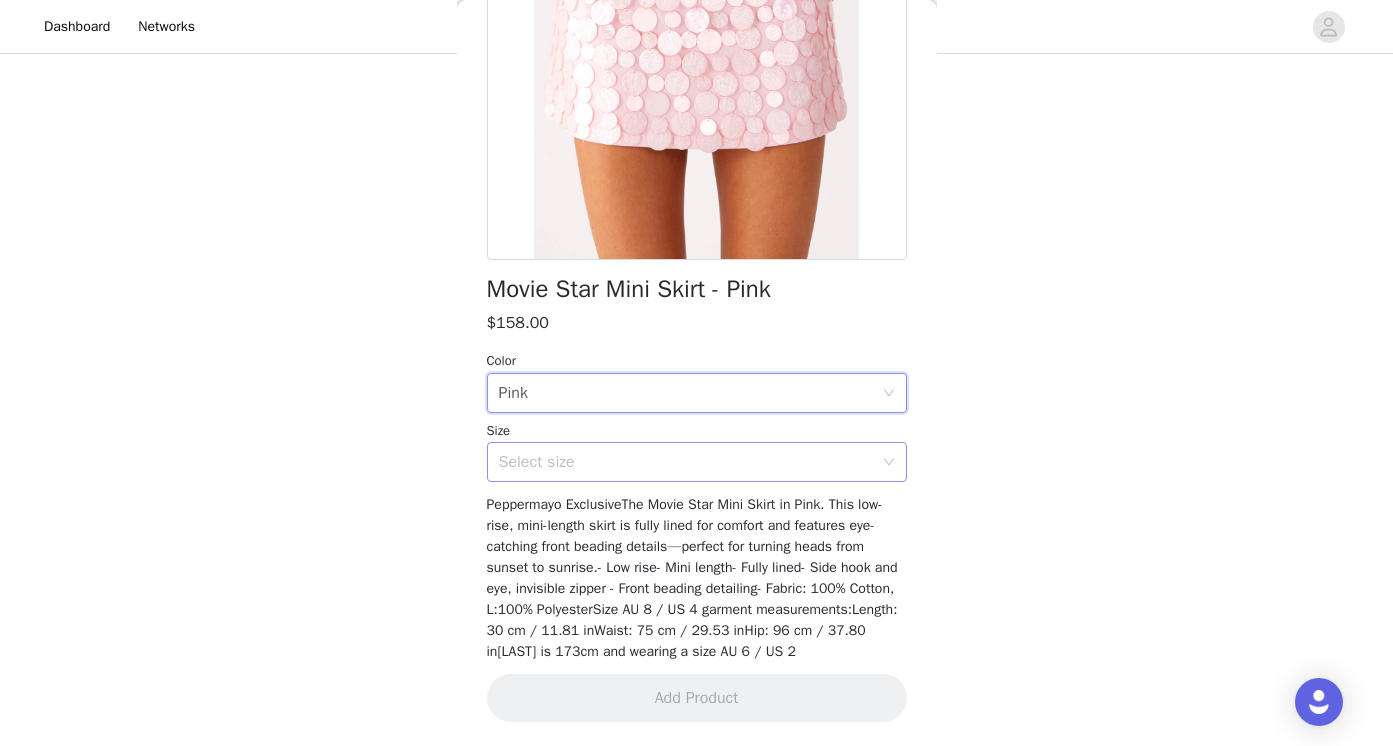 click on "Select size" at bounding box center [686, 462] 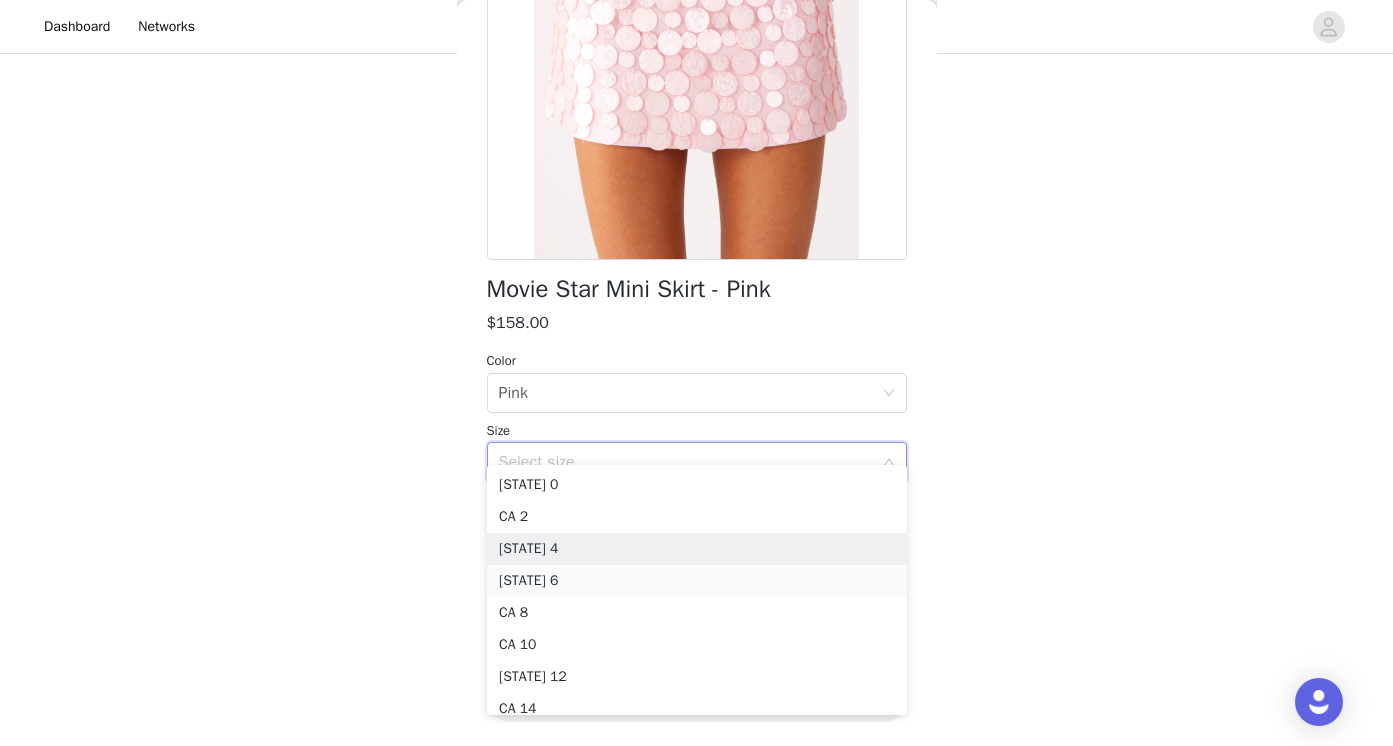click on "[STATE] 6" at bounding box center [697, 581] 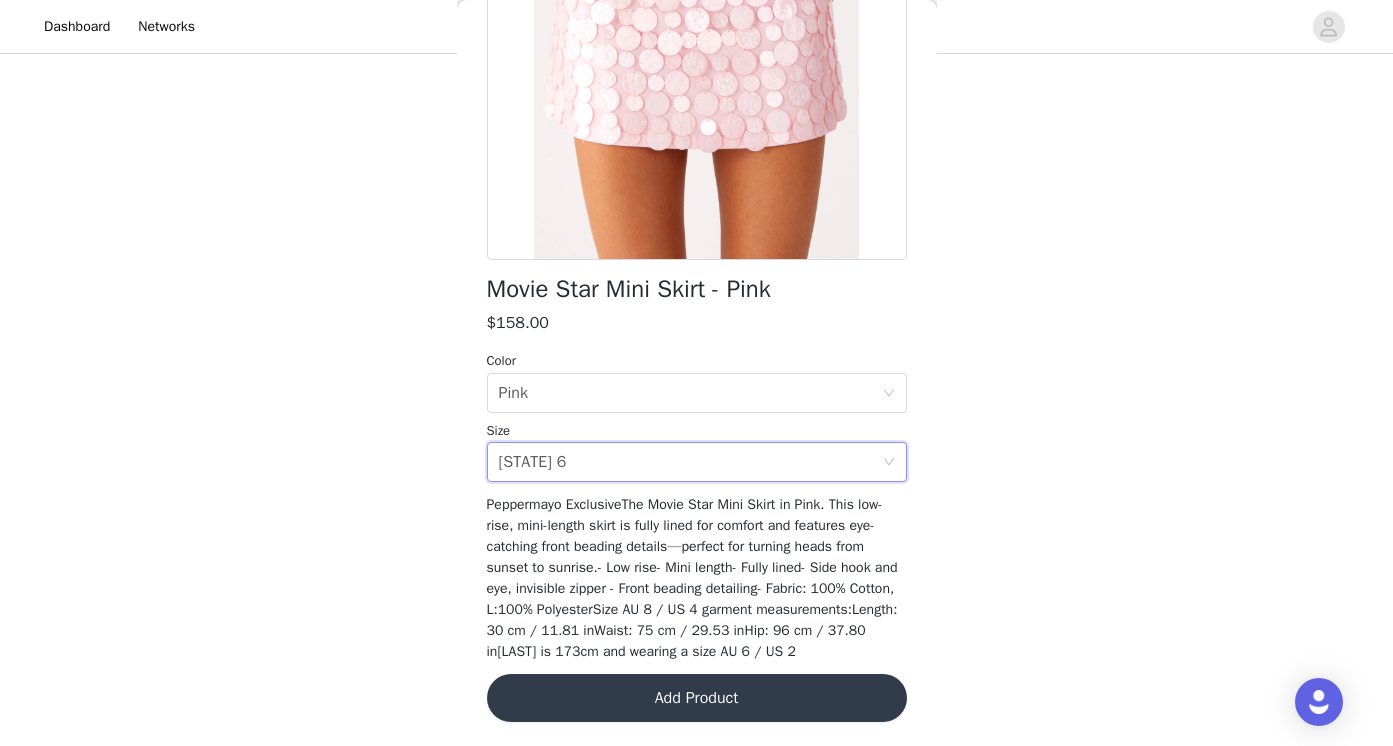 scroll, scrollTop: 126, scrollLeft: 0, axis: vertical 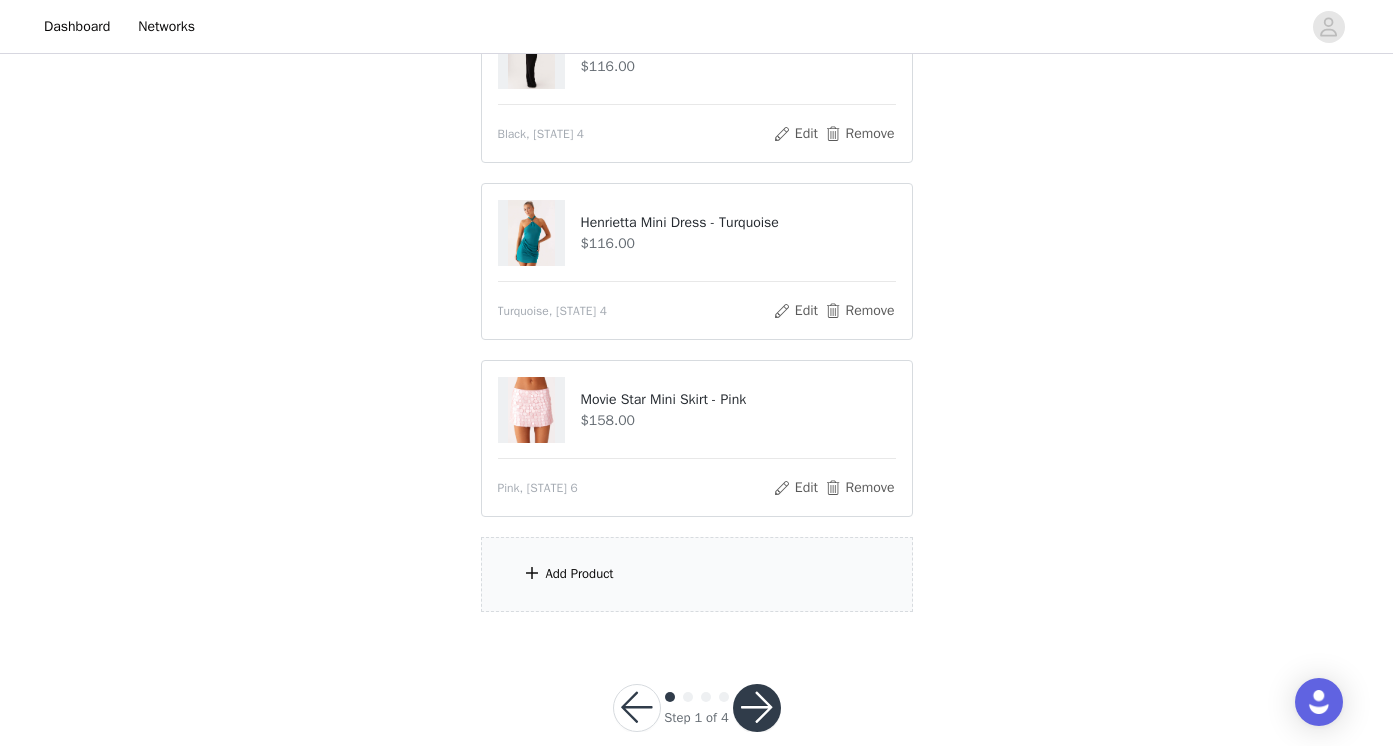 click on "Add Product" at bounding box center (697, 574) 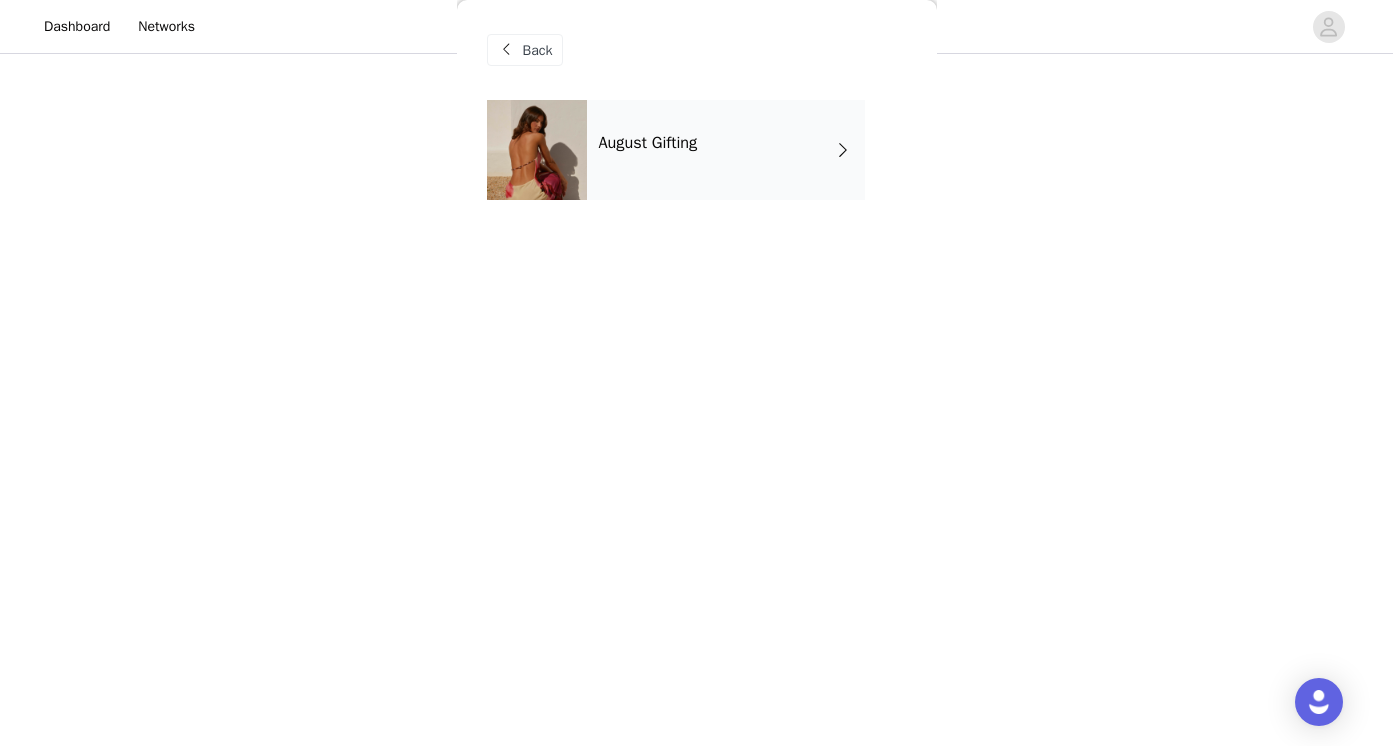 click on "August Gifting" at bounding box center [726, 150] 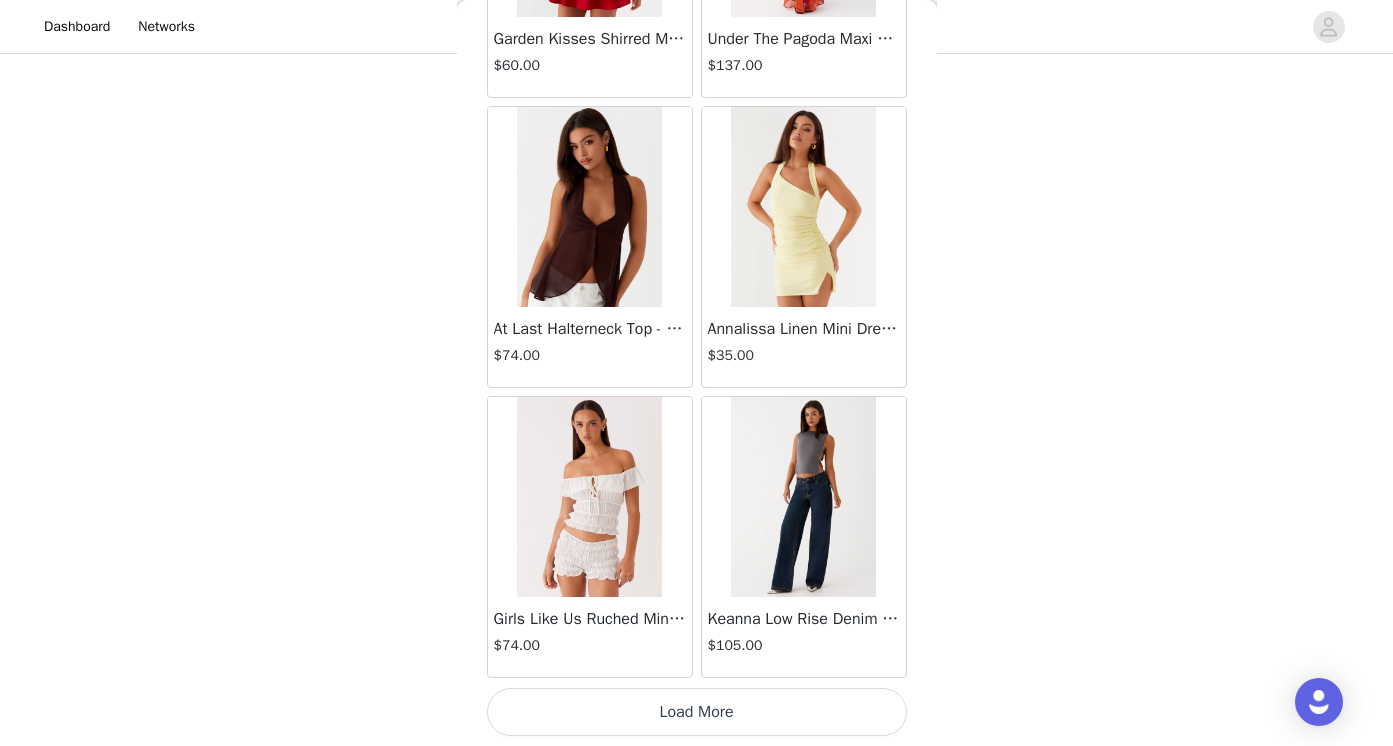 click on "Load More" at bounding box center [697, 712] 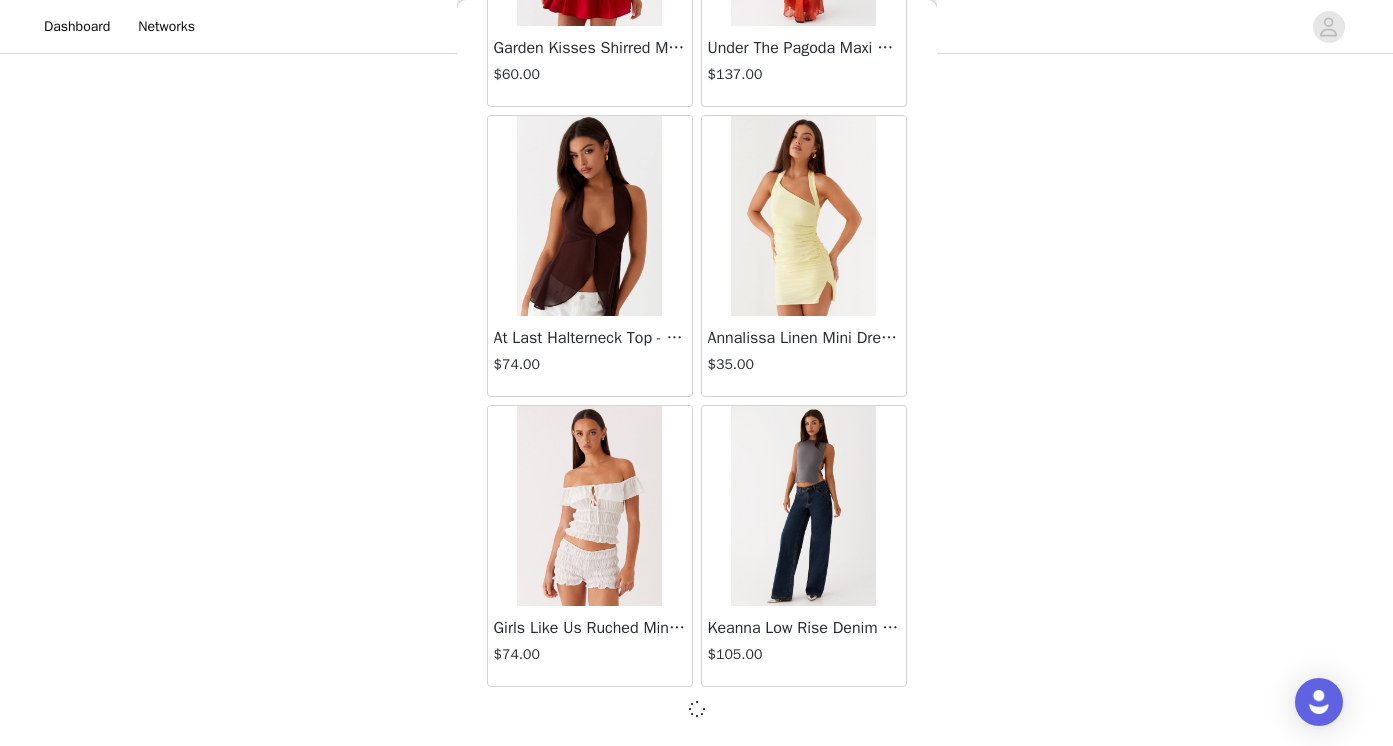 scroll, scrollTop: 2305, scrollLeft: 0, axis: vertical 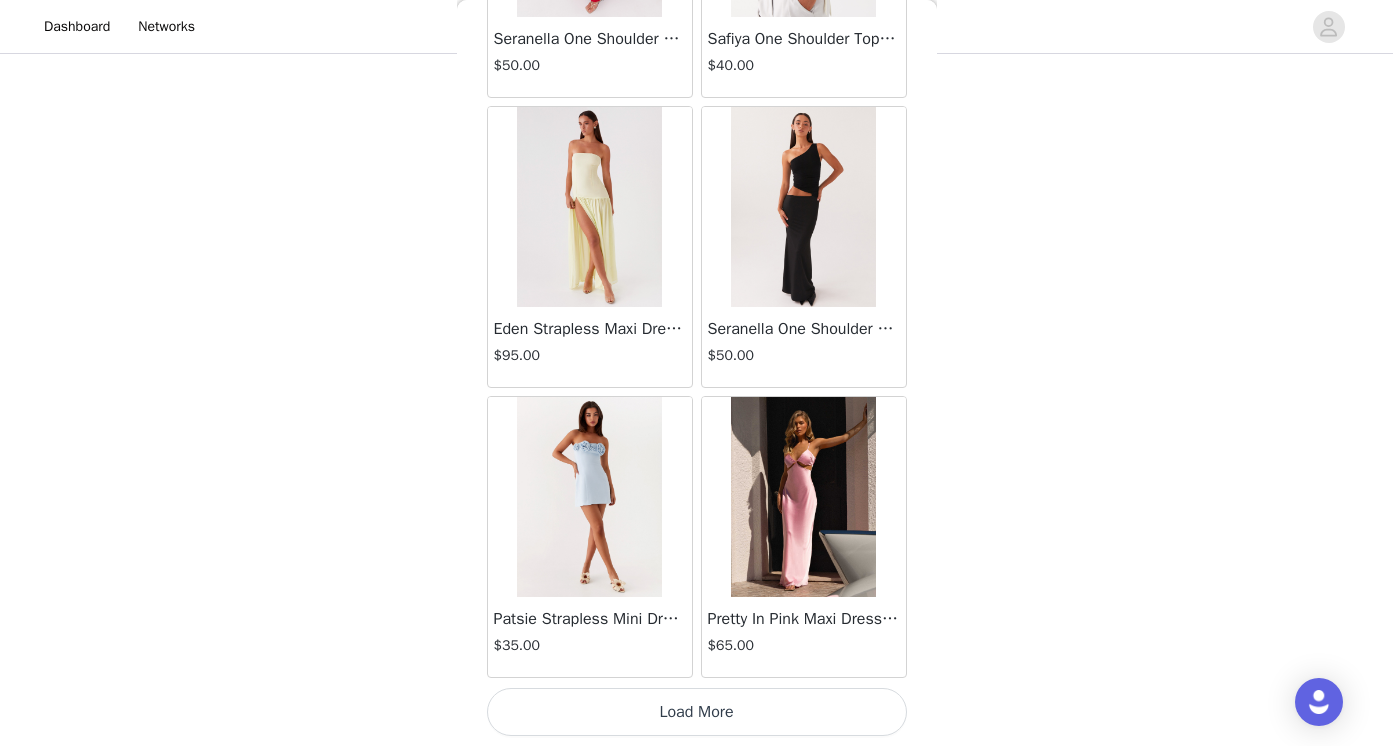click on "Load More" at bounding box center [697, 712] 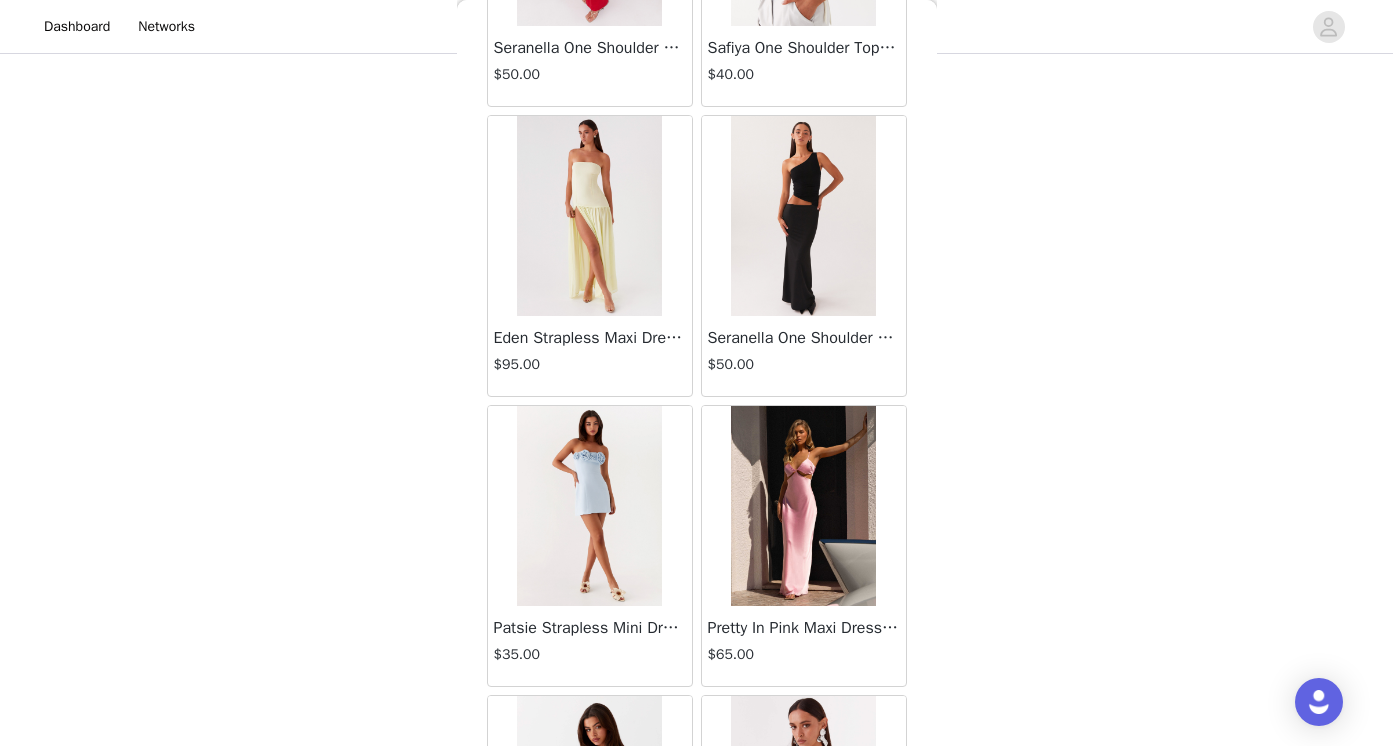 scroll, scrollTop: 303, scrollLeft: 0, axis: vertical 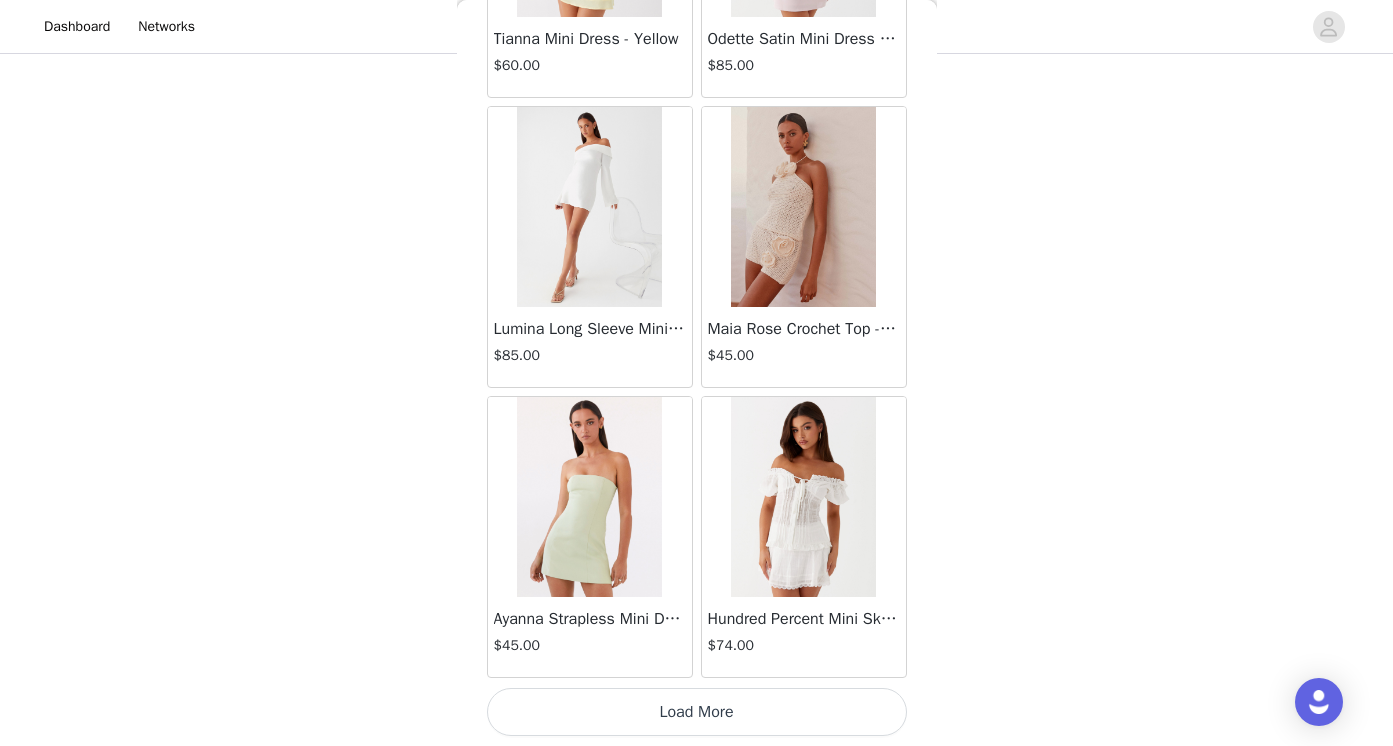 click on "Load More" at bounding box center (697, 712) 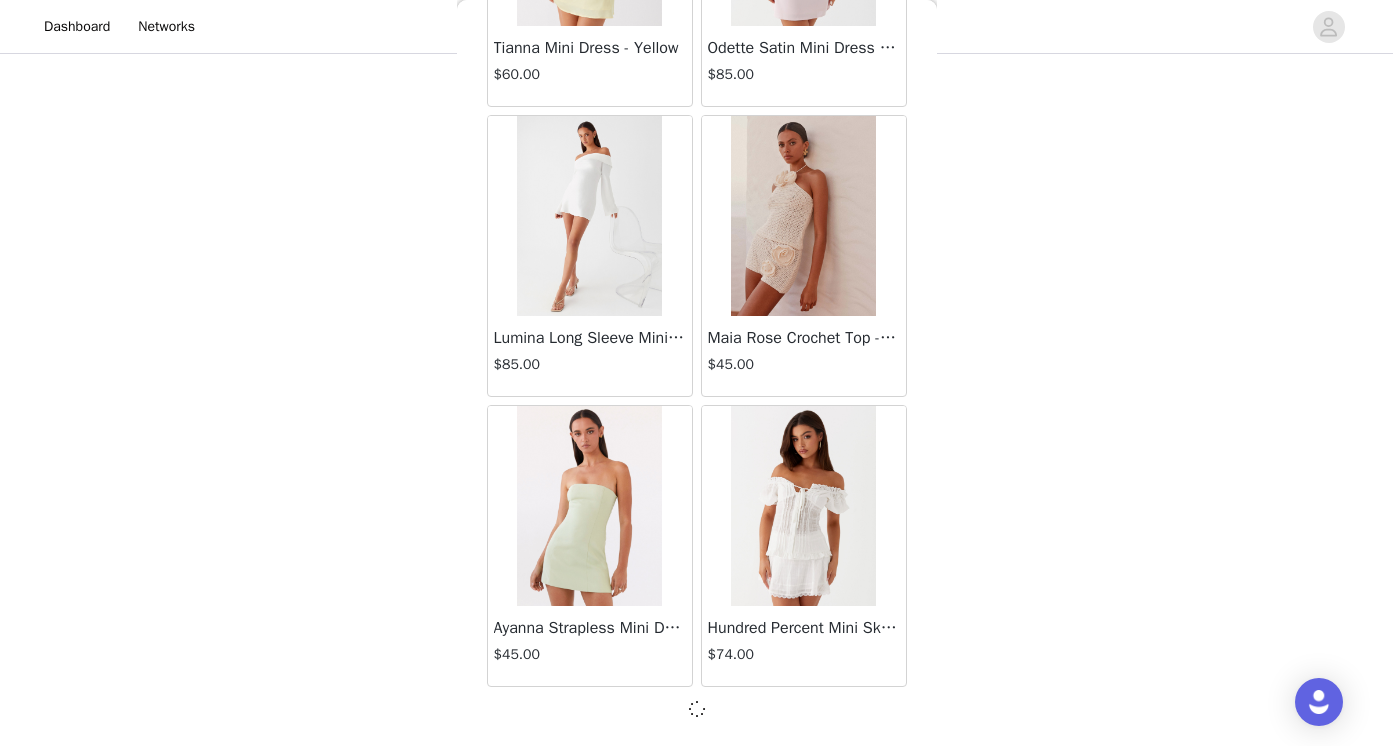 scroll, scrollTop: 8105, scrollLeft: 0, axis: vertical 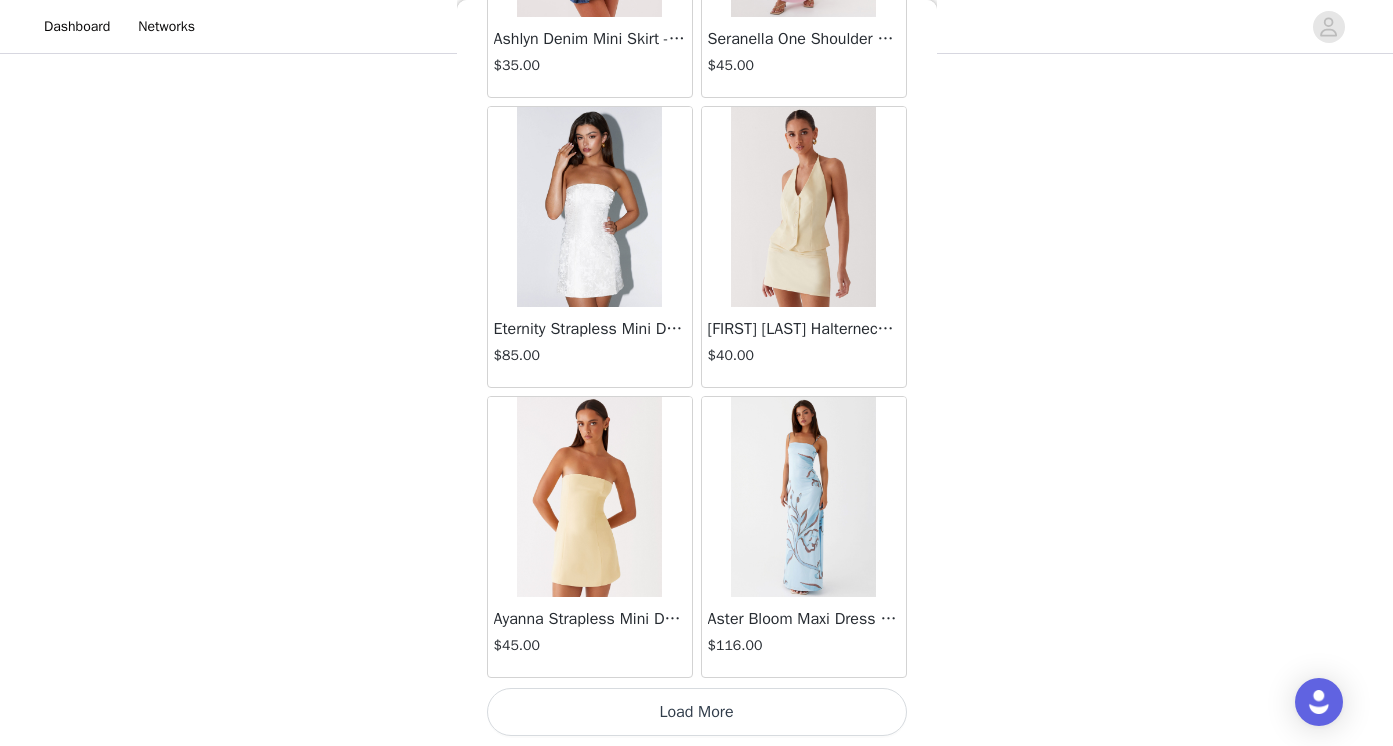 click on "Load More" at bounding box center (697, 712) 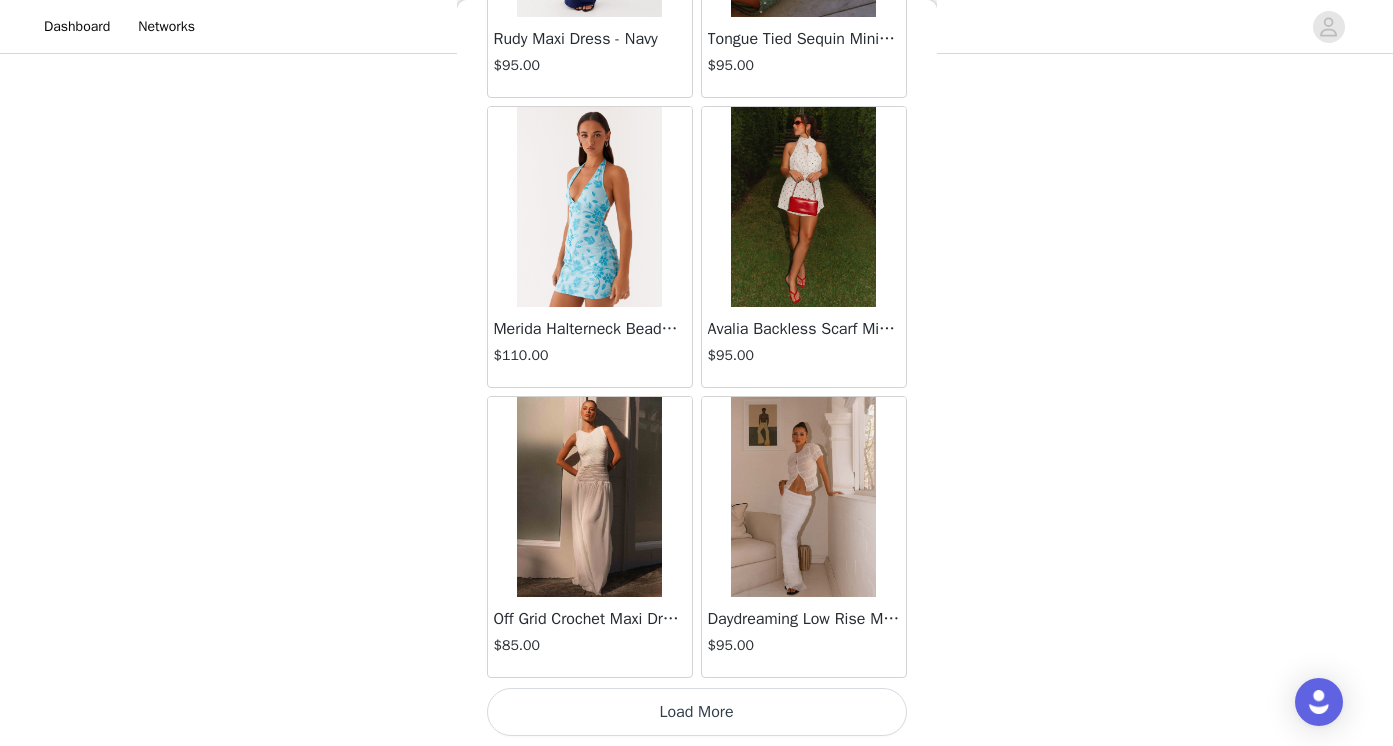 click on "Load More" at bounding box center [697, 712] 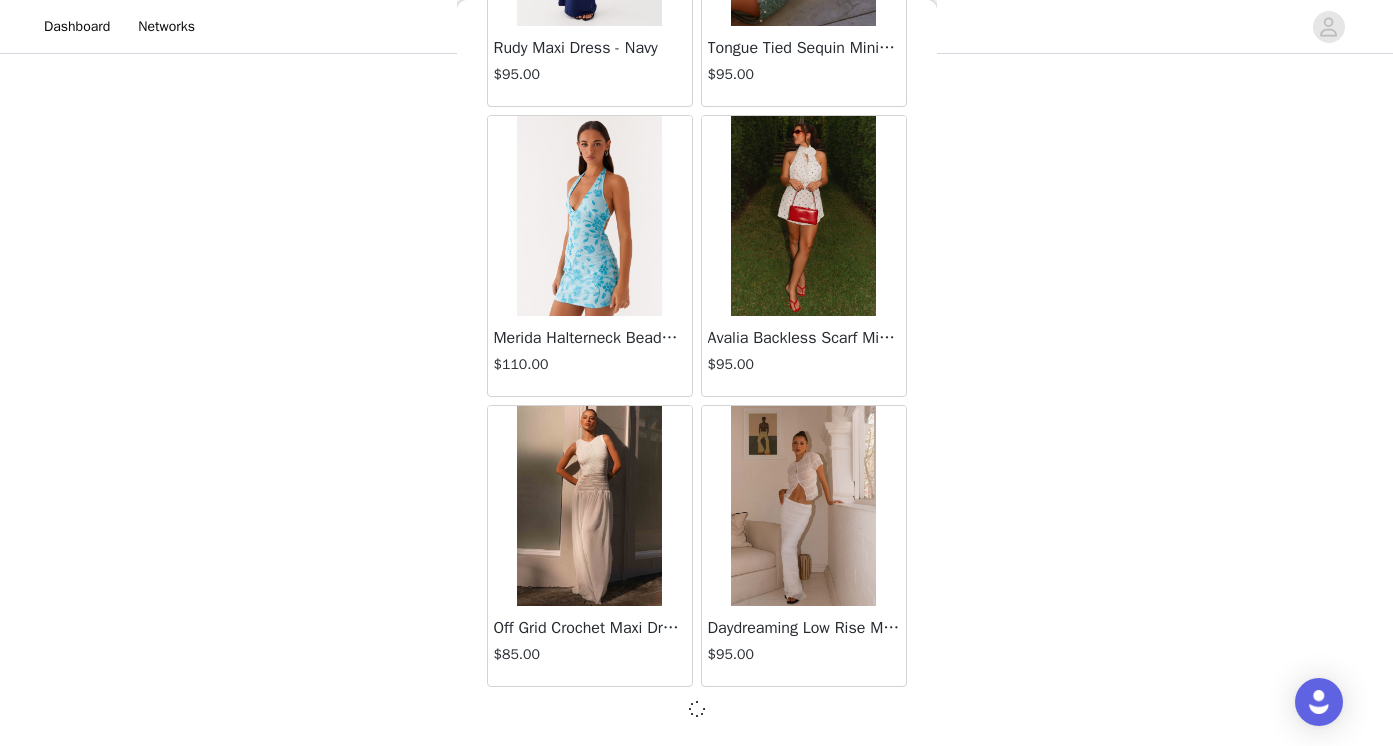 scroll, scrollTop: 13905, scrollLeft: 0, axis: vertical 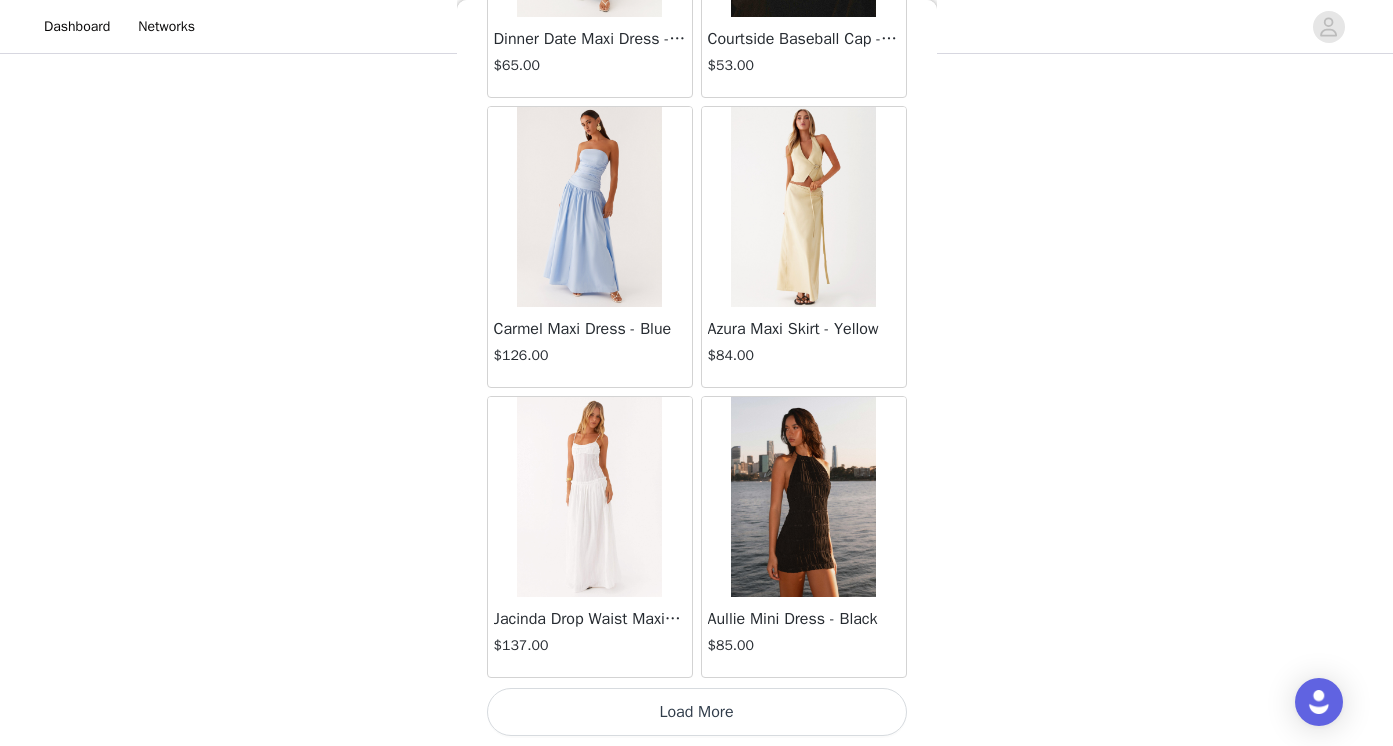 click on "Load More" at bounding box center (697, 712) 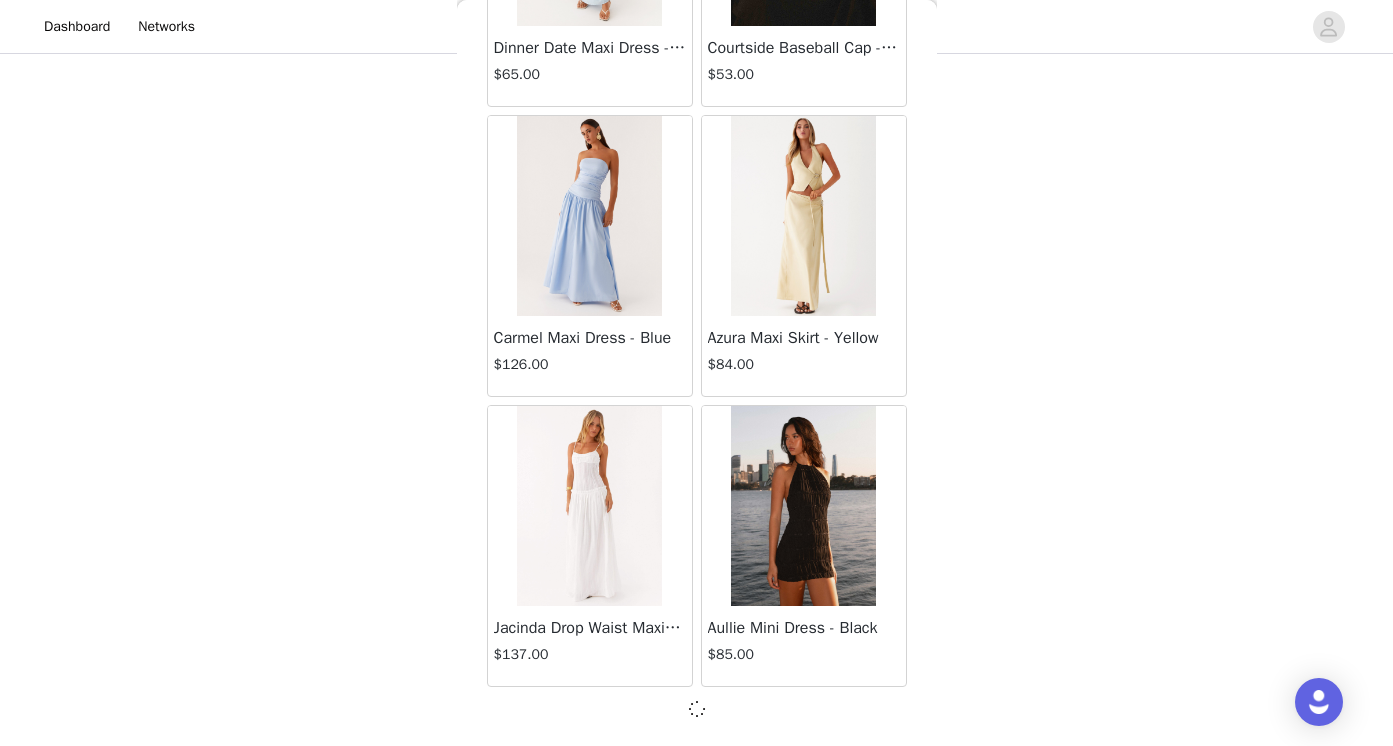scroll, scrollTop: 16805, scrollLeft: 0, axis: vertical 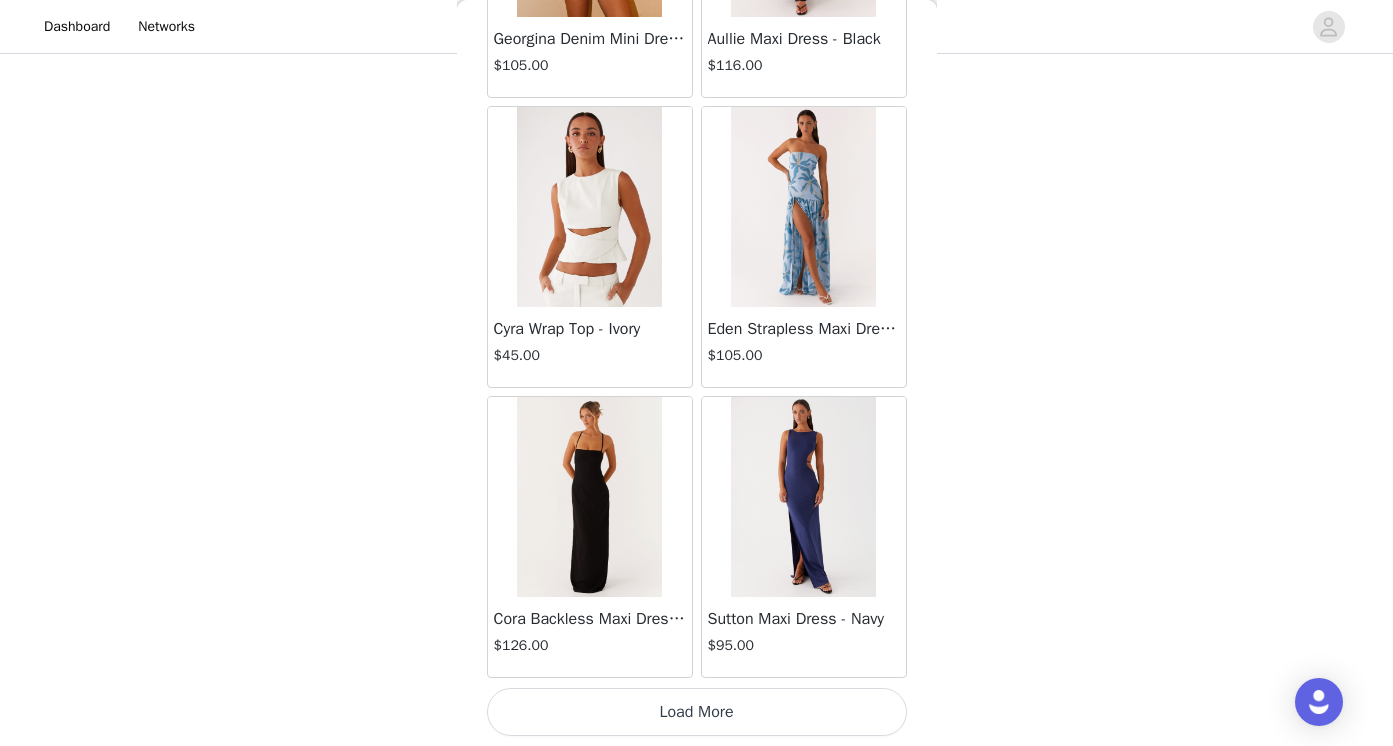 click on "Load More" at bounding box center (697, 712) 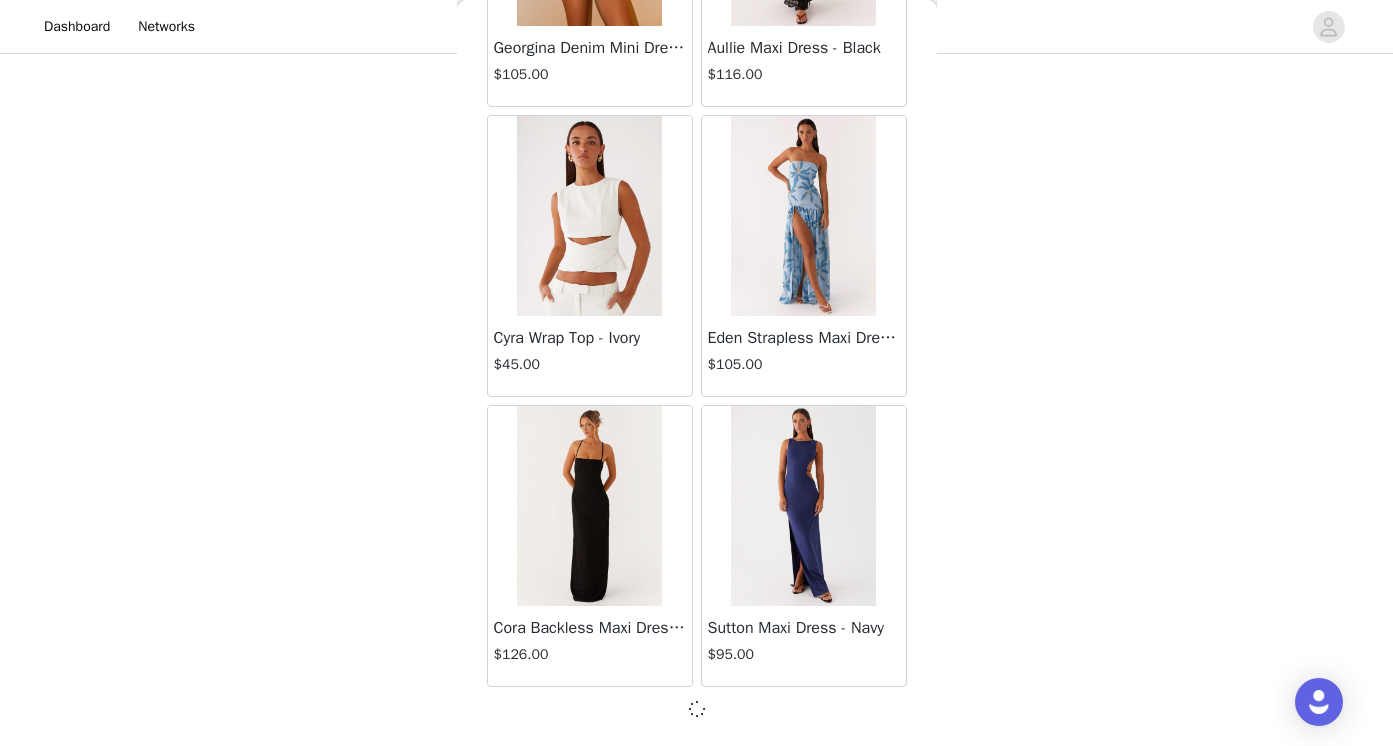 scroll, scrollTop: 19705, scrollLeft: 0, axis: vertical 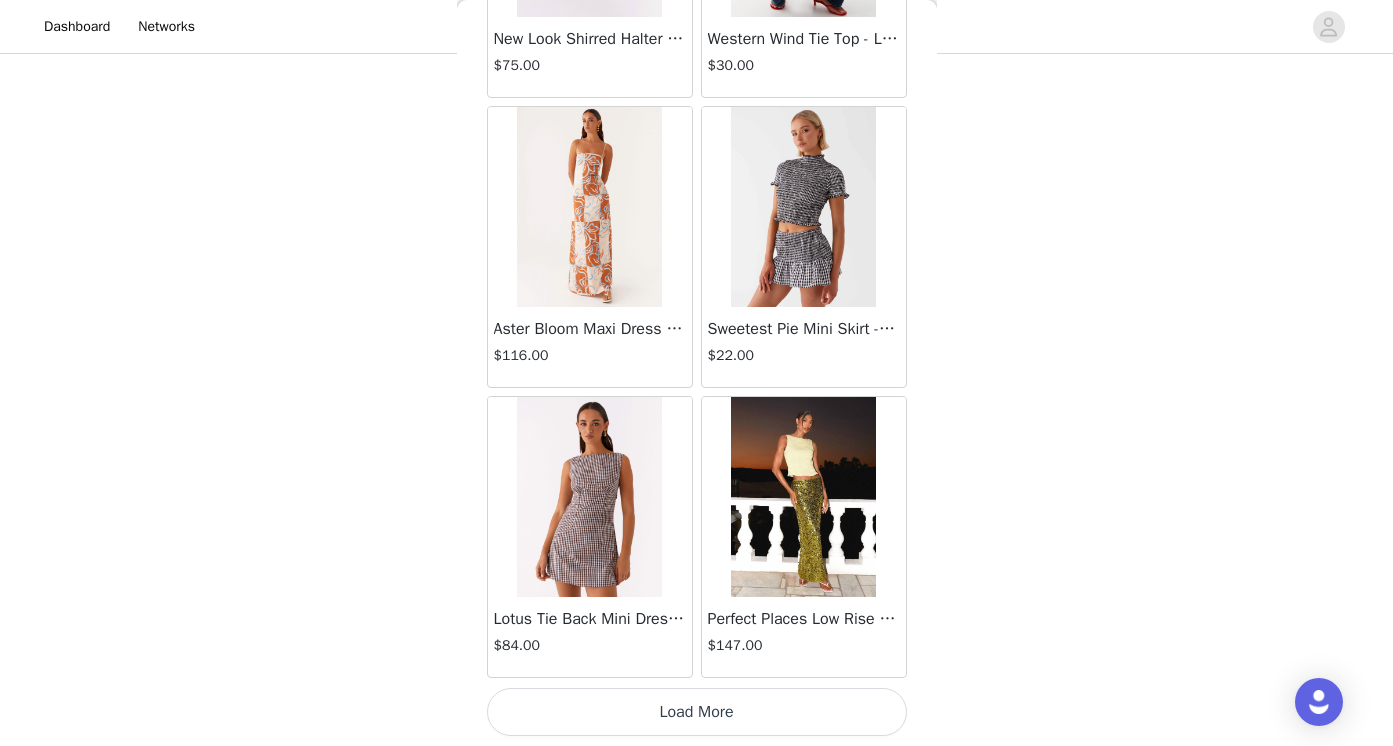 click on "Load More" at bounding box center [697, 712] 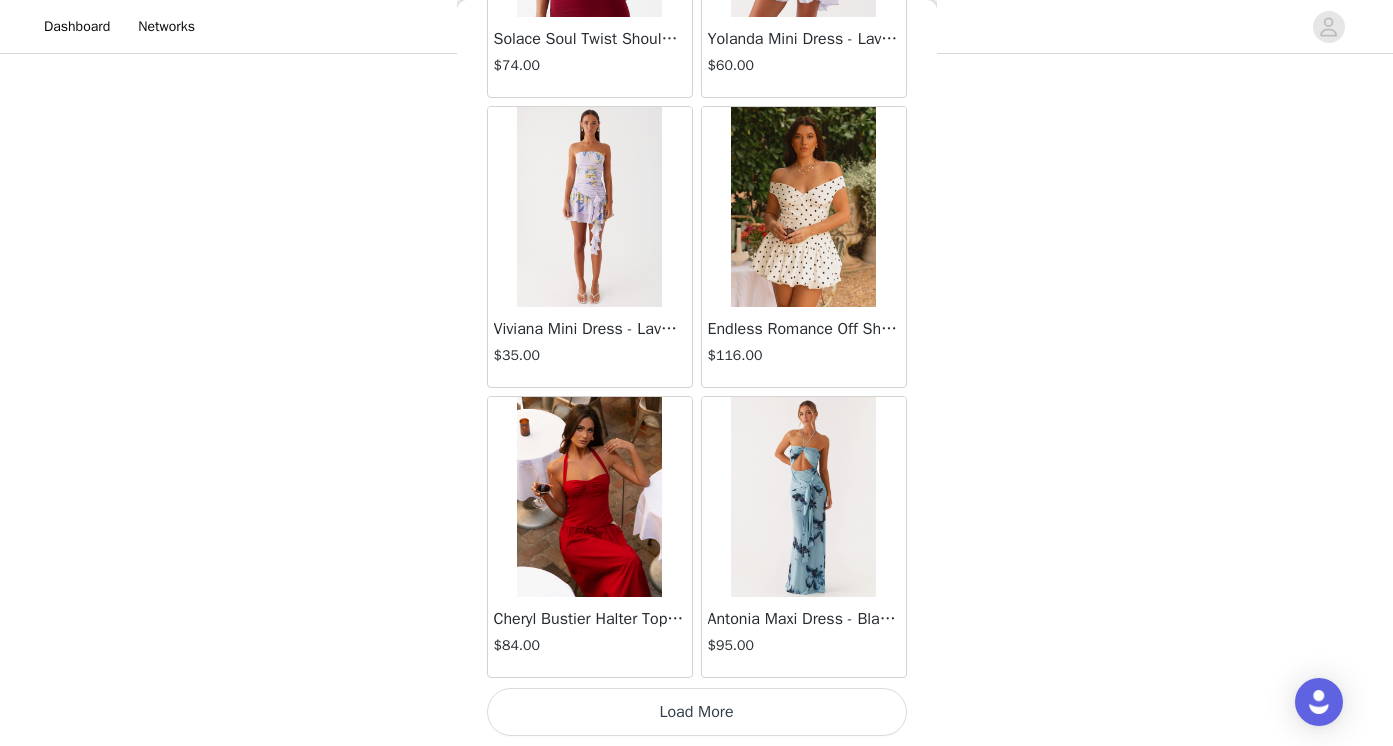 scroll, scrollTop: 25514, scrollLeft: 0, axis: vertical 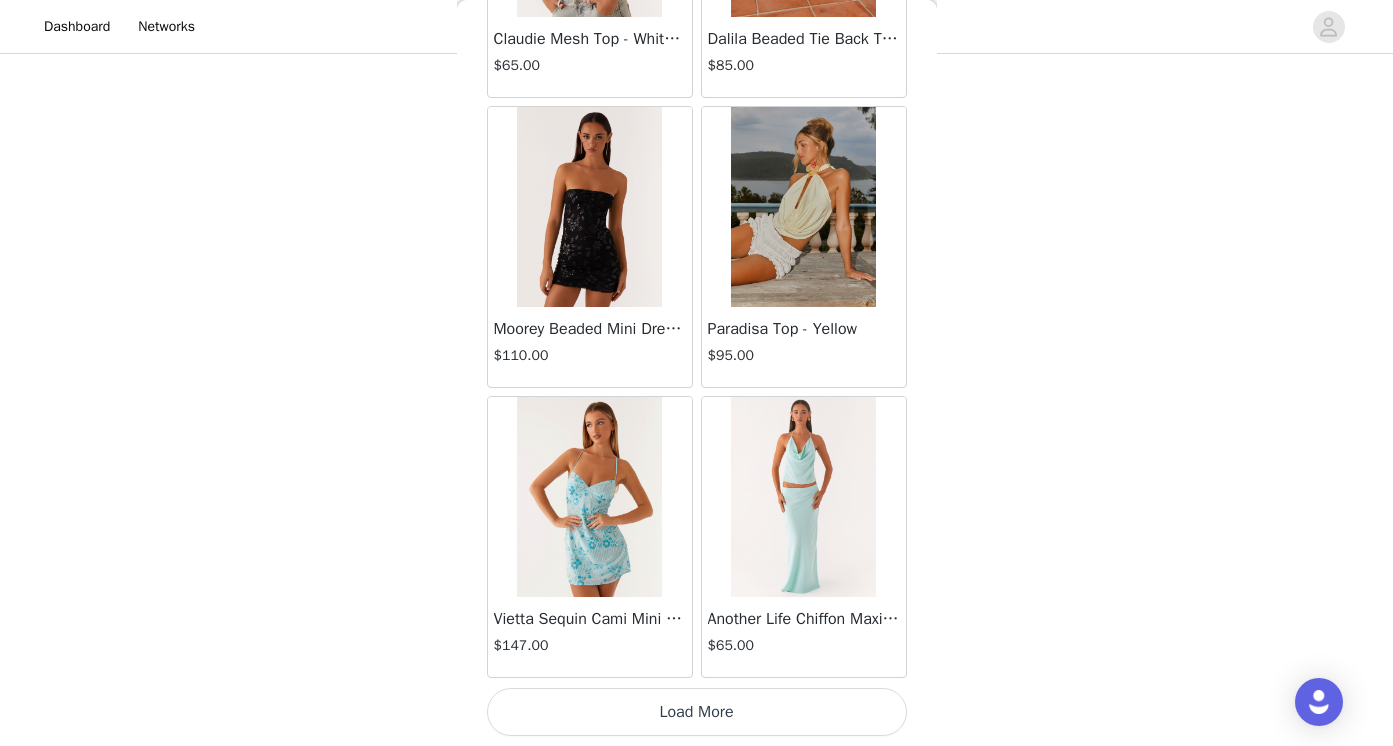 click on "Load More" at bounding box center (697, 712) 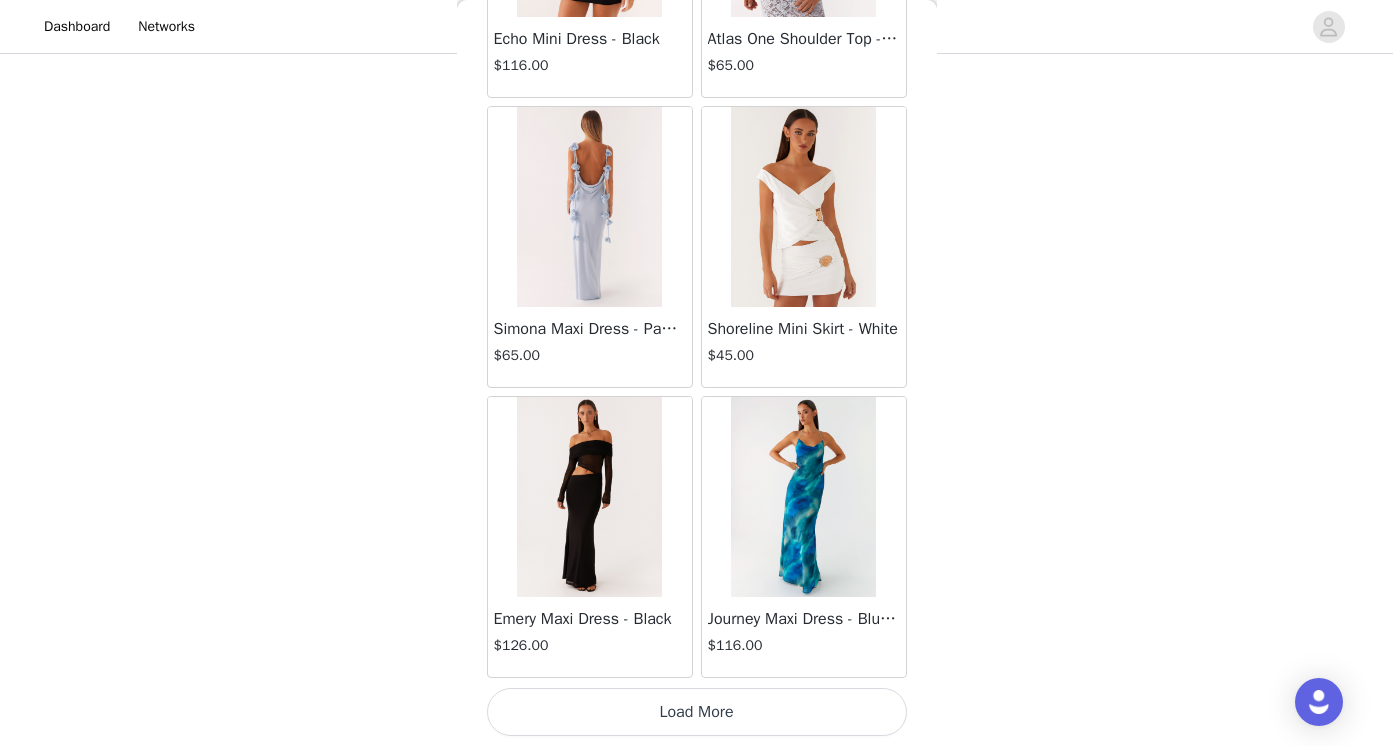 scroll, scrollTop: 31314, scrollLeft: 0, axis: vertical 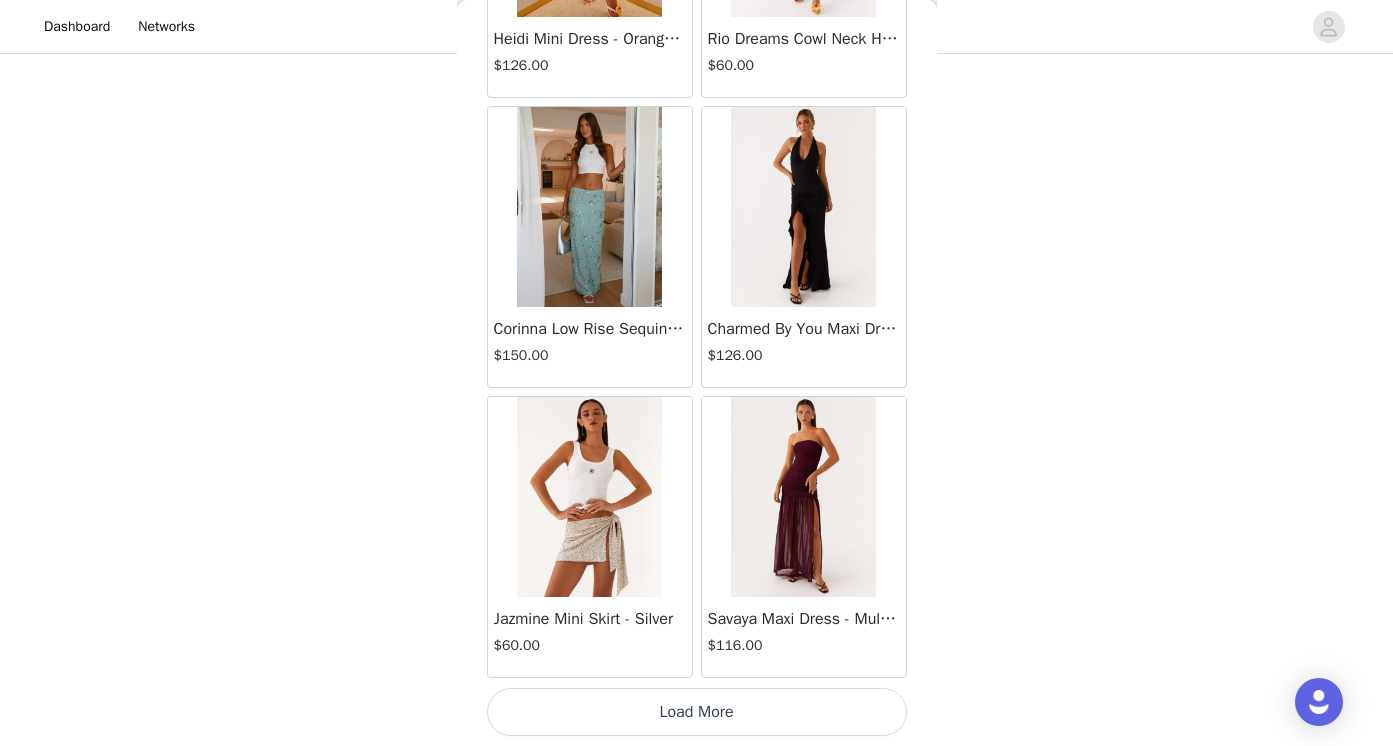 click on "Load More" at bounding box center [697, 712] 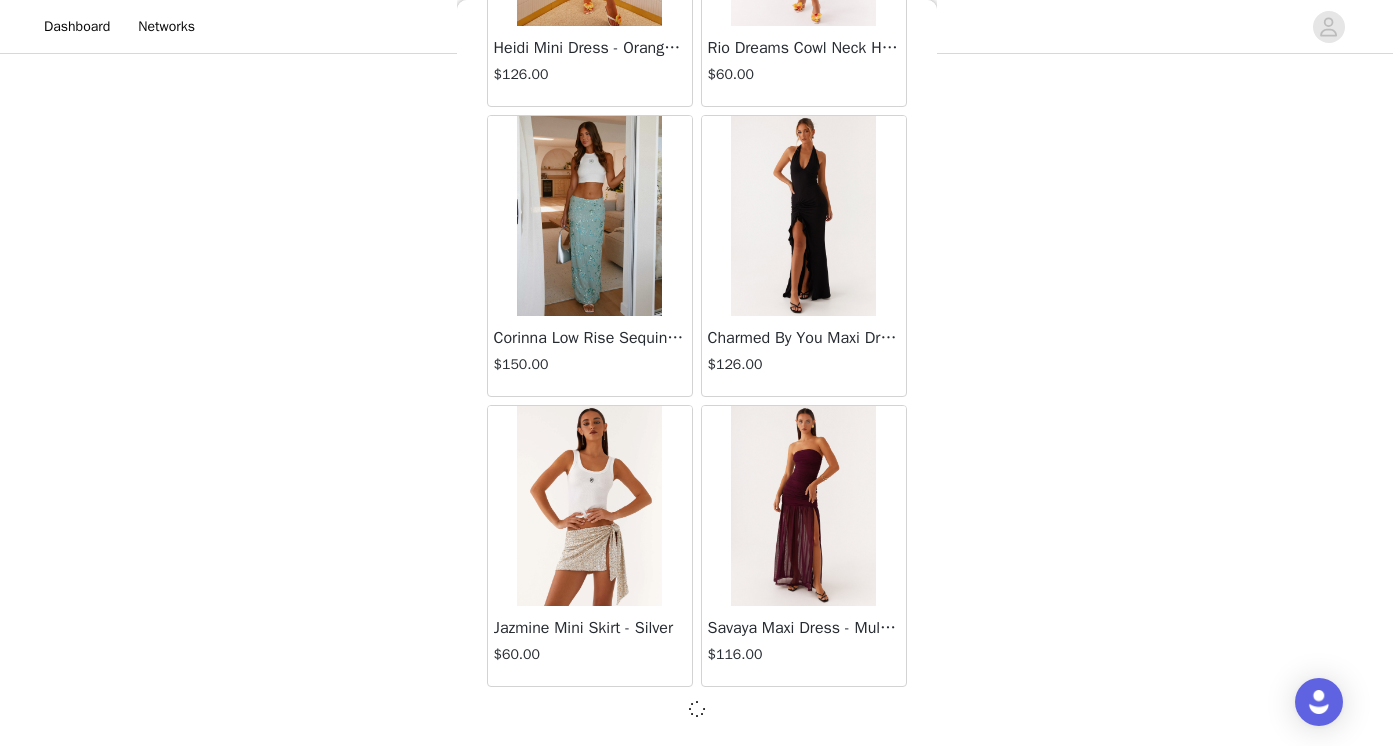 scroll, scrollTop: 34205, scrollLeft: 0, axis: vertical 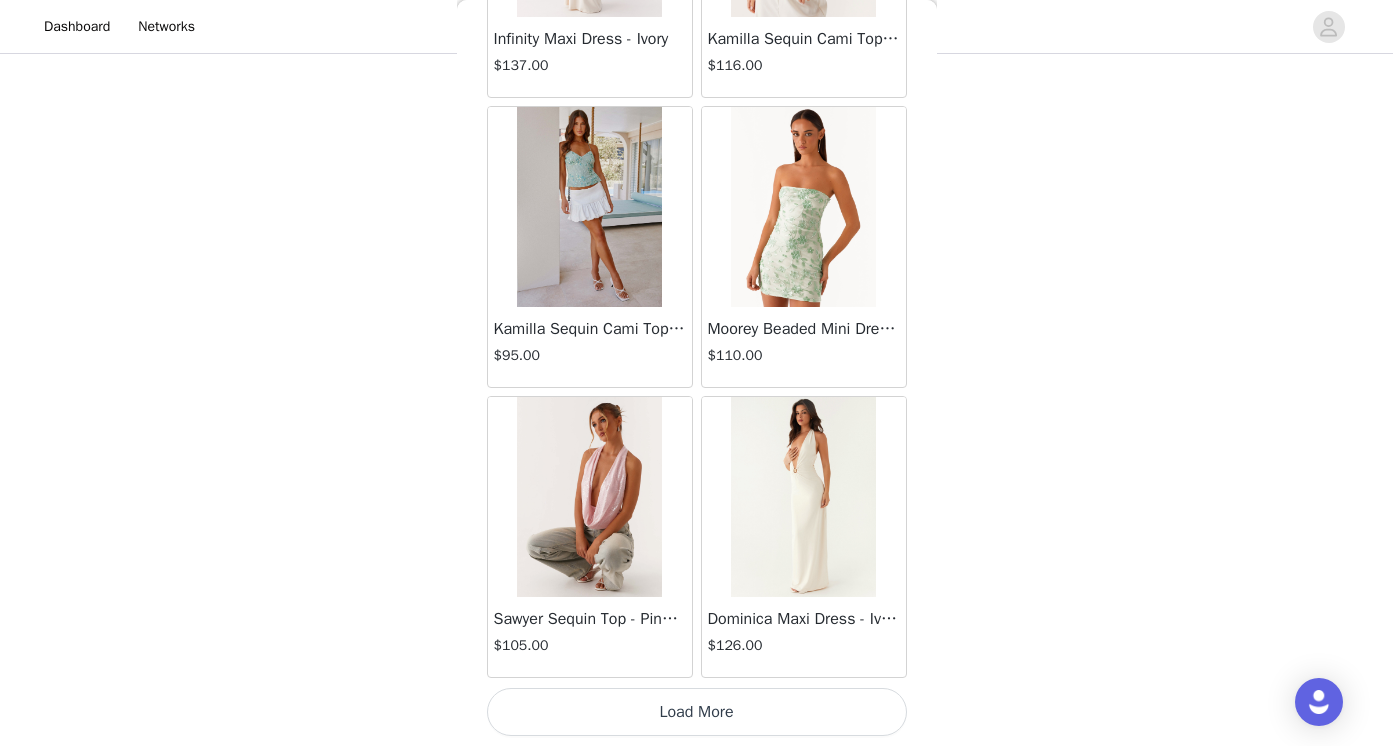 click on "Load More" at bounding box center (697, 712) 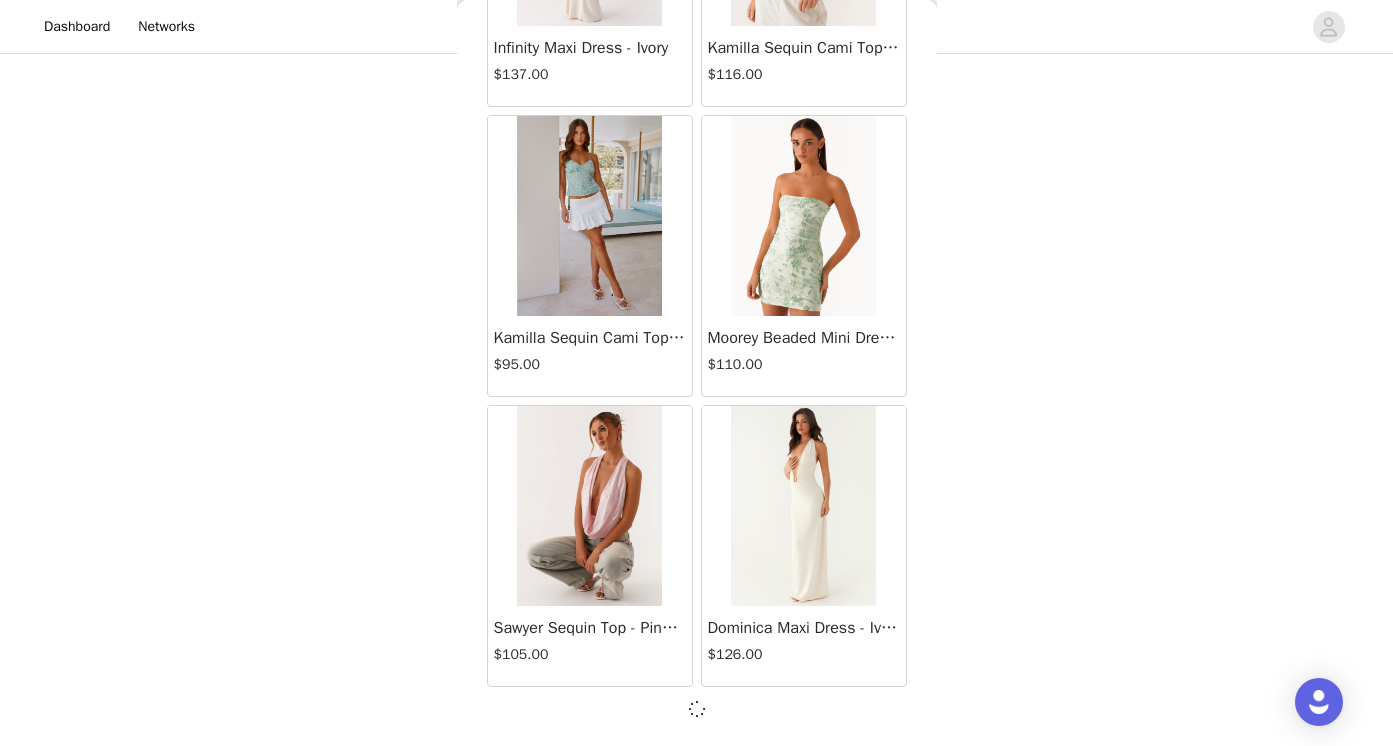 scroll, scrollTop: 37105, scrollLeft: 0, axis: vertical 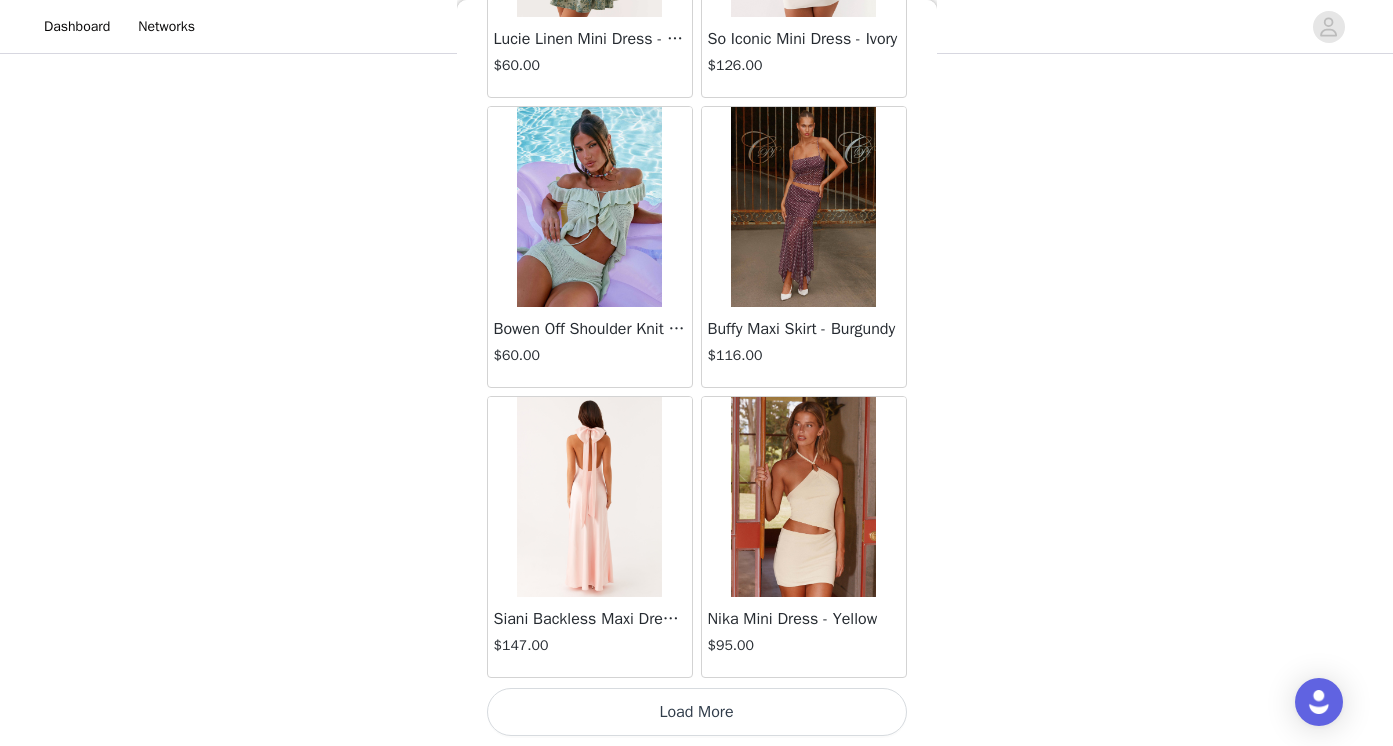 click on "Load More" at bounding box center [697, 712] 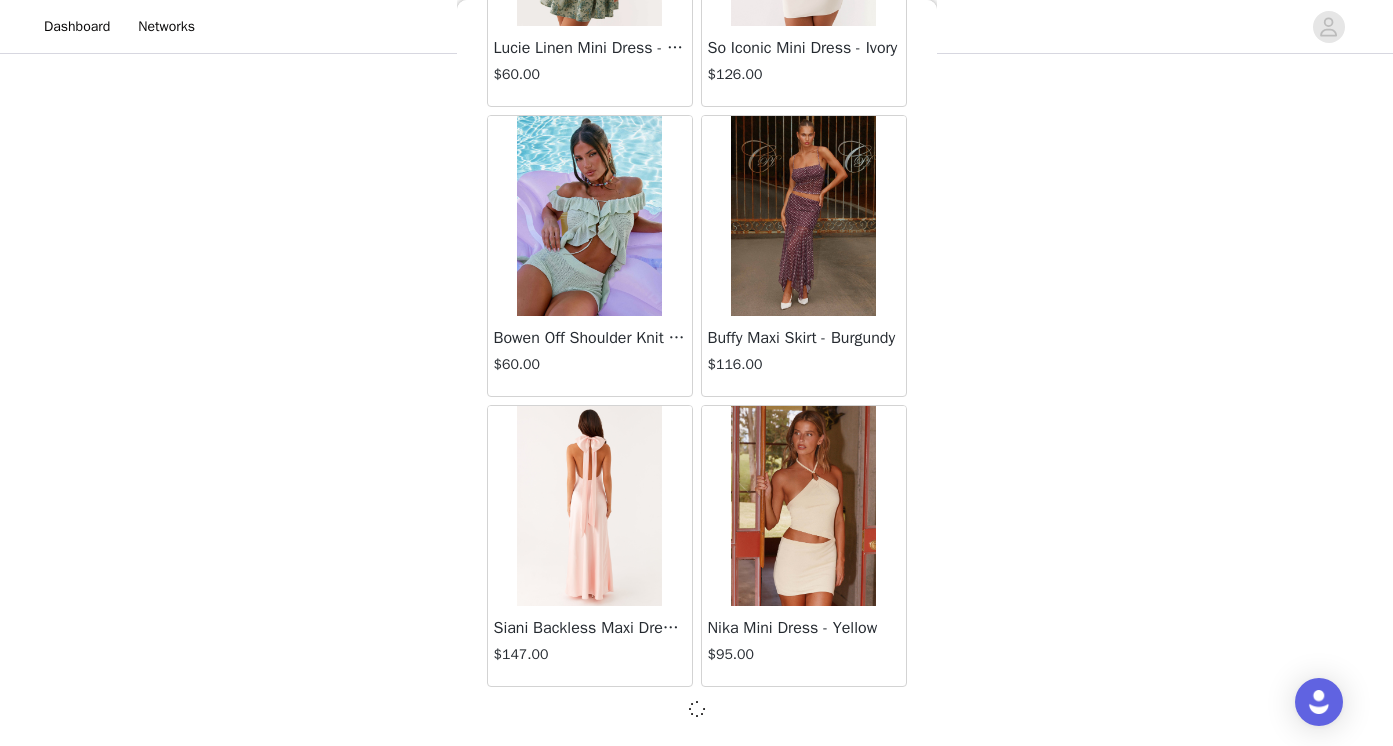scroll, scrollTop: 40005, scrollLeft: 0, axis: vertical 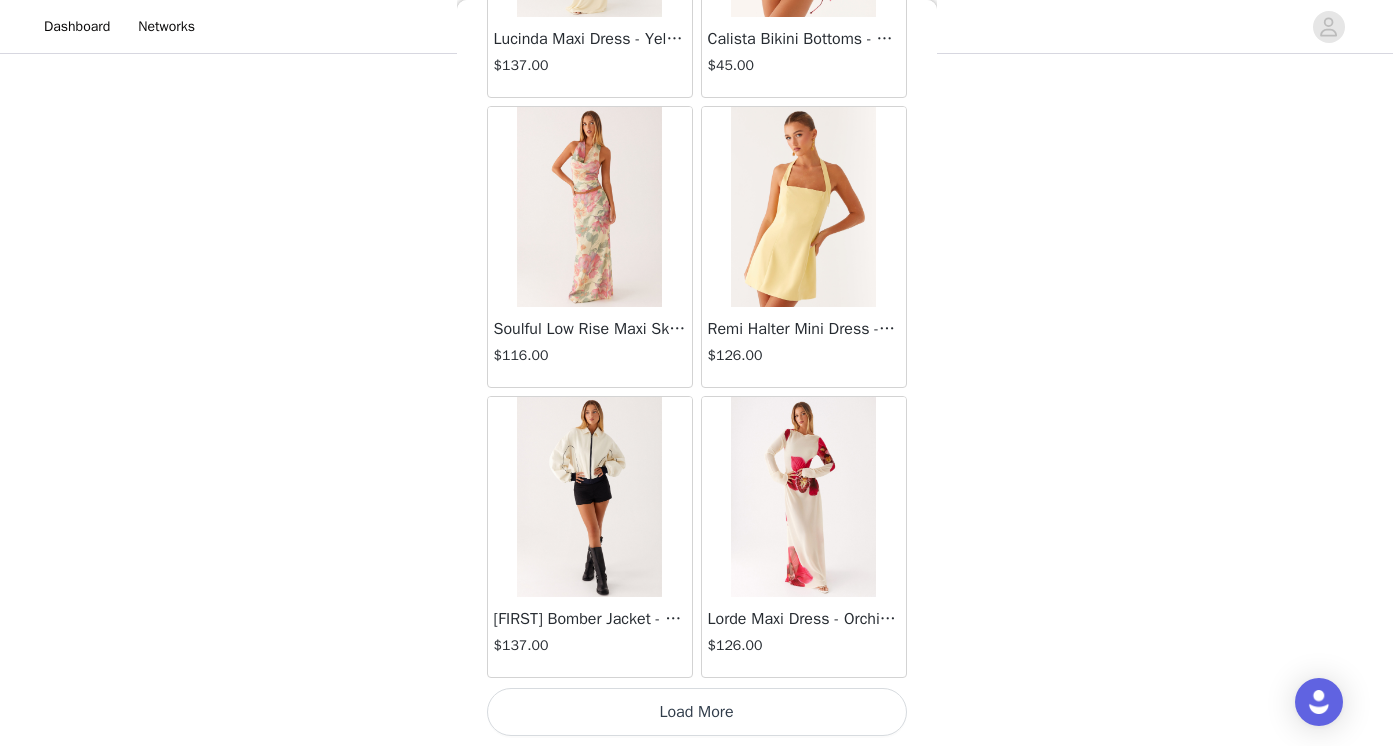 click on "Load More" at bounding box center (697, 712) 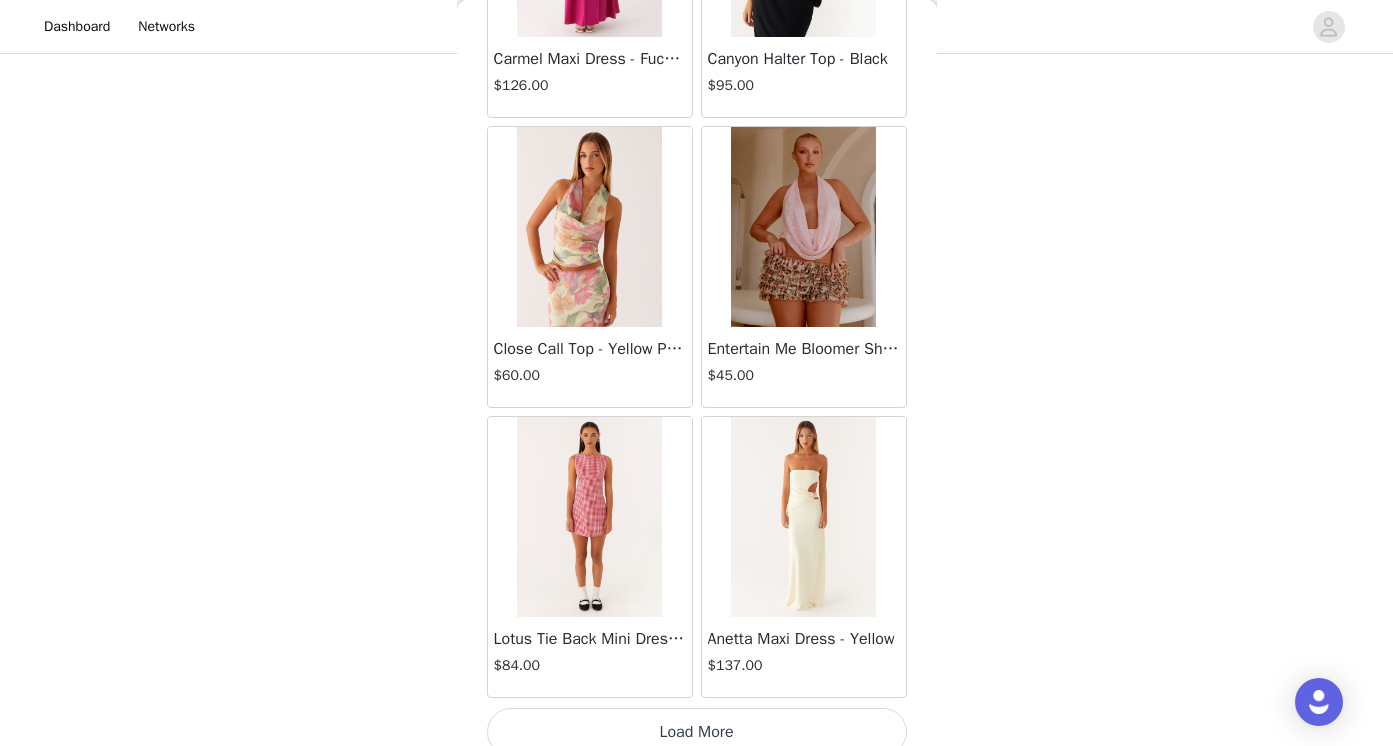 scroll, scrollTop: 45814, scrollLeft: 0, axis: vertical 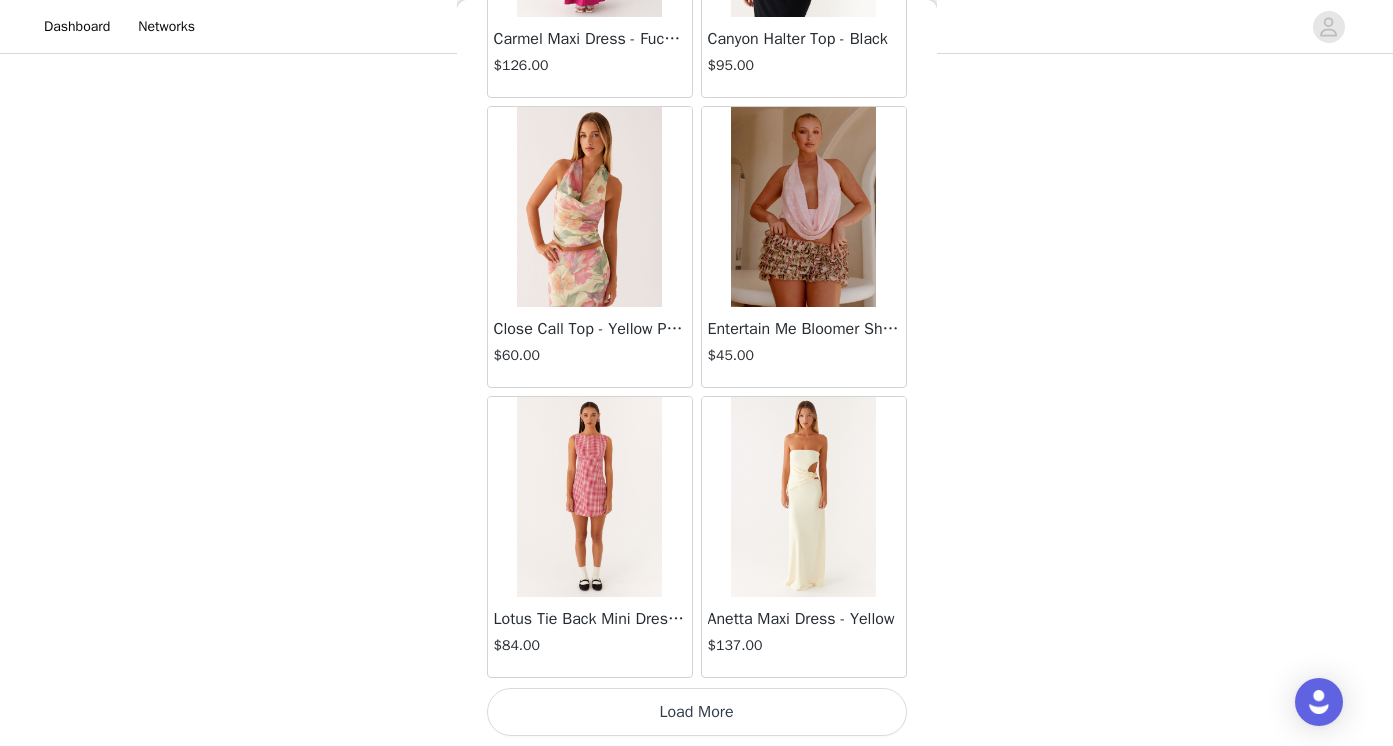 click on "Load More" at bounding box center [697, 712] 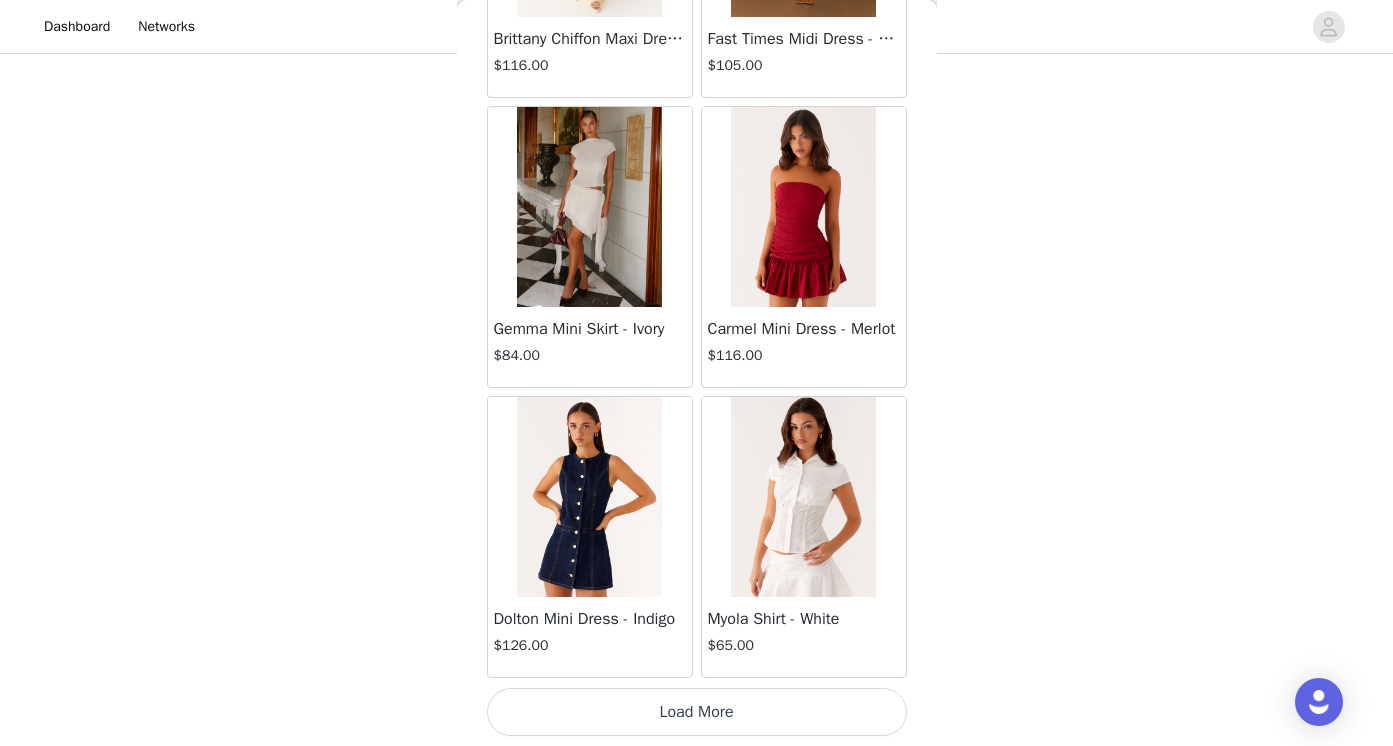 scroll, scrollTop: 48714, scrollLeft: 0, axis: vertical 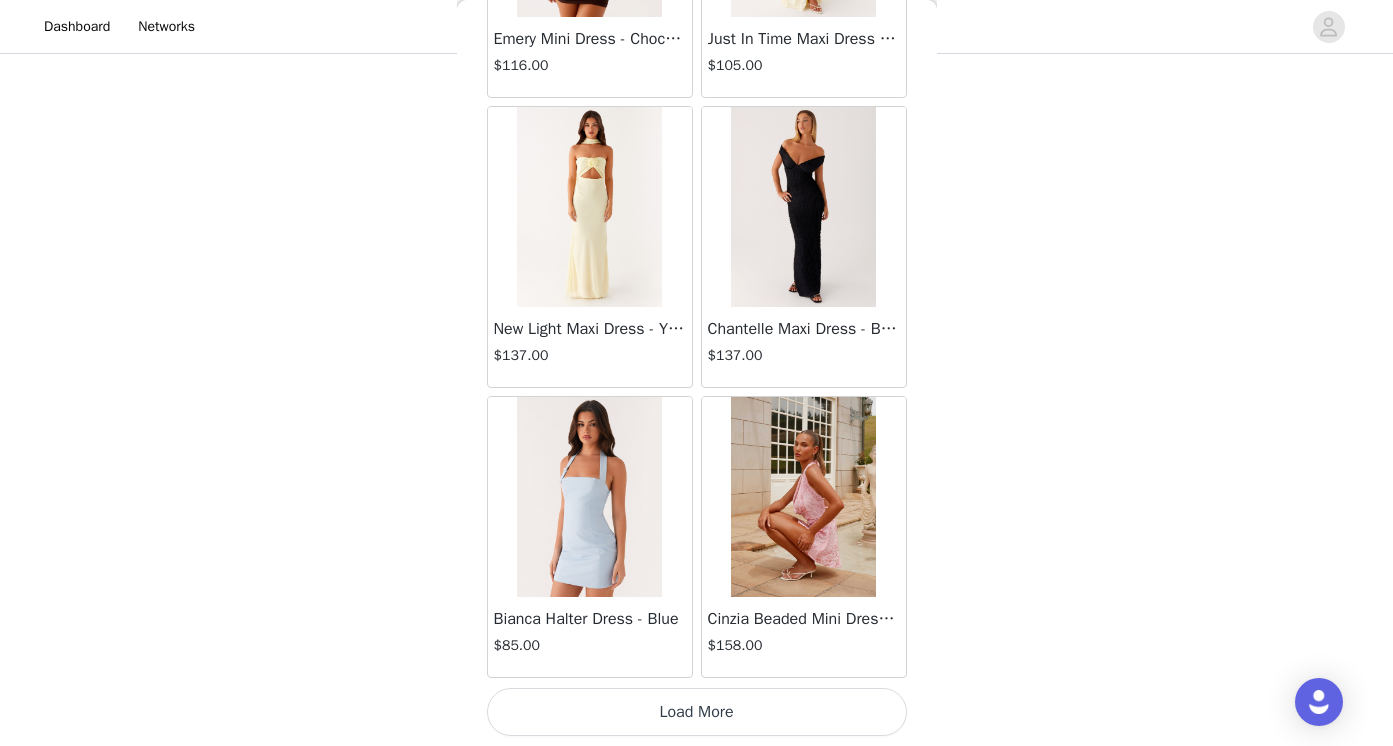 click on "Load More" at bounding box center [697, 712] 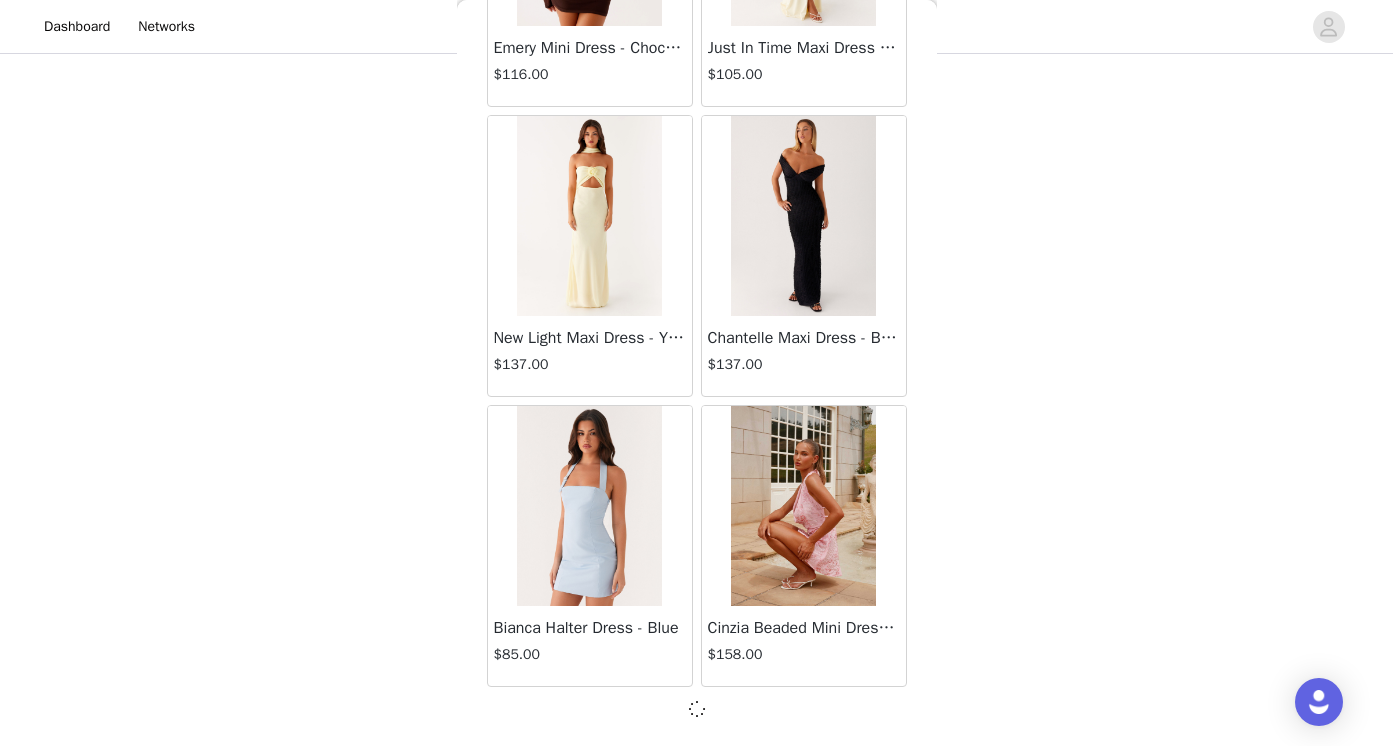 scroll, scrollTop: 51605, scrollLeft: 0, axis: vertical 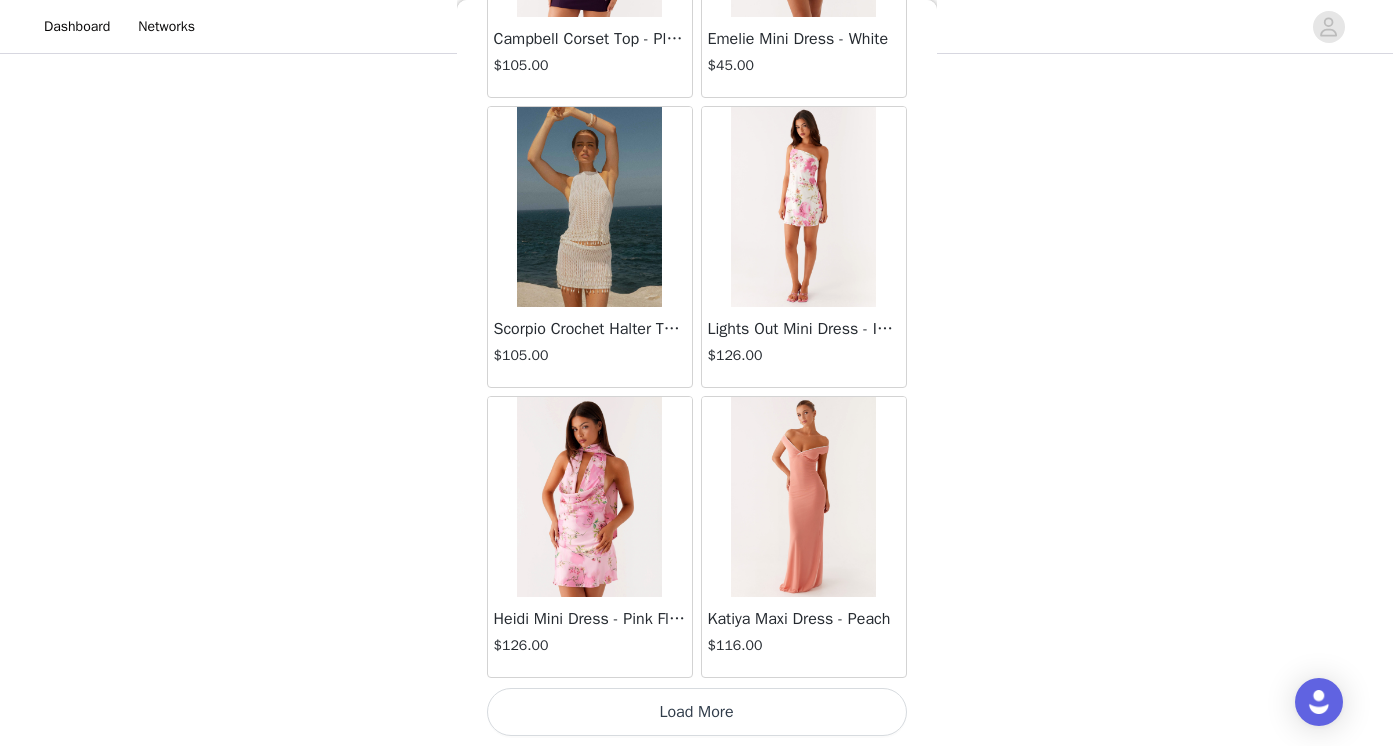 click on "Load More" at bounding box center (697, 712) 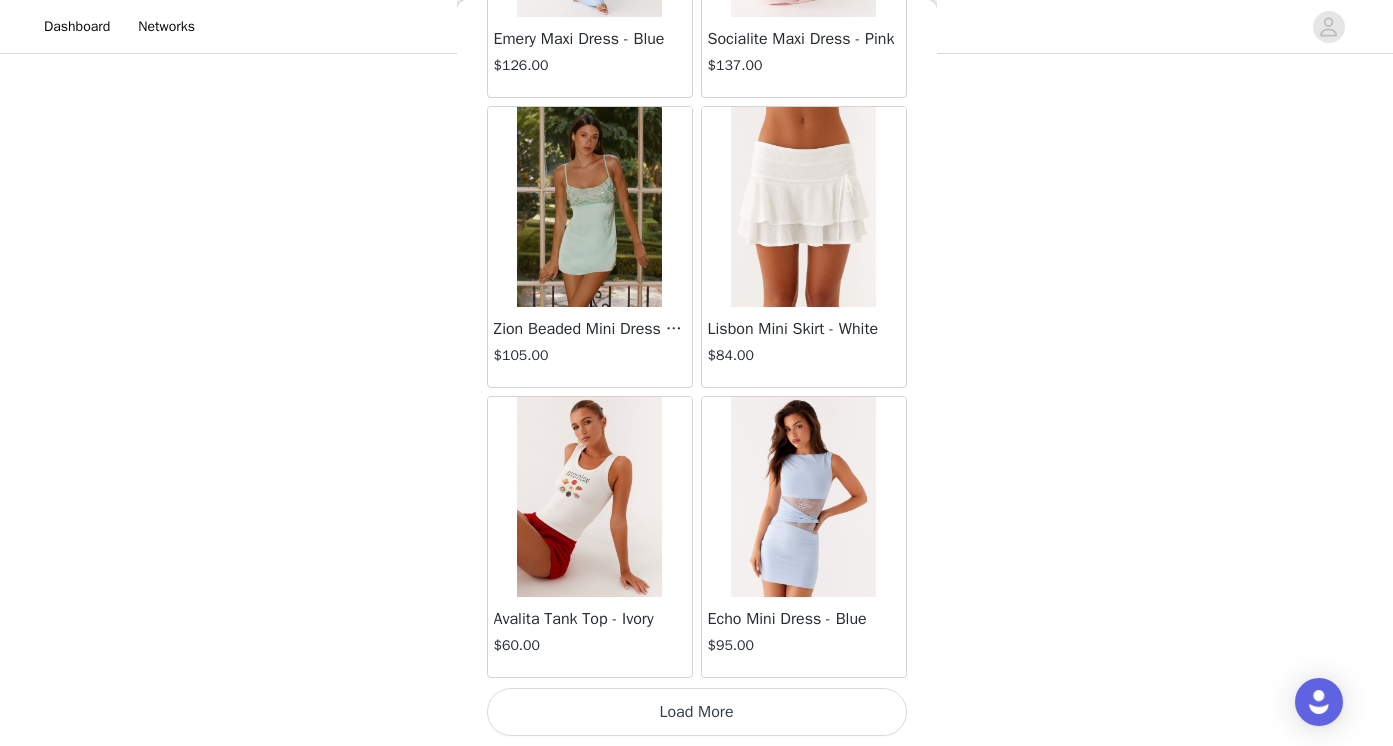 click on "Load More" at bounding box center (697, 712) 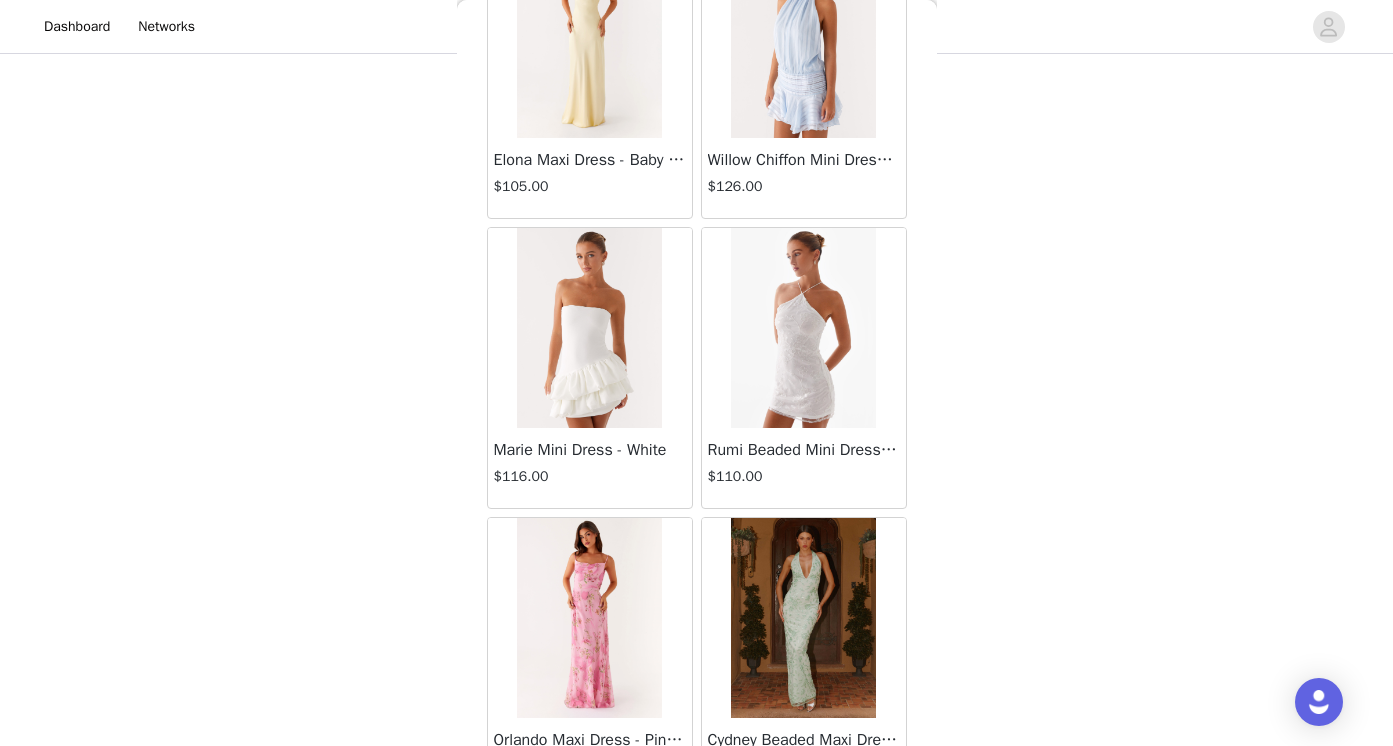 scroll, scrollTop: 58322, scrollLeft: 0, axis: vertical 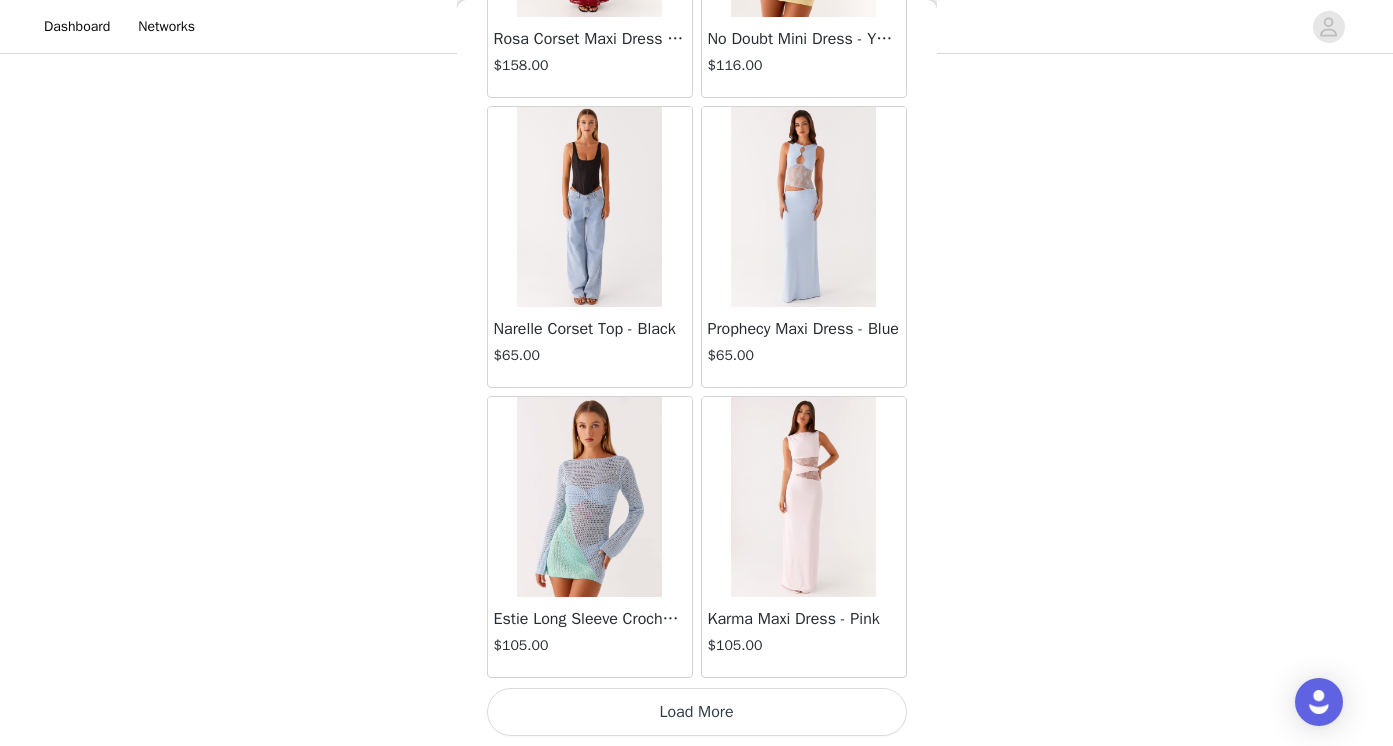 click on "Load More" at bounding box center (697, 712) 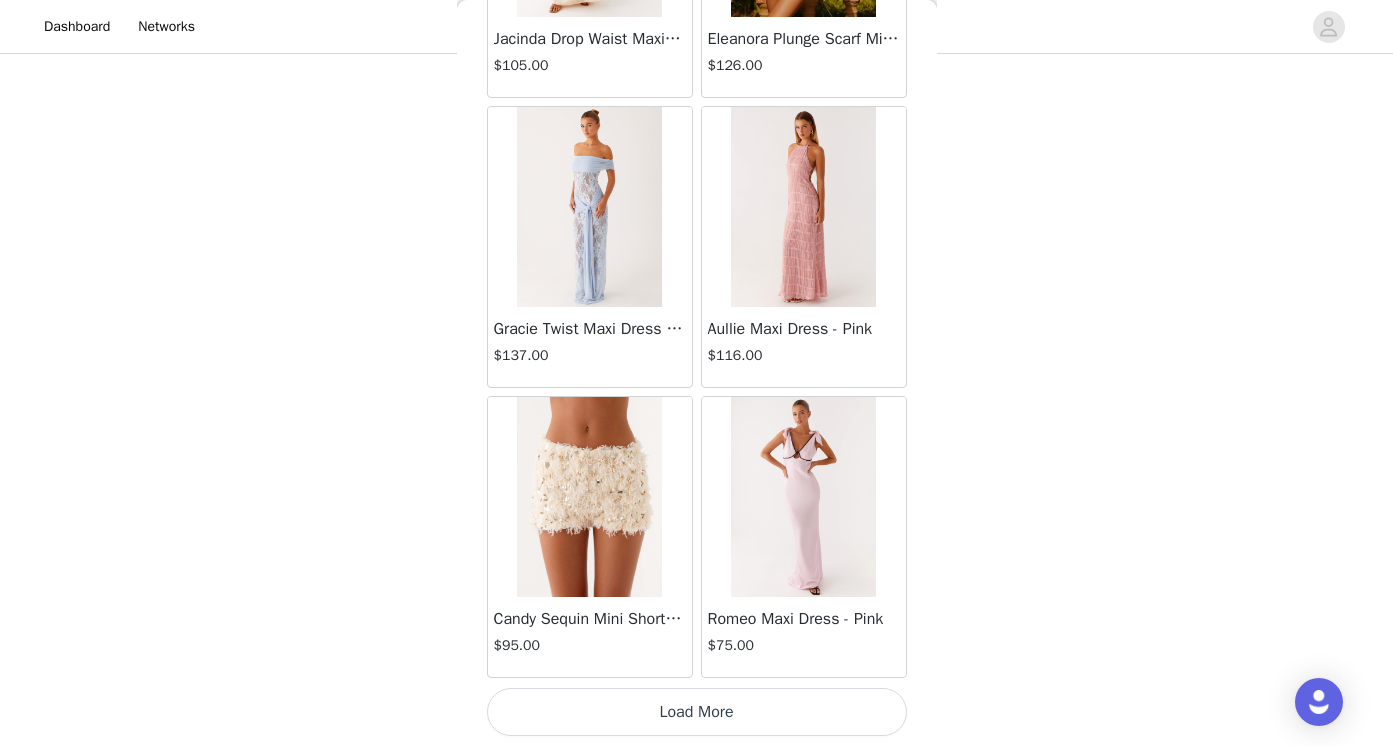 click on "Load More" at bounding box center (697, 712) 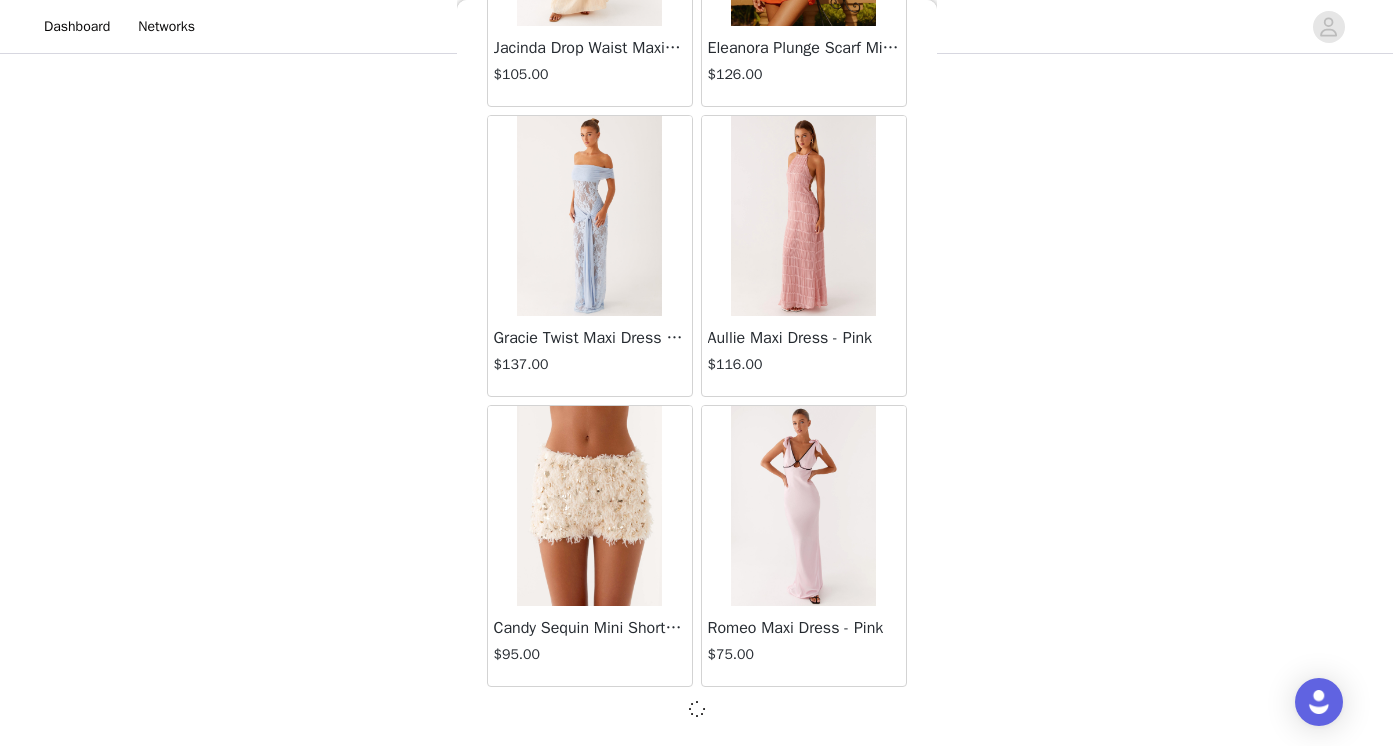 scroll, scrollTop: 63205, scrollLeft: 0, axis: vertical 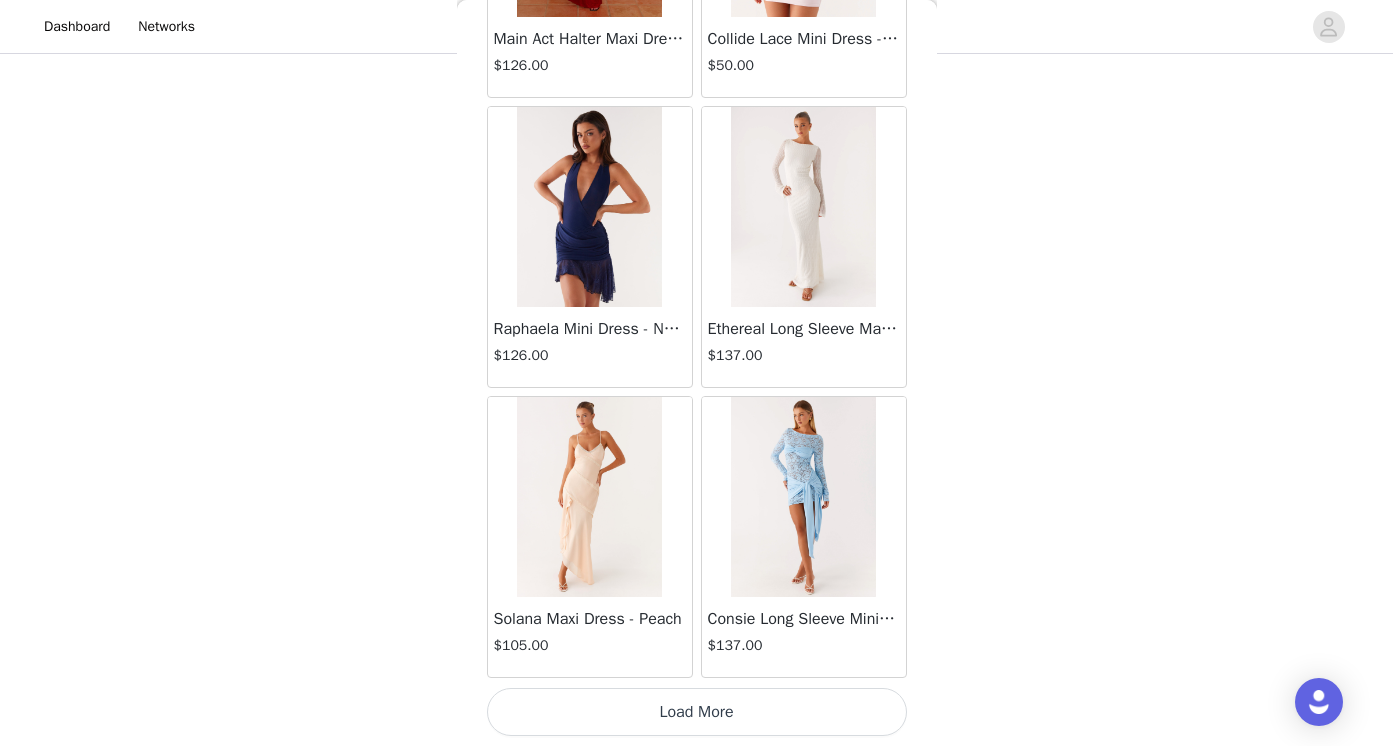 click on "Load More" at bounding box center (697, 712) 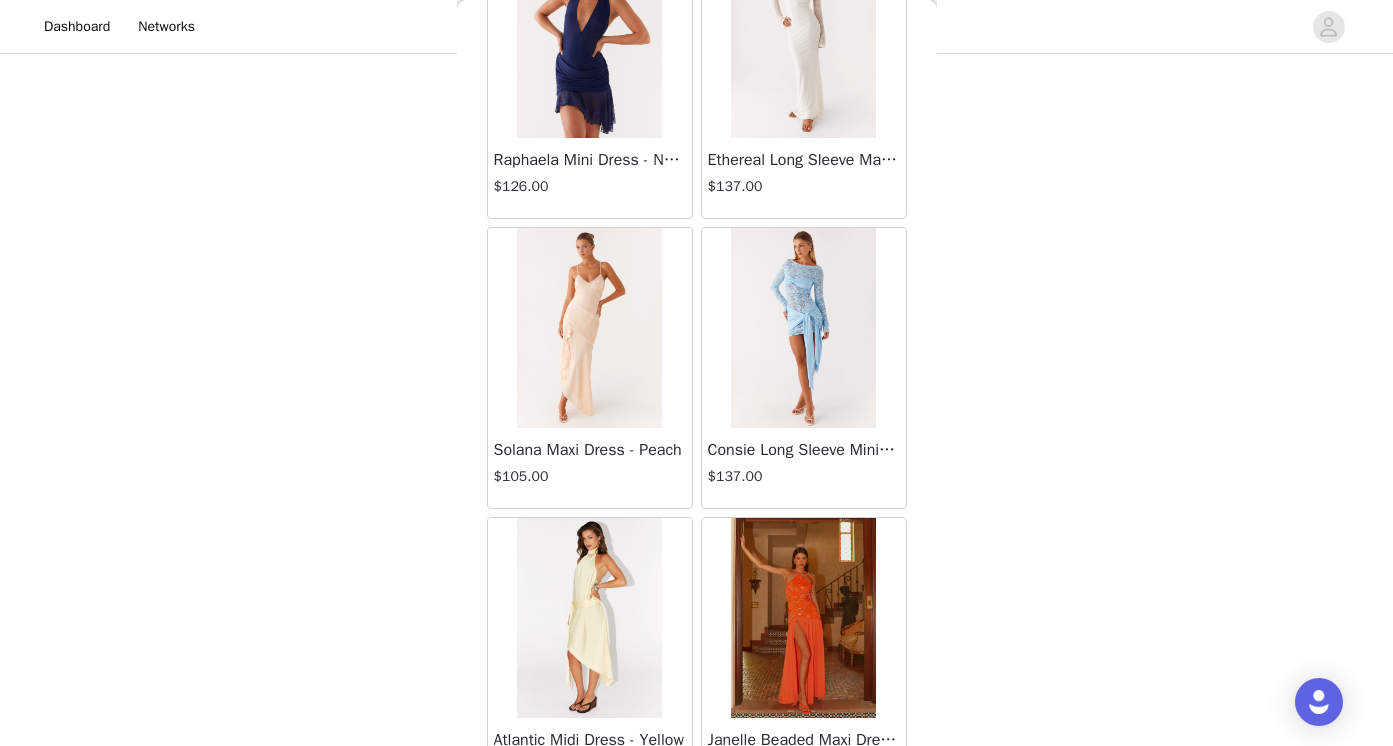 scroll, scrollTop: 66765, scrollLeft: 0, axis: vertical 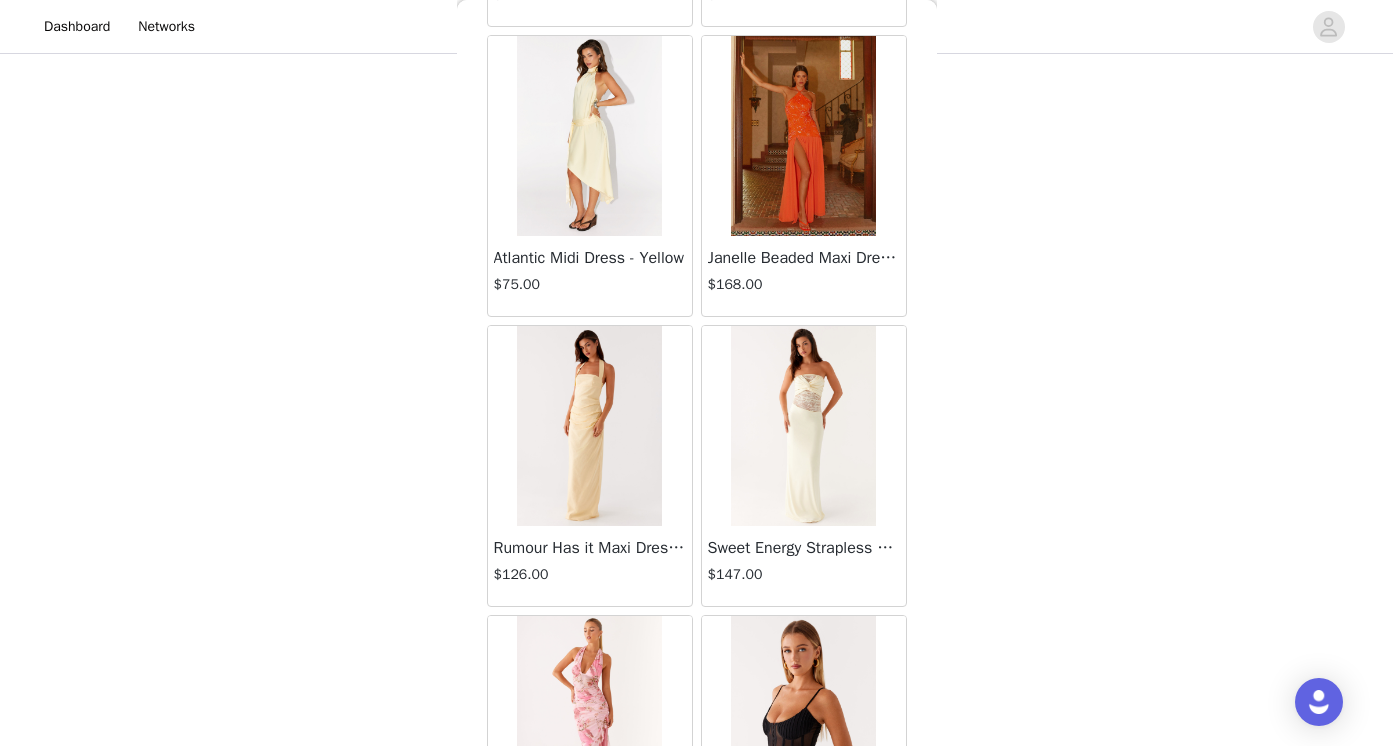 click on "[FIRST] Beaded Maxi Dress - Orange $168.00" at bounding box center [804, 276] 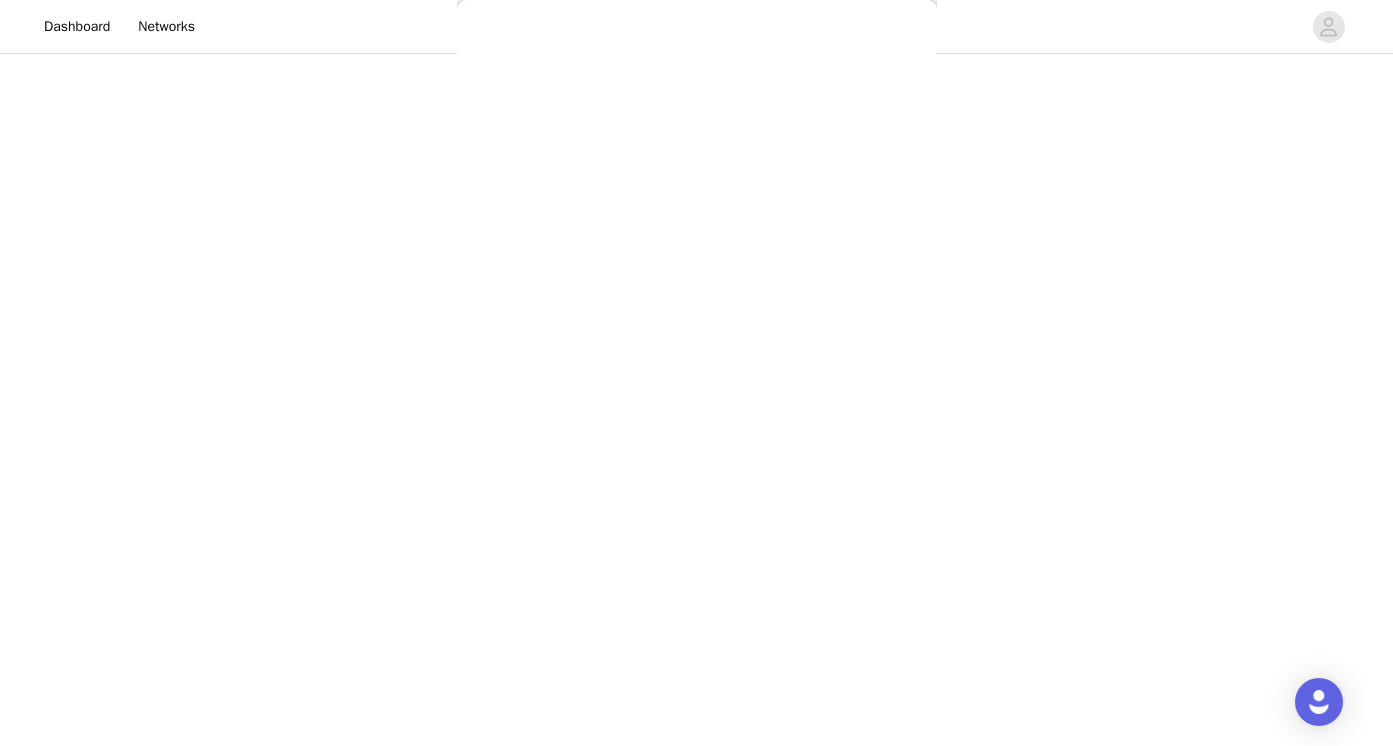 scroll, scrollTop: 0, scrollLeft: 0, axis: both 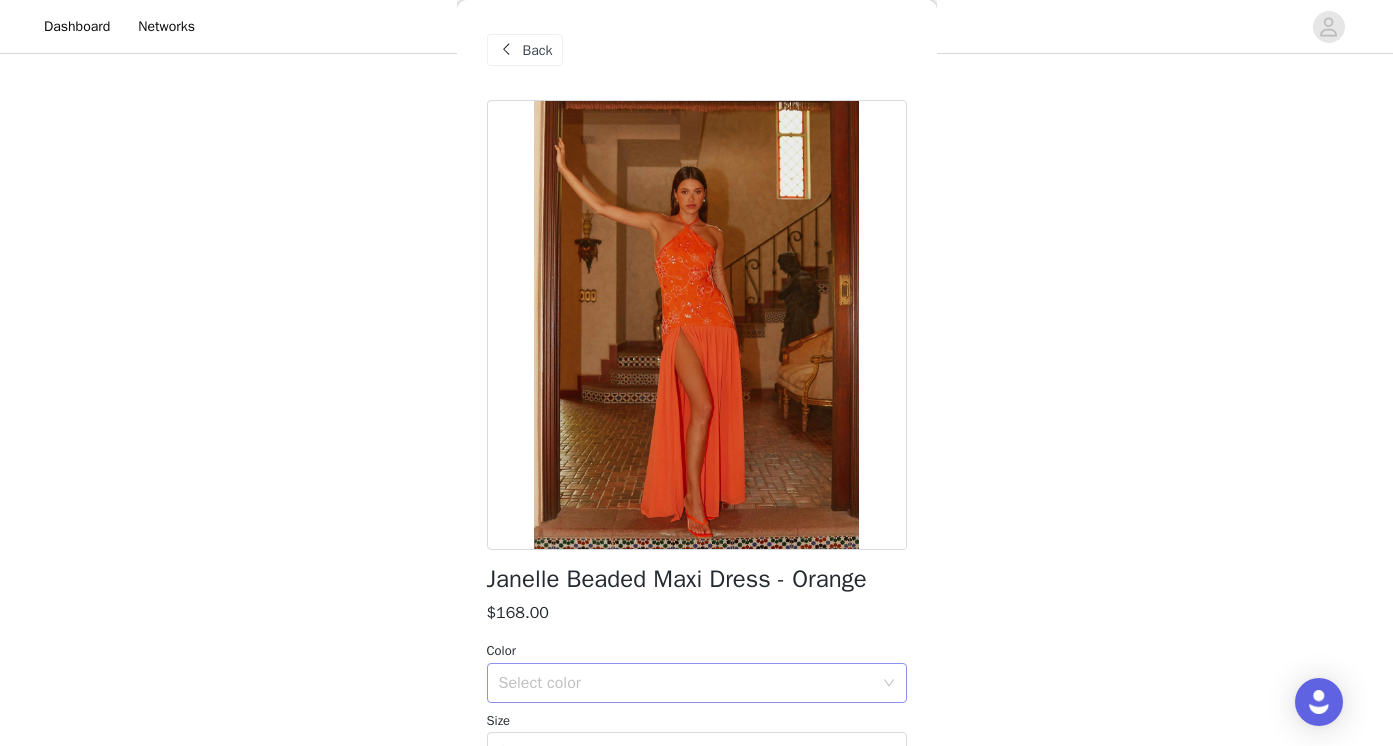 click on "Select color" at bounding box center (686, 683) 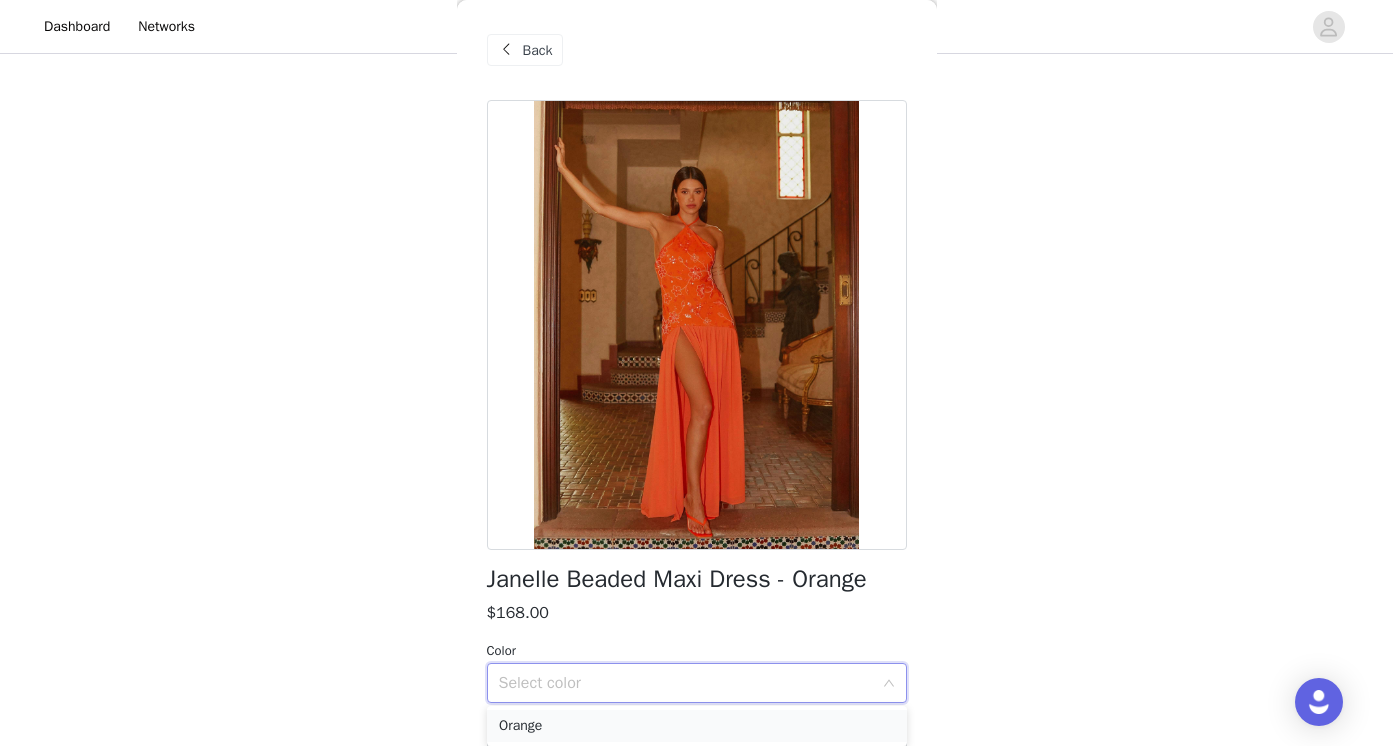 click on "Orange" at bounding box center (697, 726) 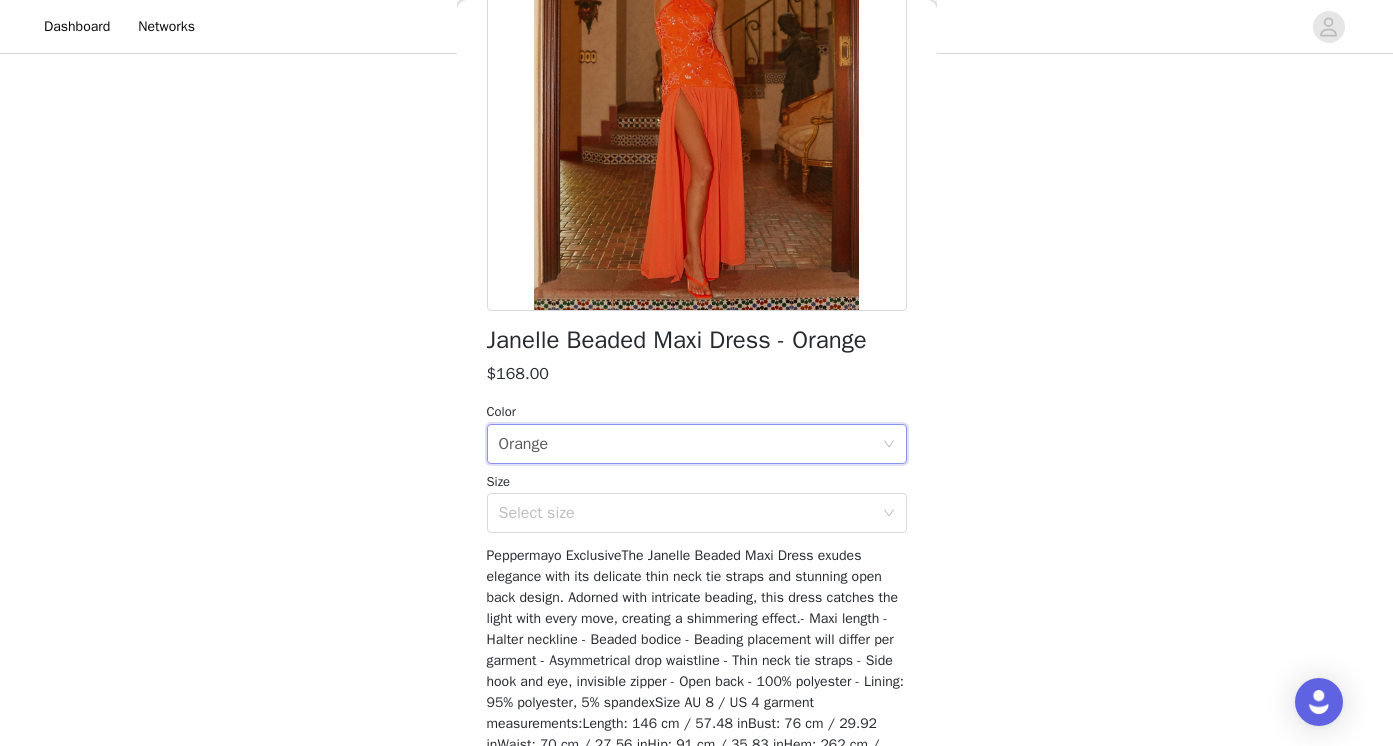scroll, scrollTop: 278, scrollLeft: 0, axis: vertical 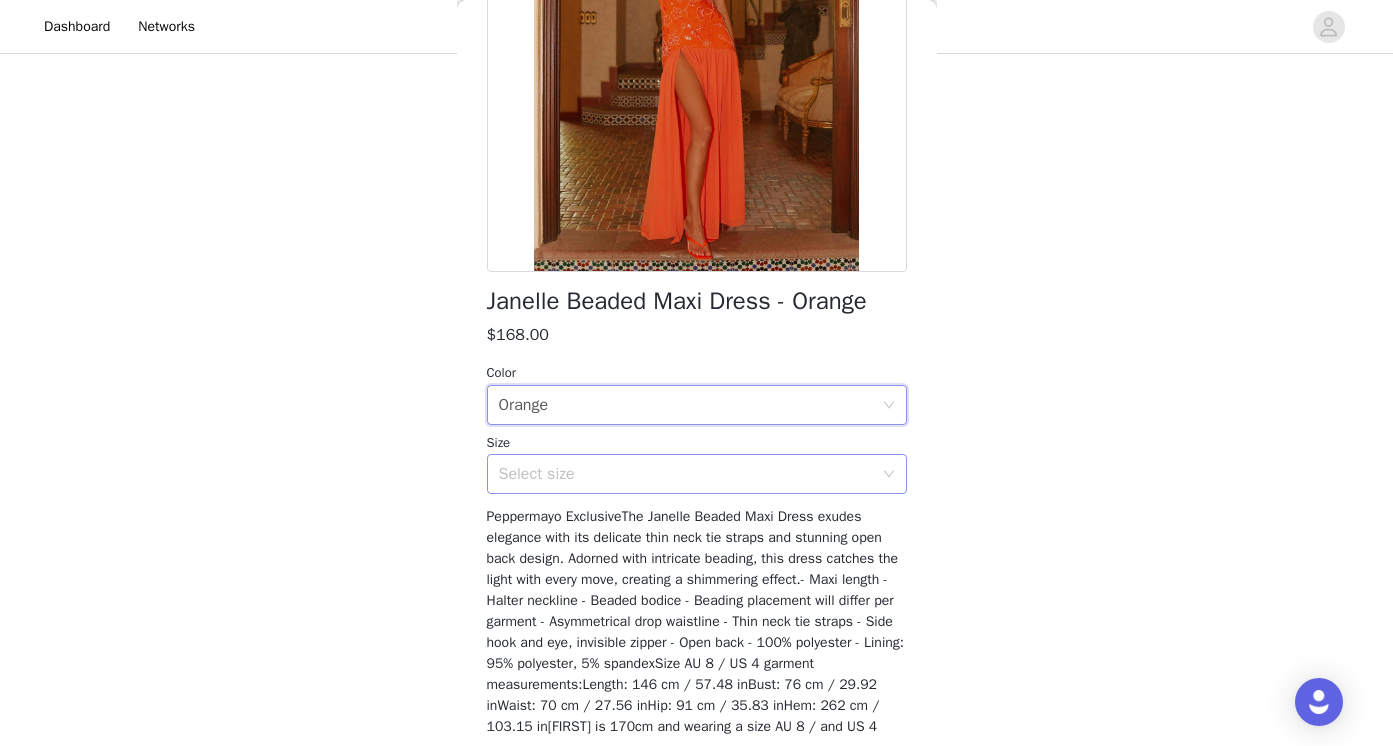 click on "Select size" at bounding box center (686, 474) 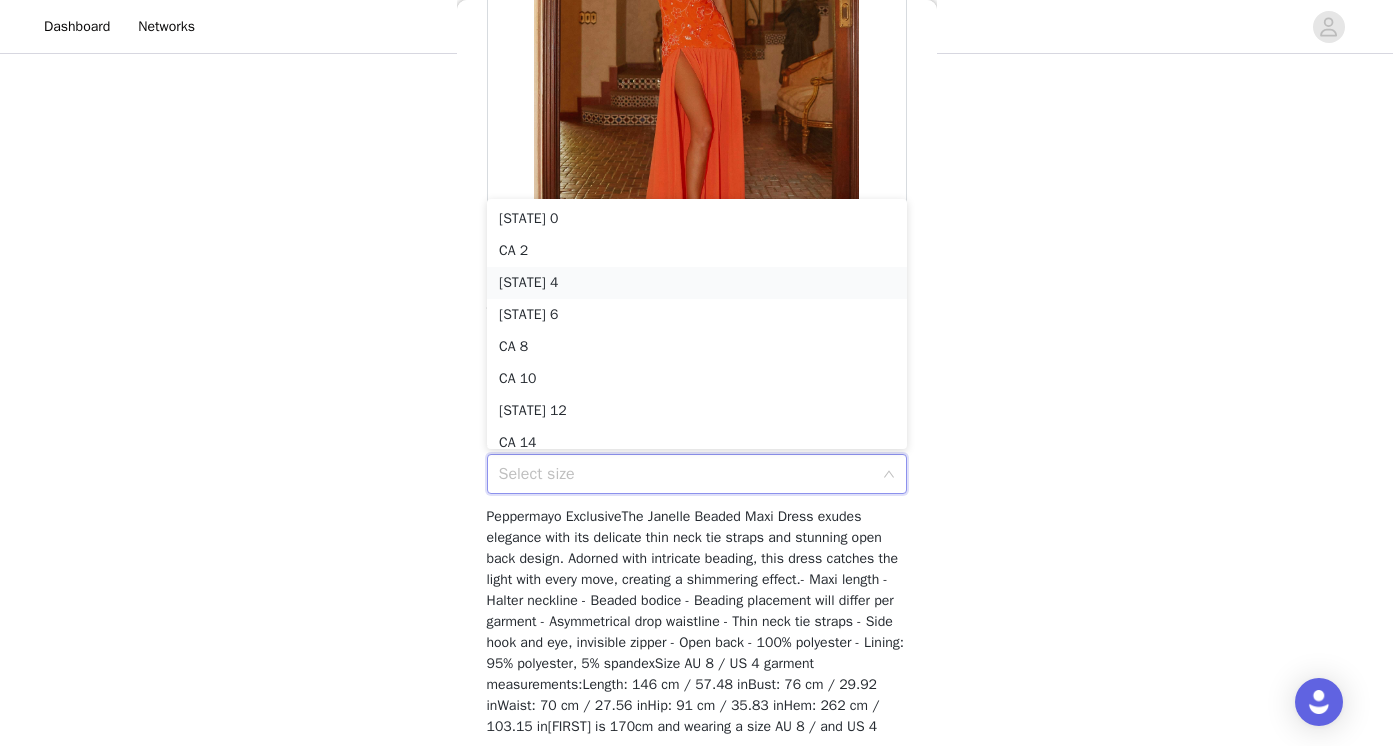 click on "[STATE] 4" at bounding box center [697, 283] 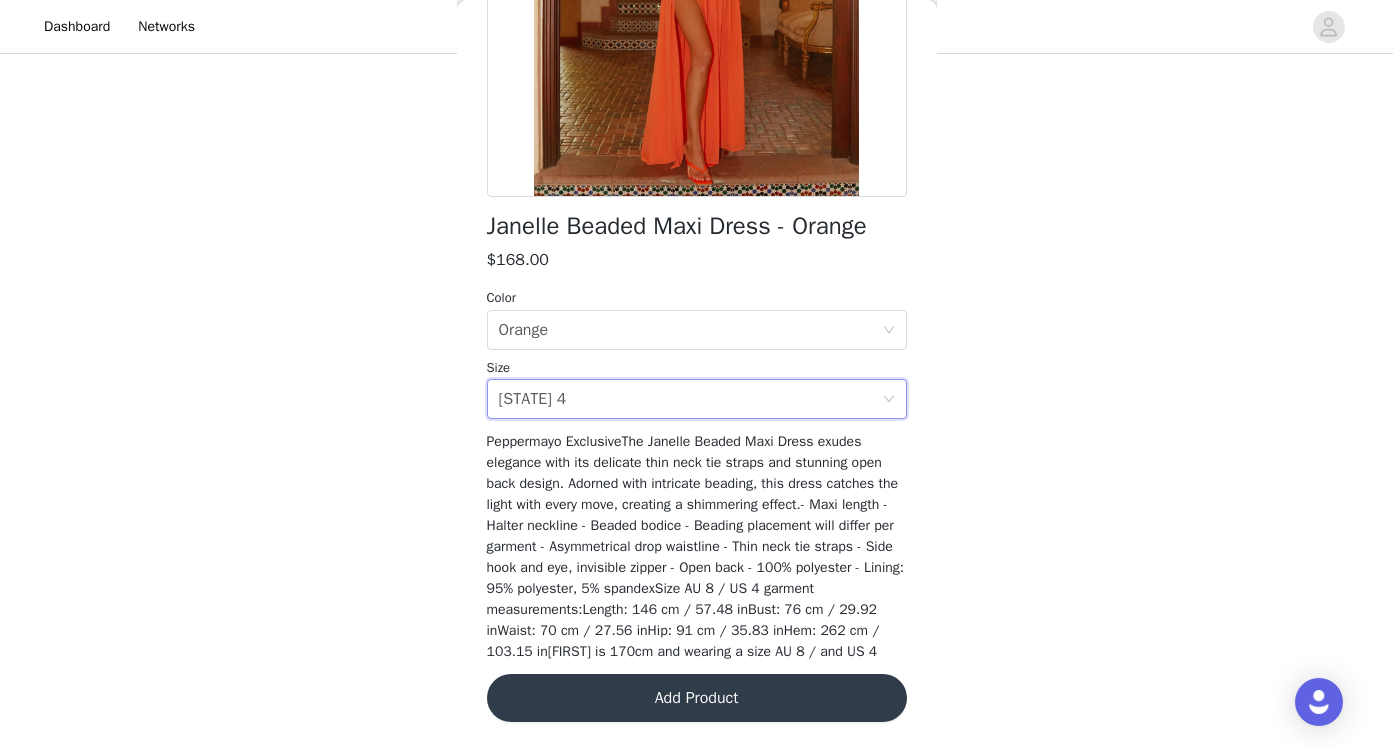 scroll, scrollTop: 373, scrollLeft: 0, axis: vertical 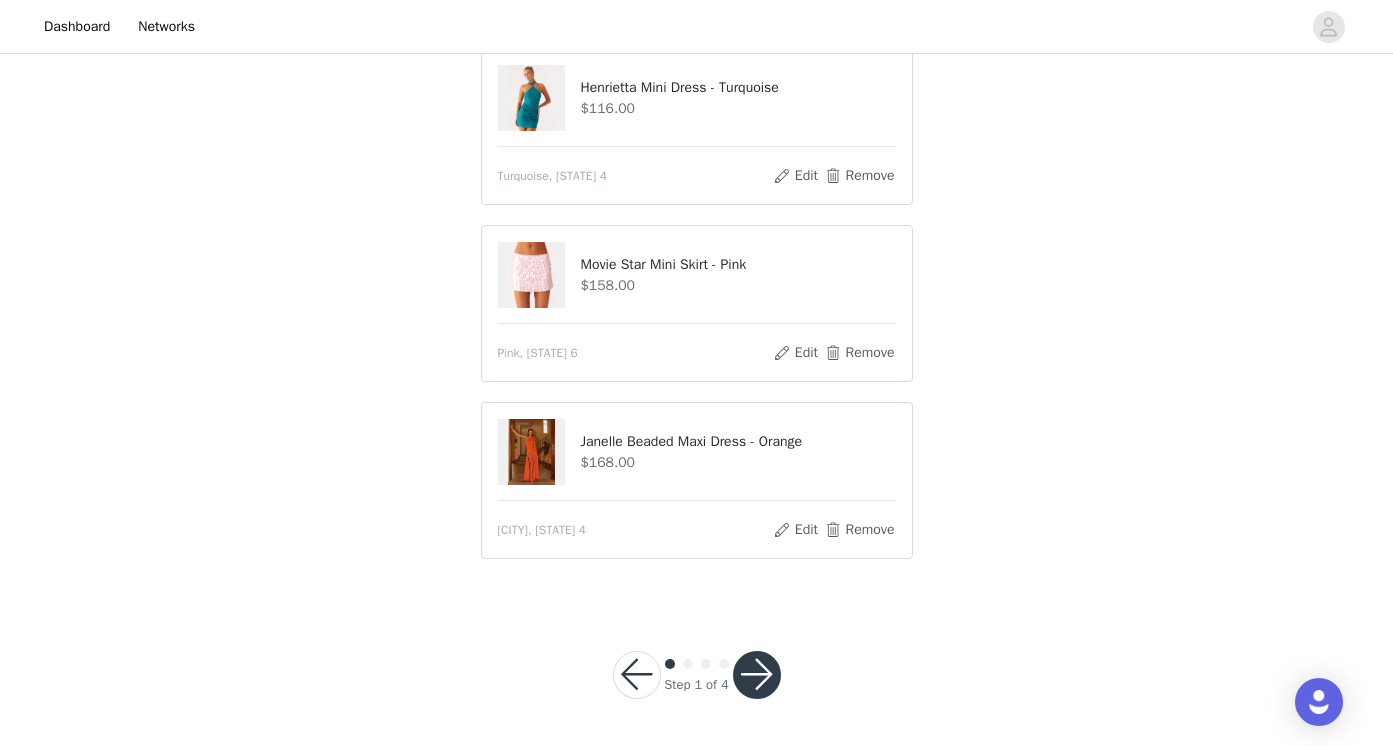 click at bounding box center [757, 675] 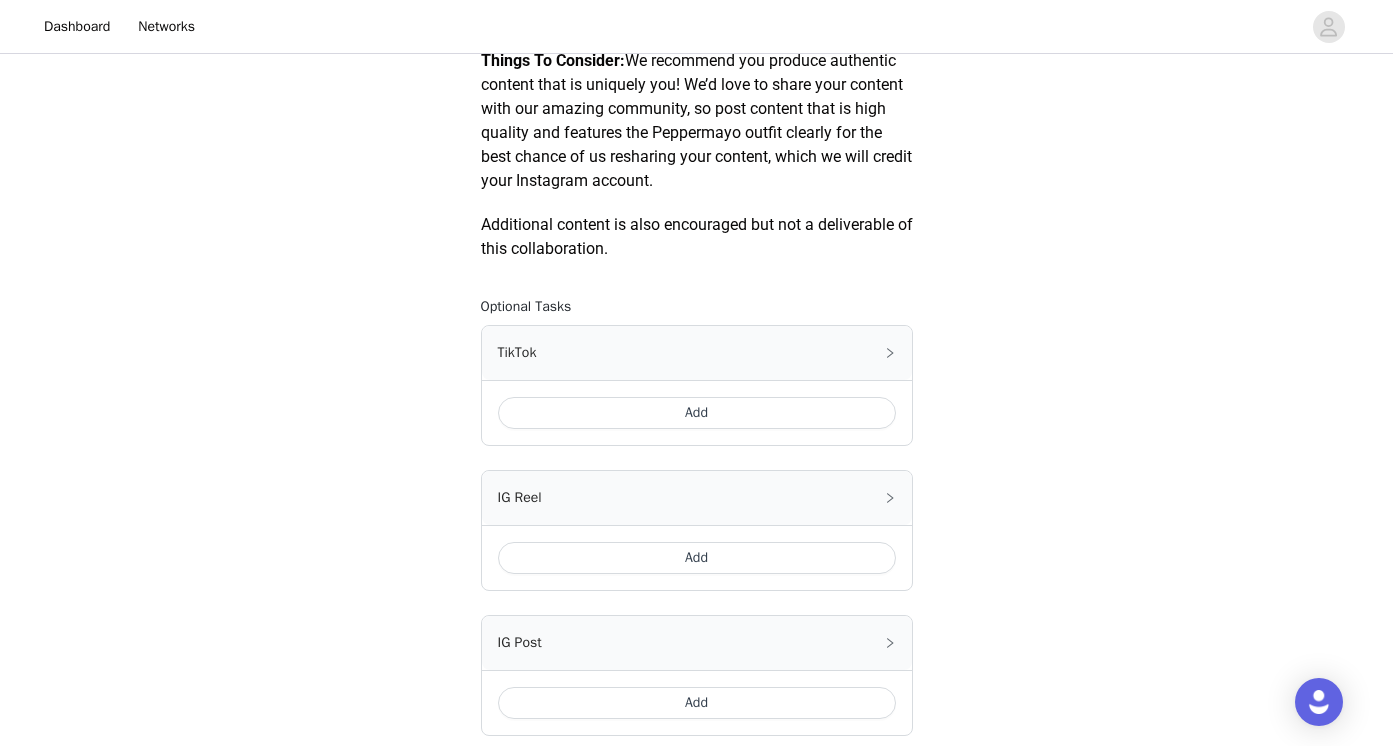 scroll, scrollTop: 1022, scrollLeft: 0, axis: vertical 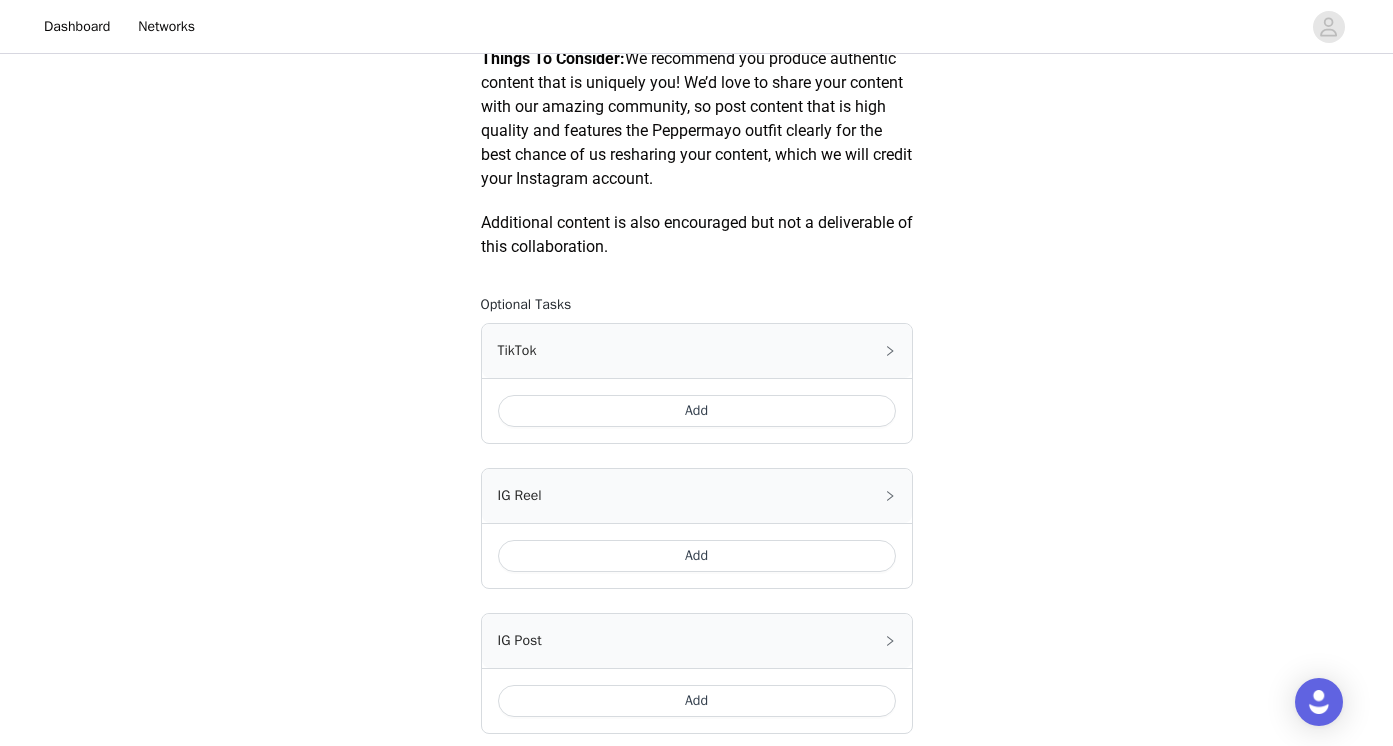 click on "Add" at bounding box center (697, 411) 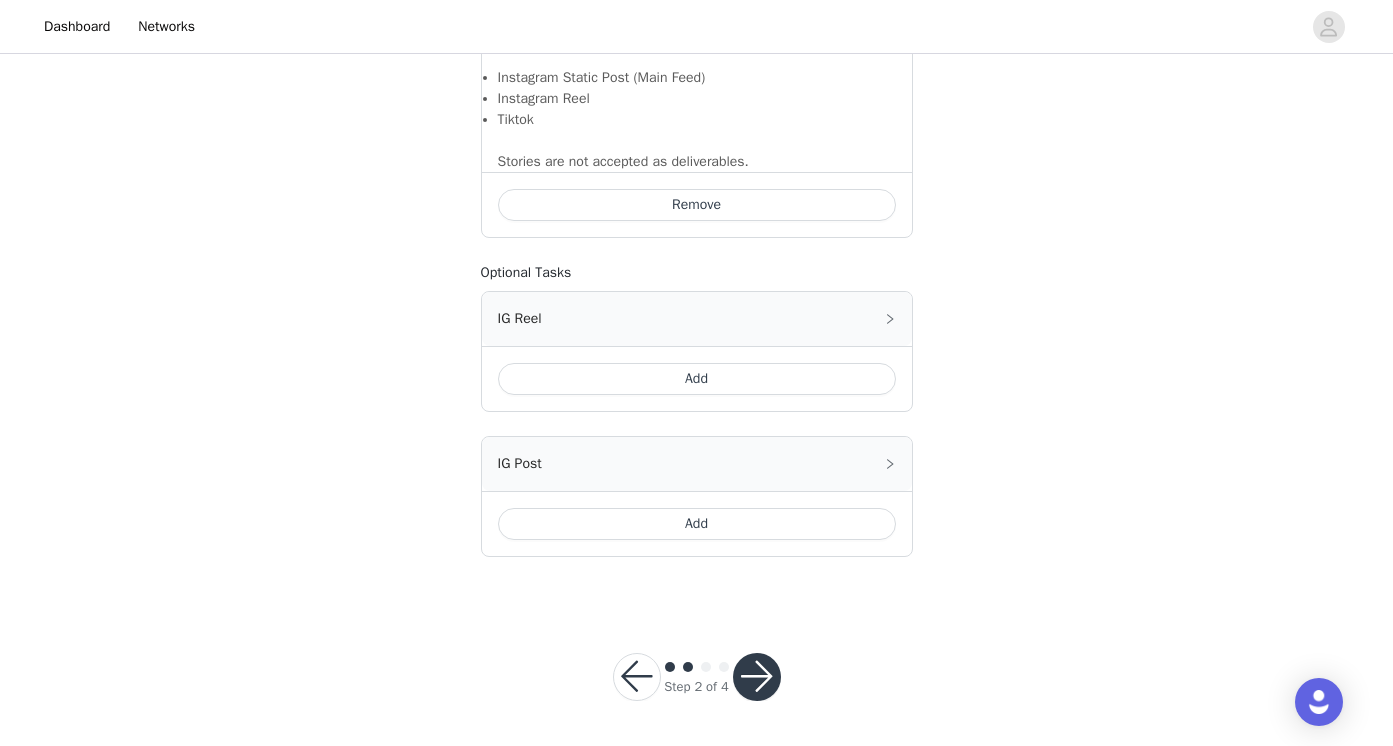 scroll, scrollTop: 1470, scrollLeft: 0, axis: vertical 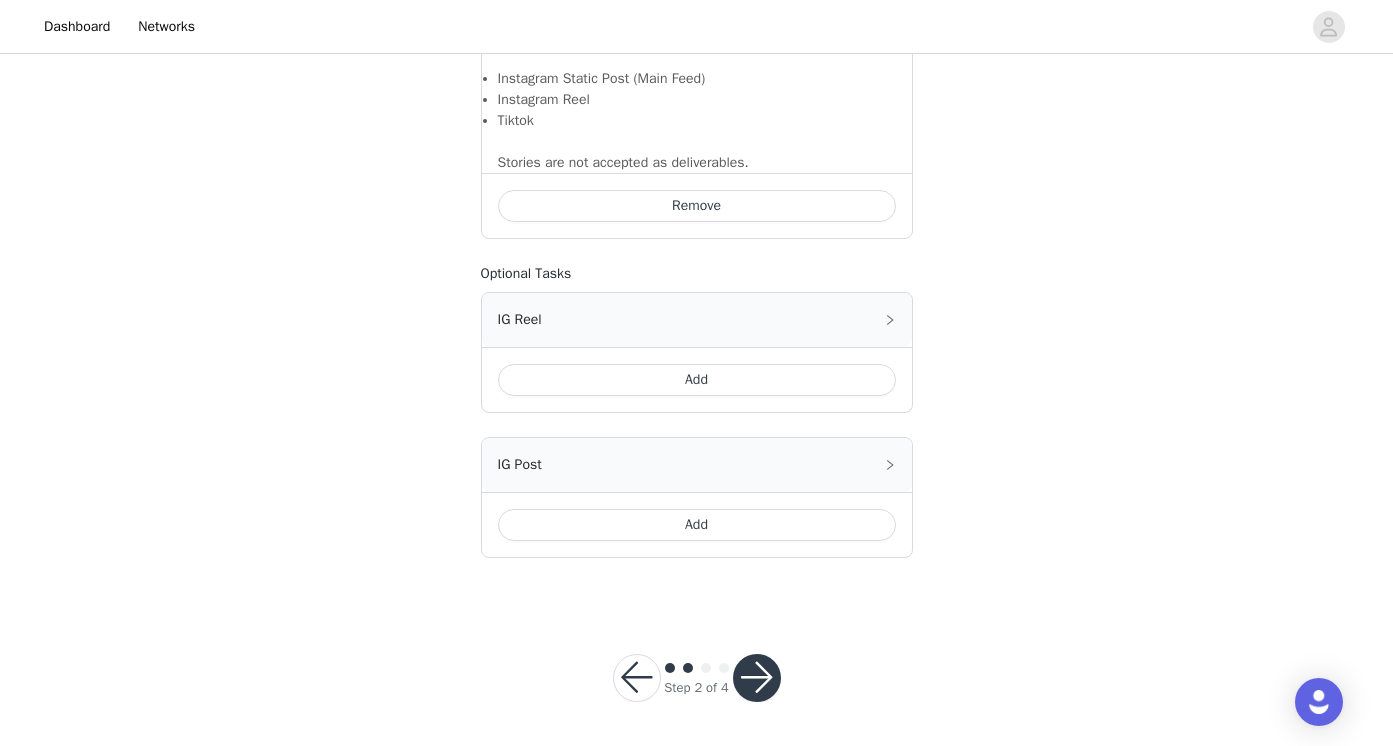 click at bounding box center [757, 678] 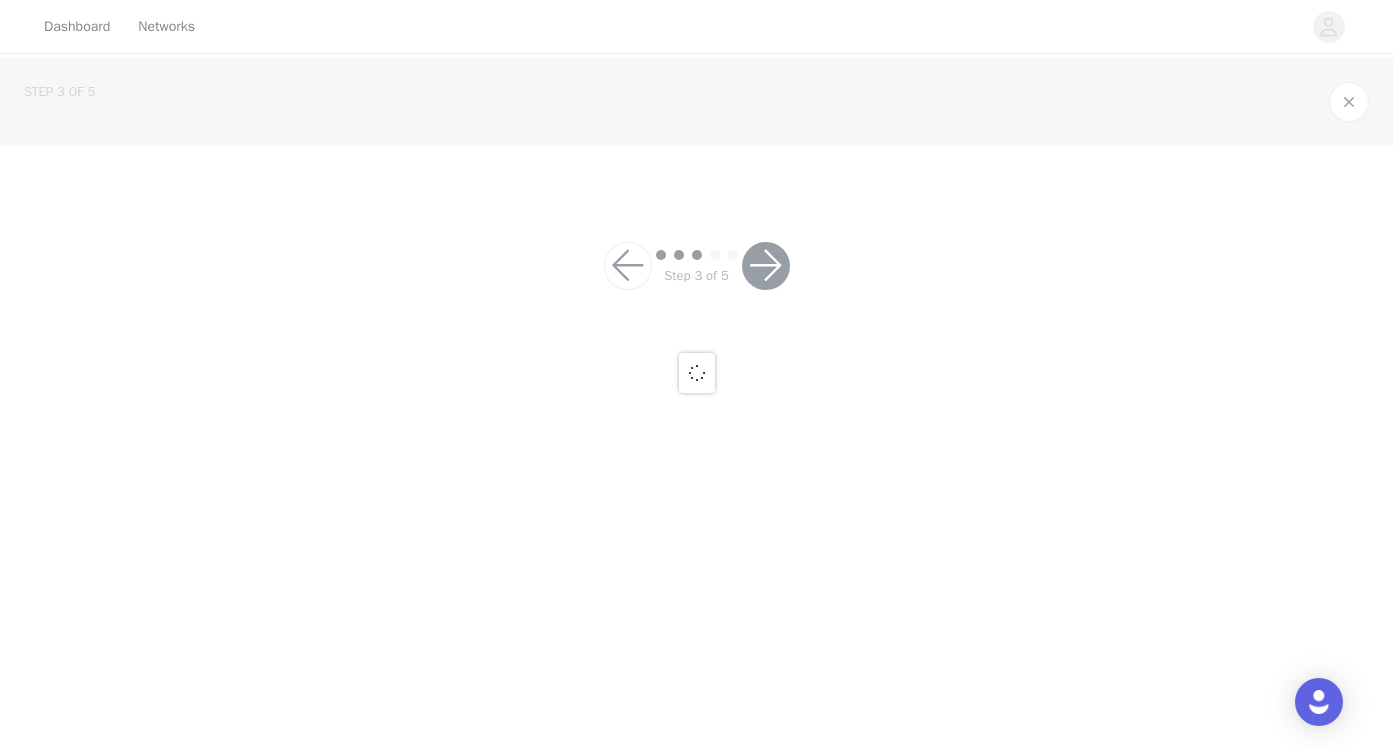 scroll, scrollTop: 0, scrollLeft: 0, axis: both 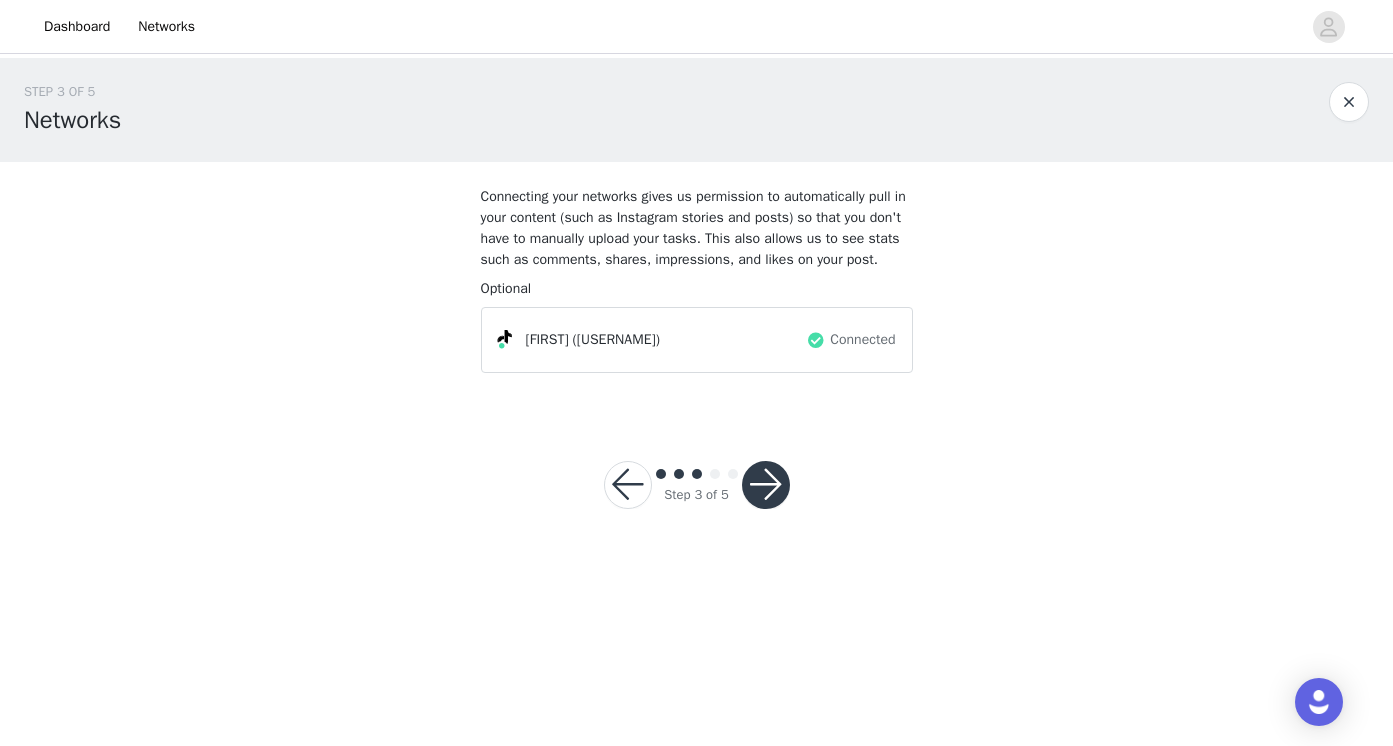 click at bounding box center (766, 485) 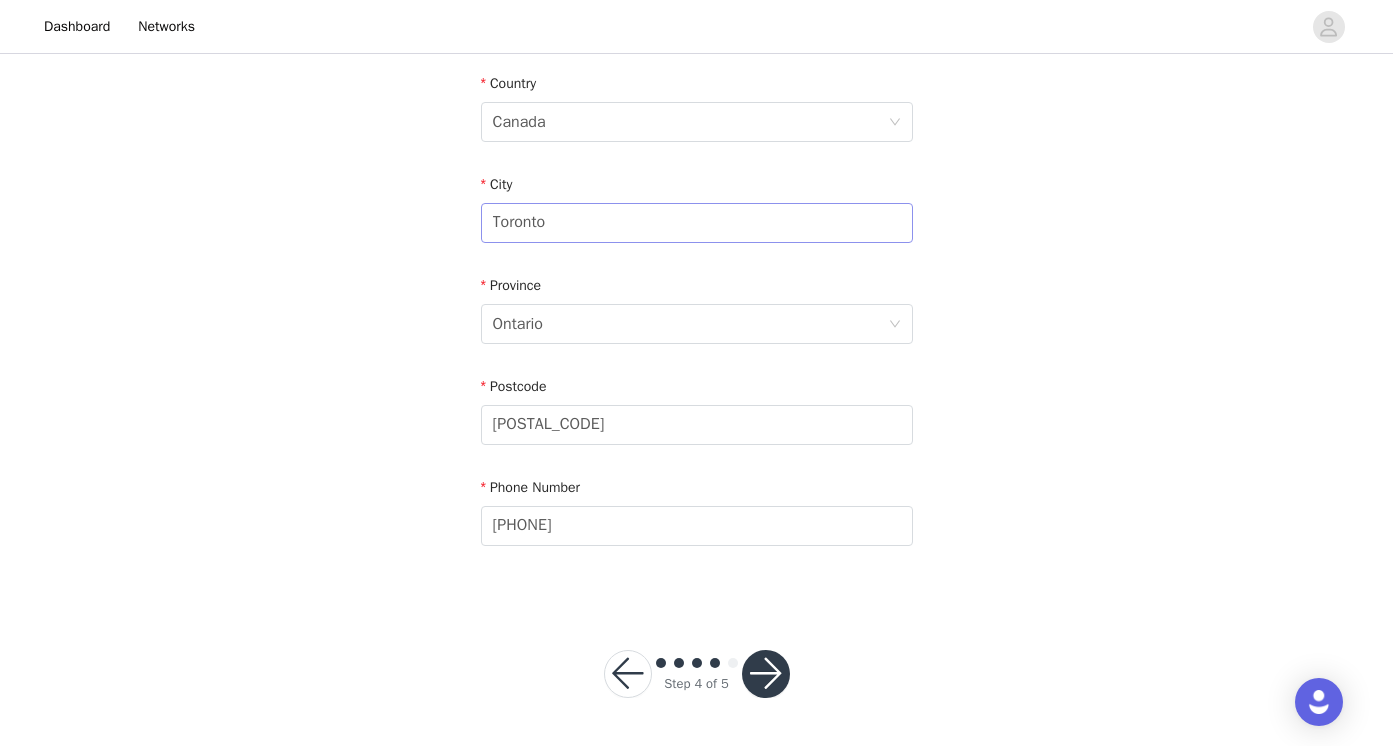 scroll, scrollTop: 617, scrollLeft: 0, axis: vertical 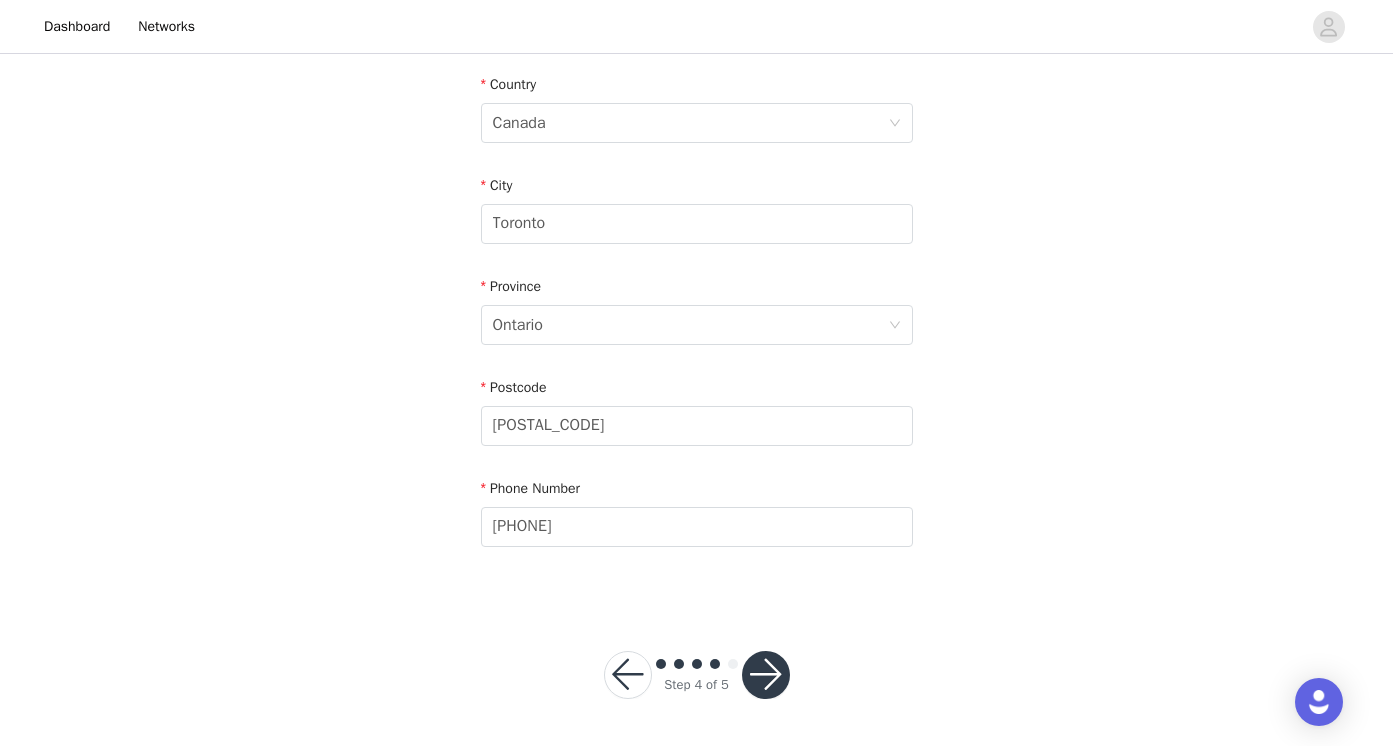 click at bounding box center [766, 675] 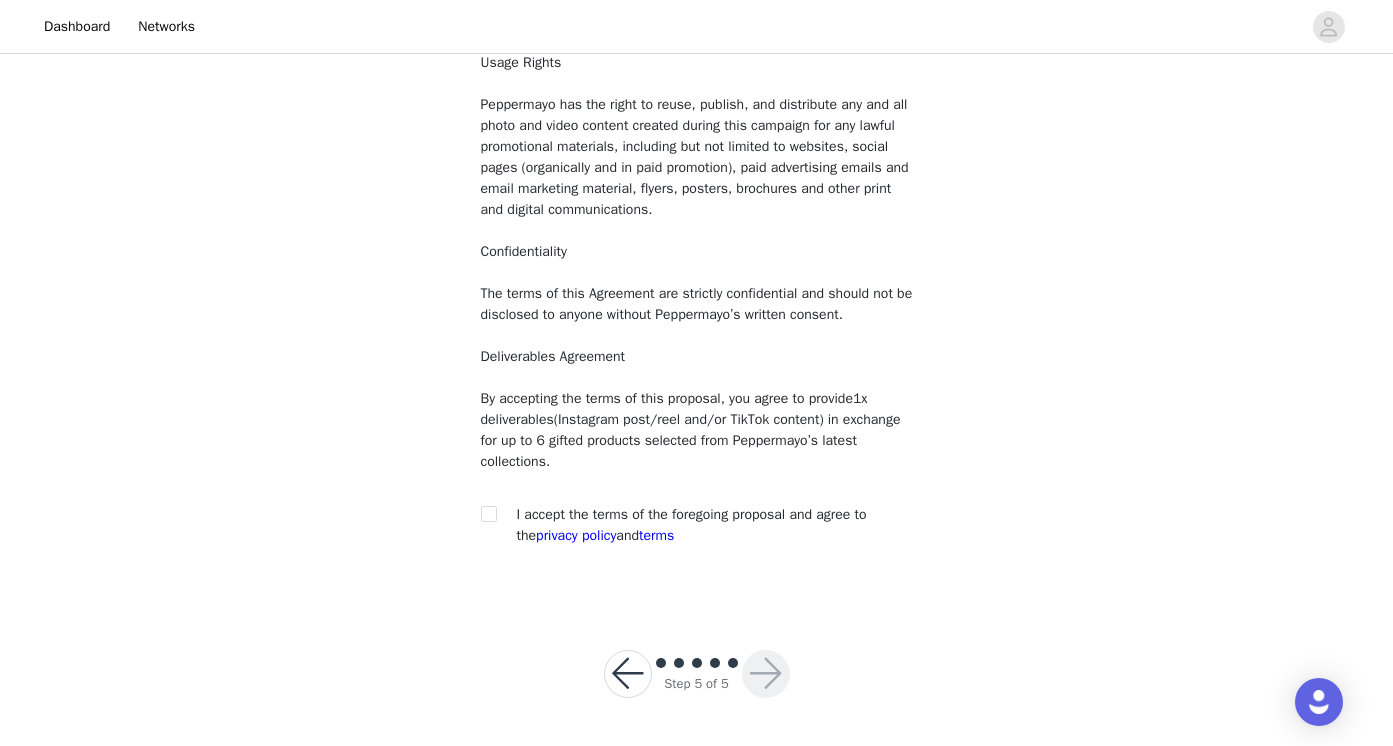 scroll, scrollTop: 178, scrollLeft: 0, axis: vertical 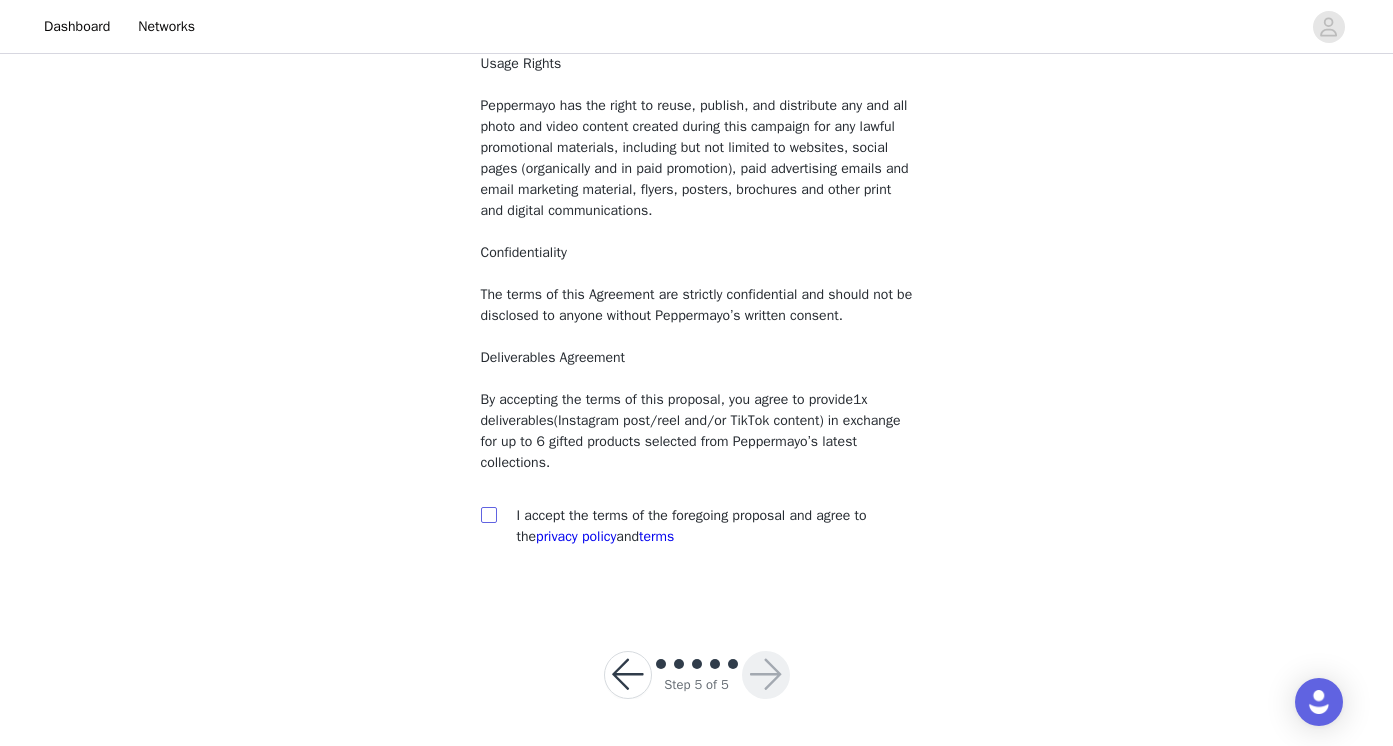 click at bounding box center (488, 514) 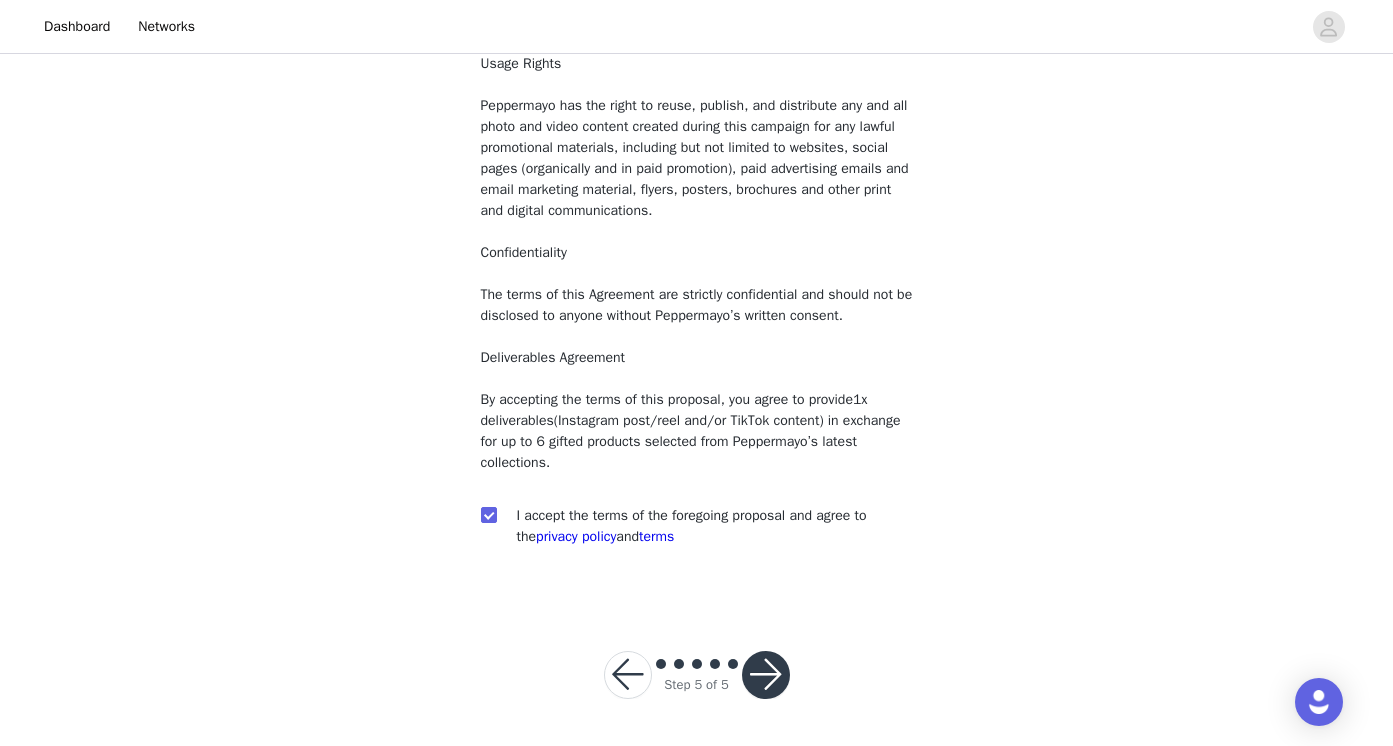 click at bounding box center [766, 675] 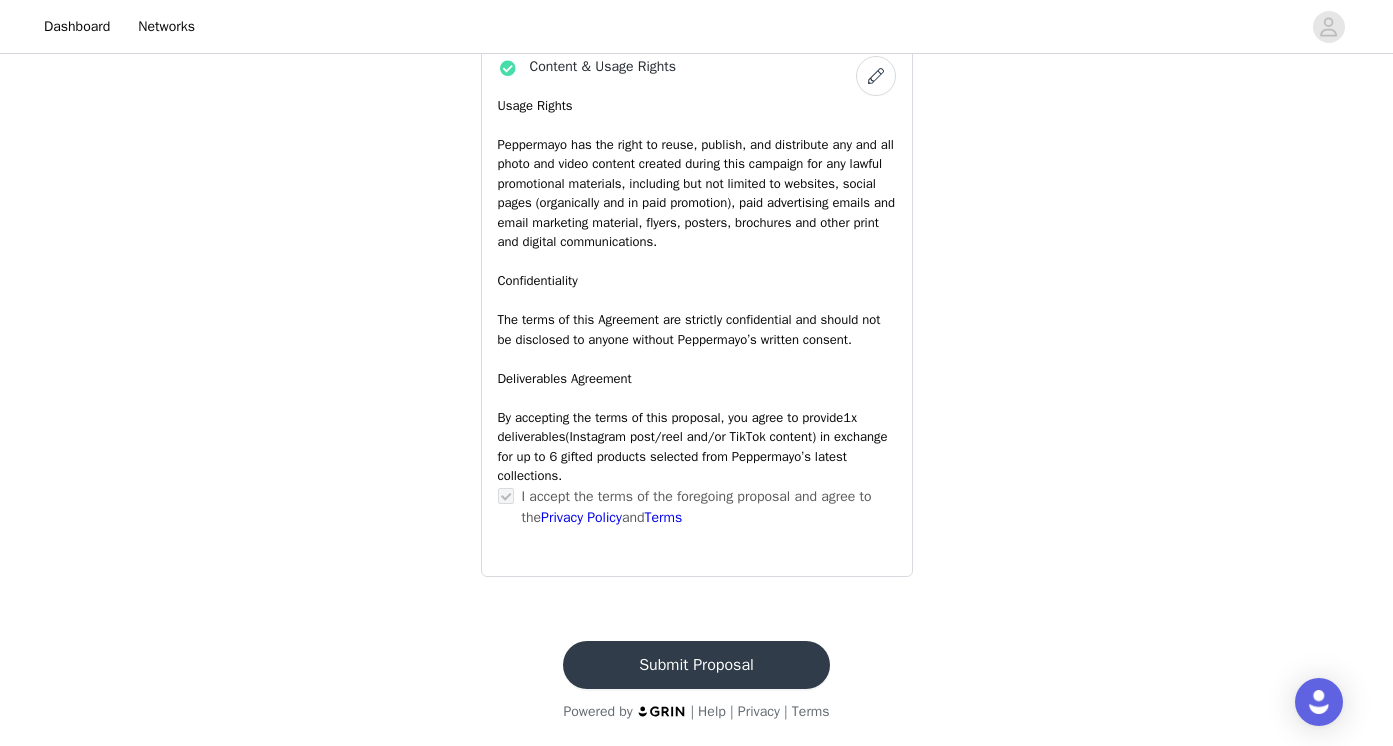scroll, scrollTop: 1724, scrollLeft: 0, axis: vertical 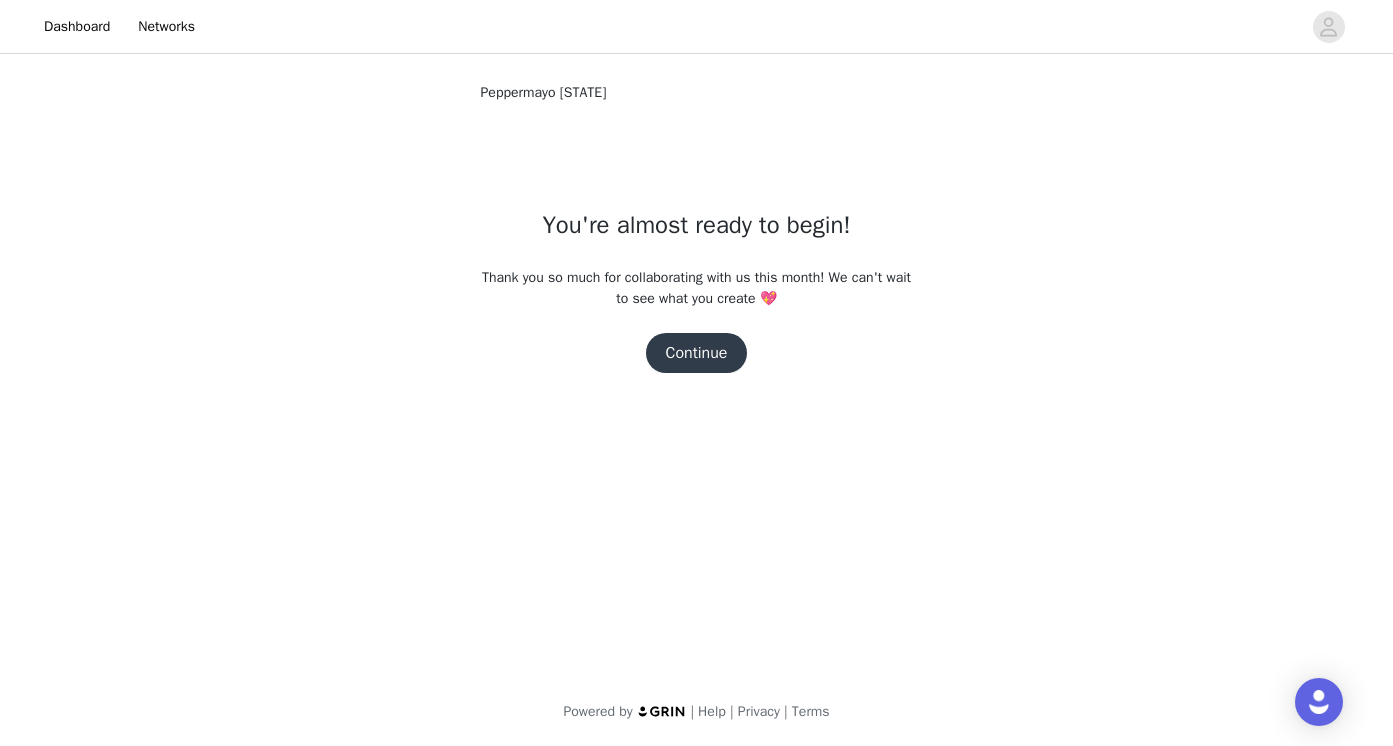 click on "Continue" at bounding box center [697, 353] 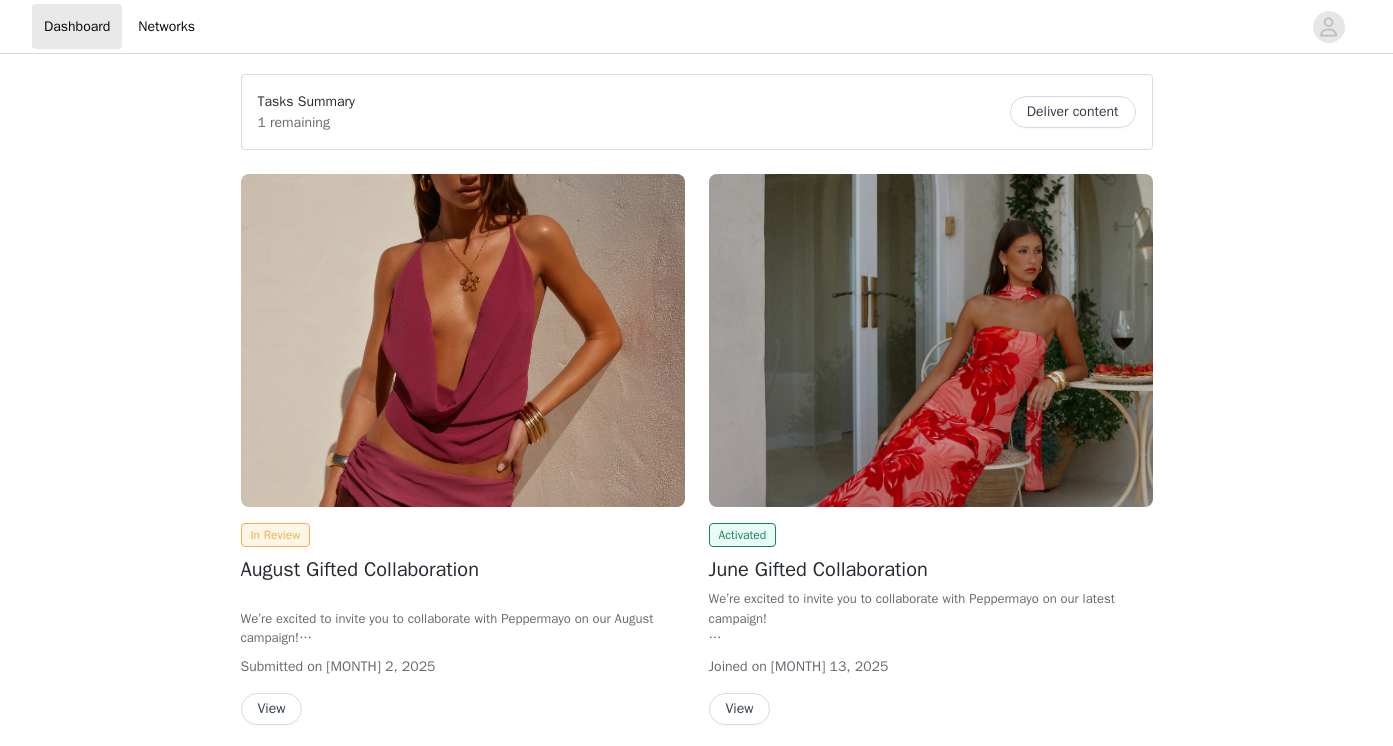 scroll, scrollTop: 0, scrollLeft: 0, axis: both 